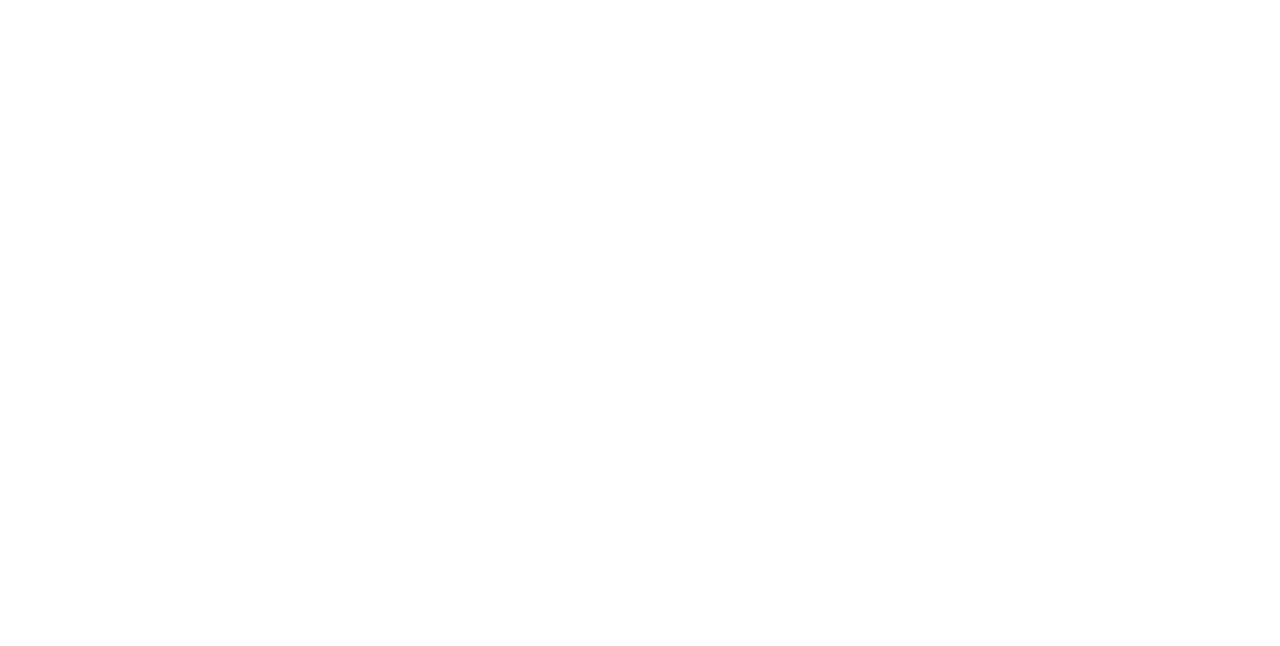 scroll, scrollTop: 0, scrollLeft: 0, axis: both 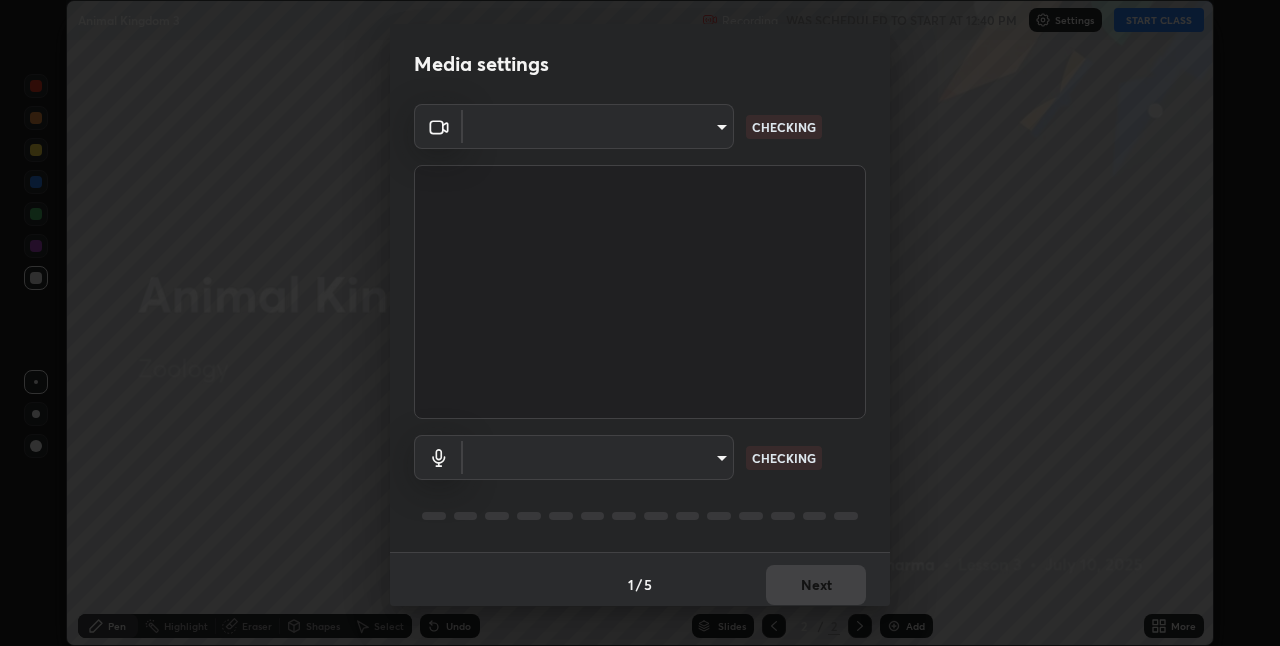 click on "Erase all Animal Kingdom 3 Recording WAS SCHEDULED TO START AT  12:40 PM Settings START CLASS Setting up your live class Animal Kingdom 3 • L3 of Zoology [PERSON_NAME] Pen Highlight Eraser Shapes Select Undo Slides 2 / 2 Add More No doubts shared Encourage your learners to ask a doubt for better clarity Report an issue Reason for reporting Buffering Chat not working Audio - Video sync issue Educator video quality low ​ Attach an image Report Media settings ​ CHECKING ​ CHECKING 1 / 5 Next" at bounding box center (640, 323) 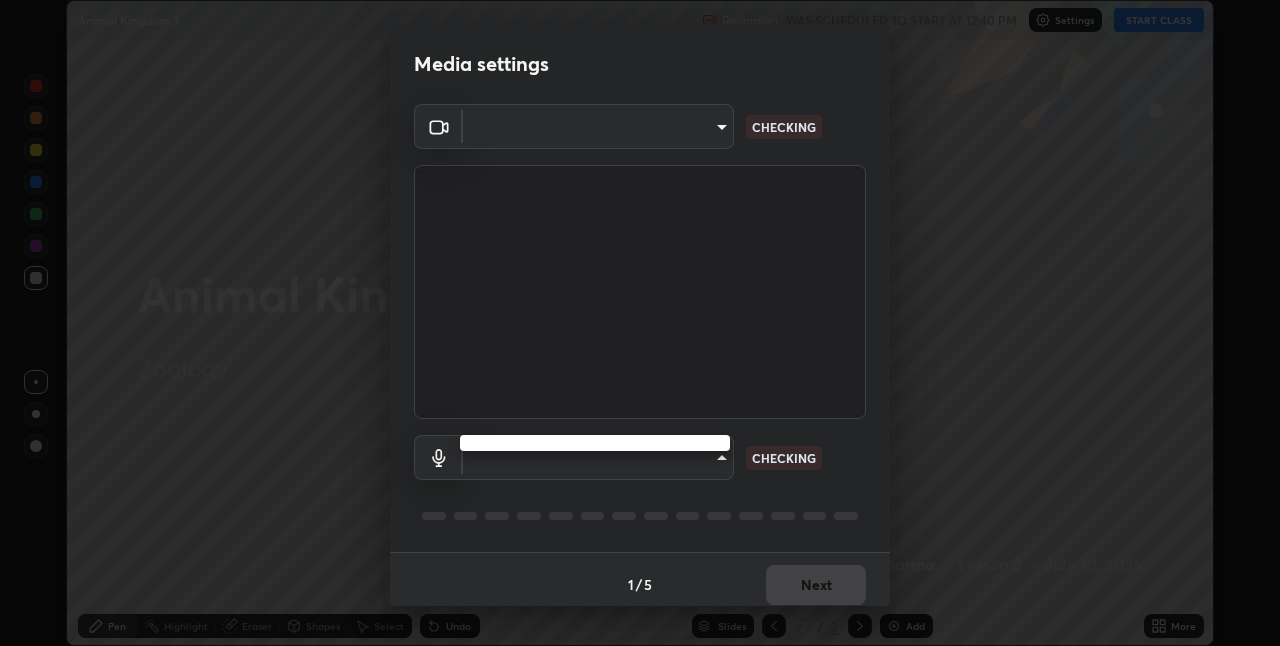 type on "dcdbeec0a28387689490c1798a97703325131781db97008da32f1f7e36d79737" 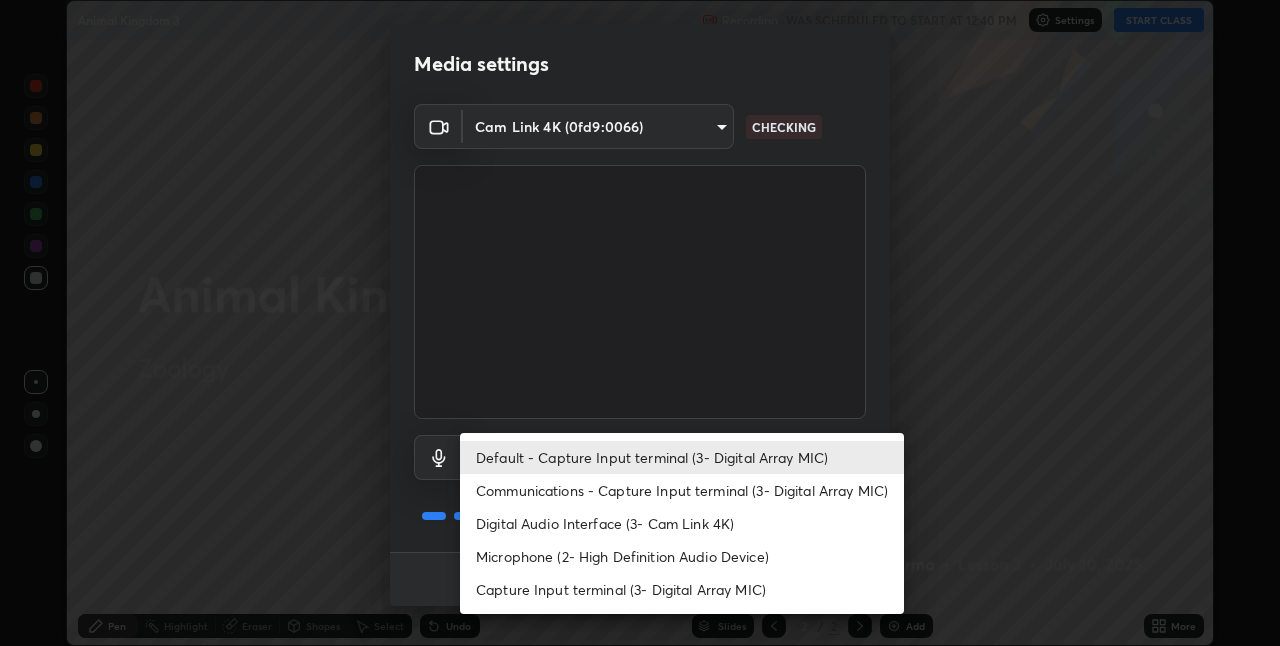 click on "Microphone (2- High Definition Audio Device)" at bounding box center [682, 556] 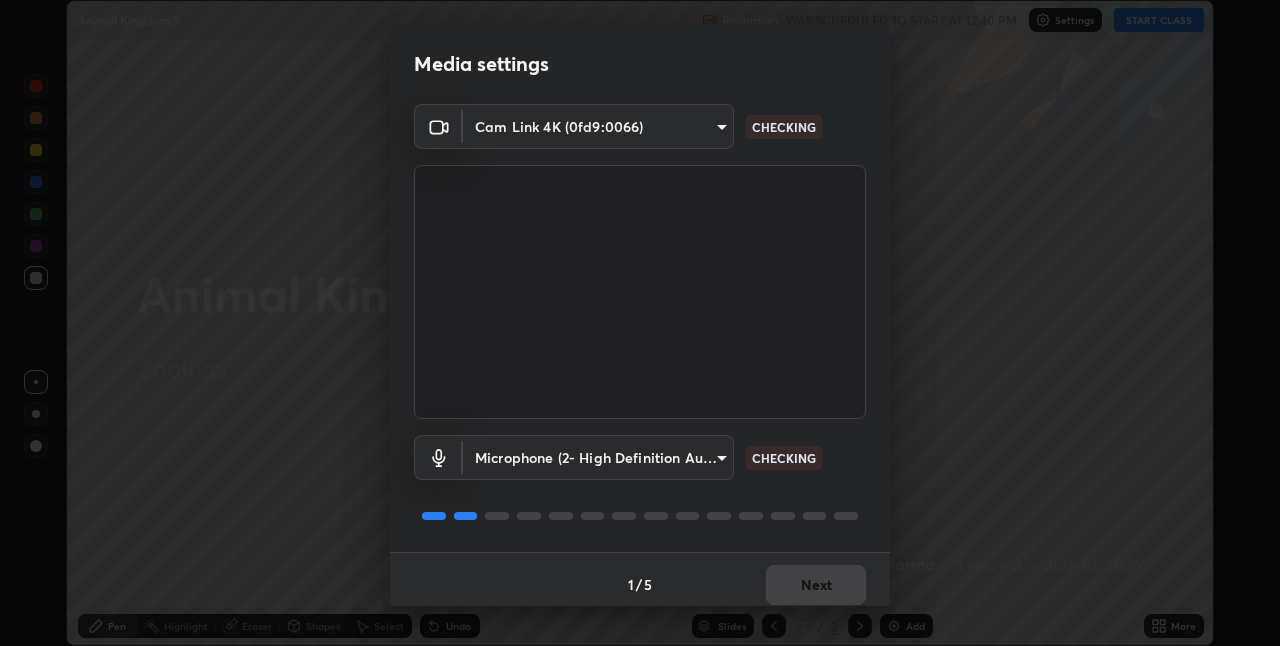 scroll, scrollTop: 10, scrollLeft: 0, axis: vertical 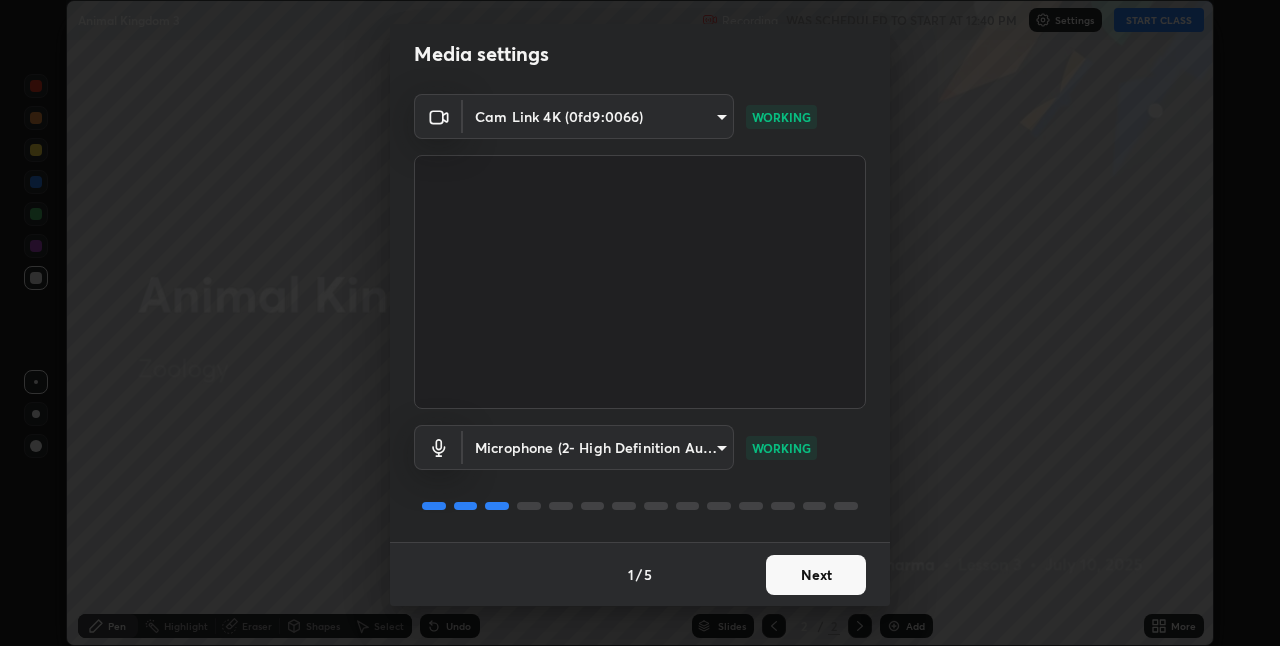click on "Next" at bounding box center (816, 575) 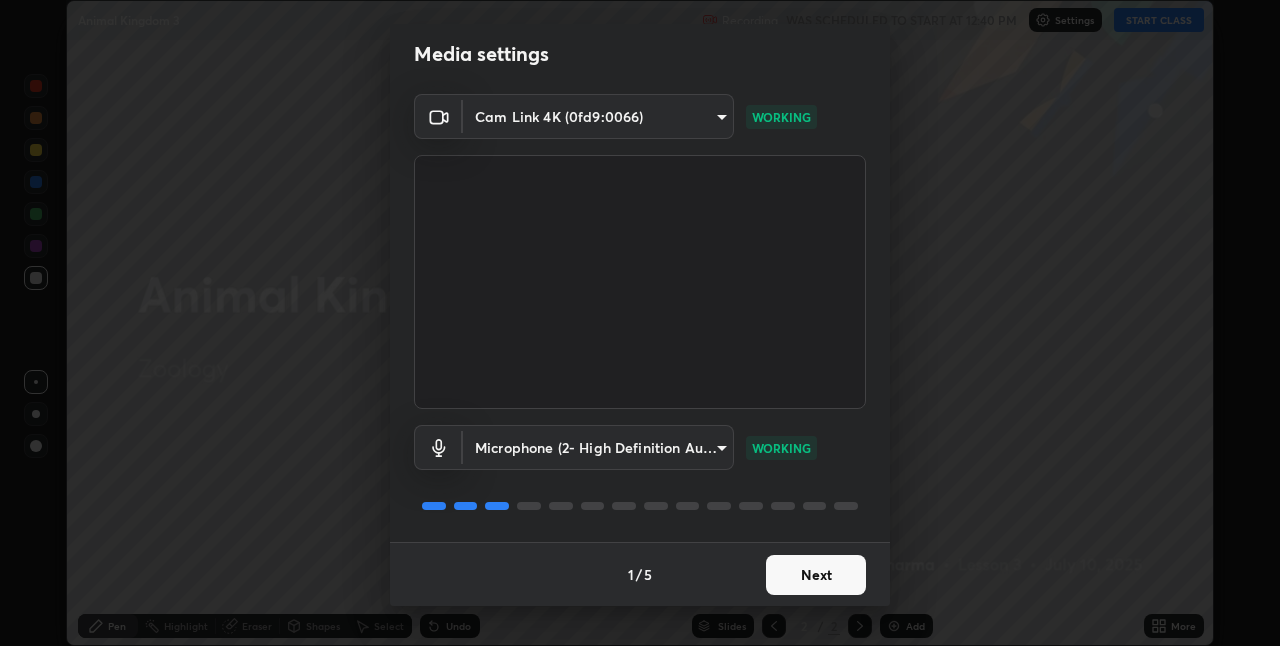 scroll, scrollTop: 0, scrollLeft: 0, axis: both 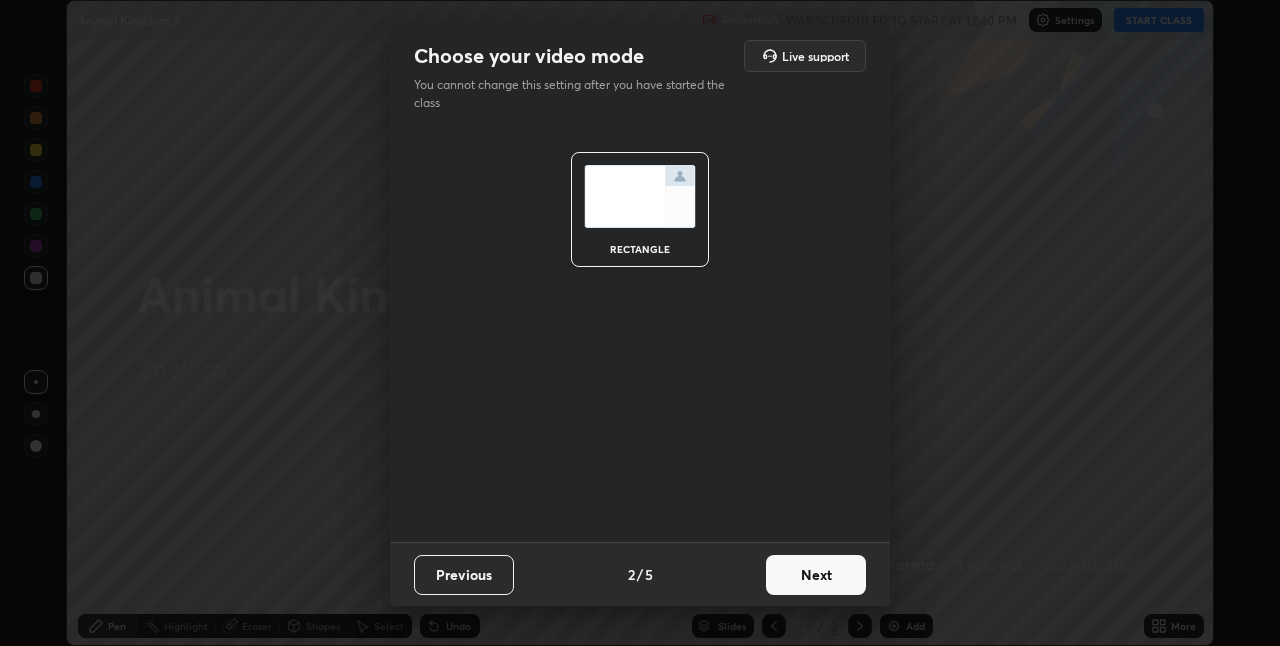 click on "Next" at bounding box center [816, 575] 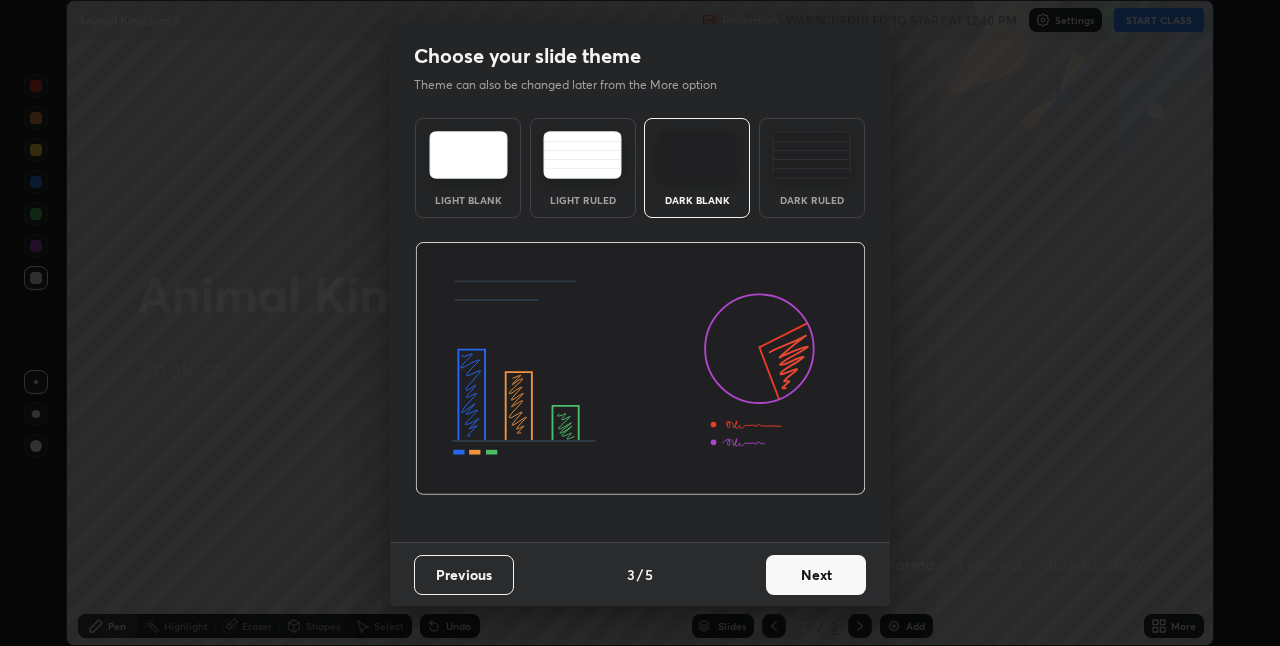 click on "Next" at bounding box center (816, 575) 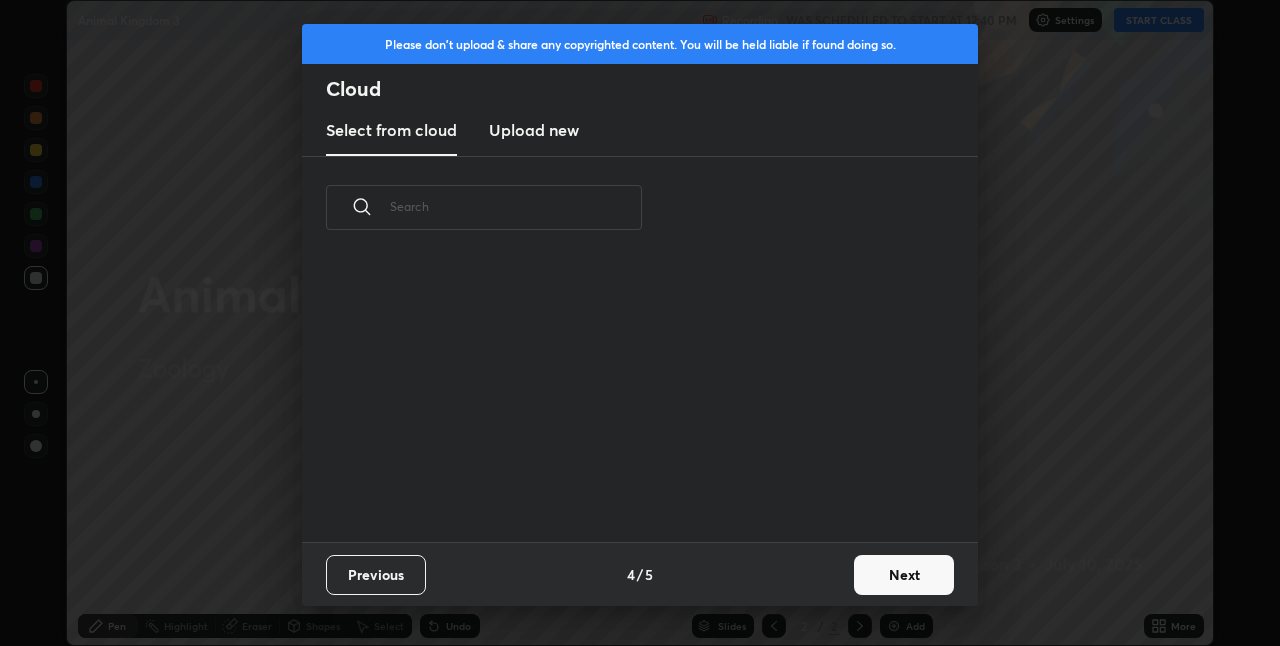 click on "Next" at bounding box center (904, 575) 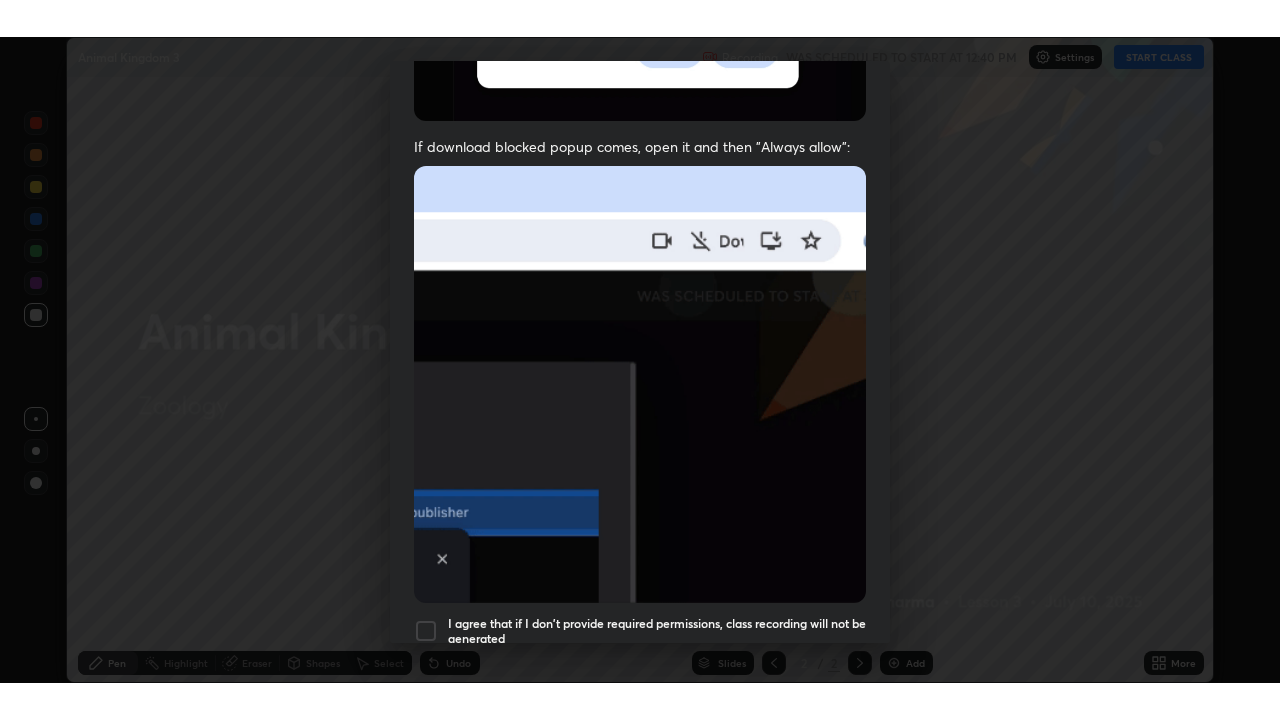 scroll, scrollTop: 418, scrollLeft: 0, axis: vertical 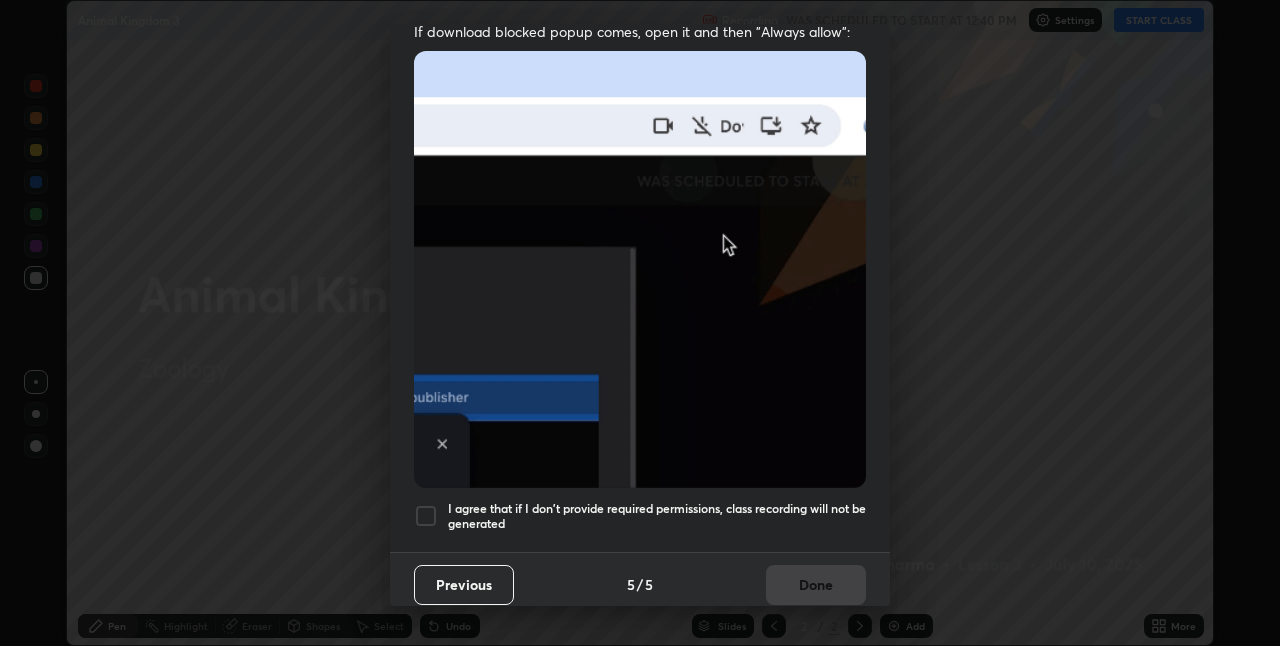 click at bounding box center (426, 516) 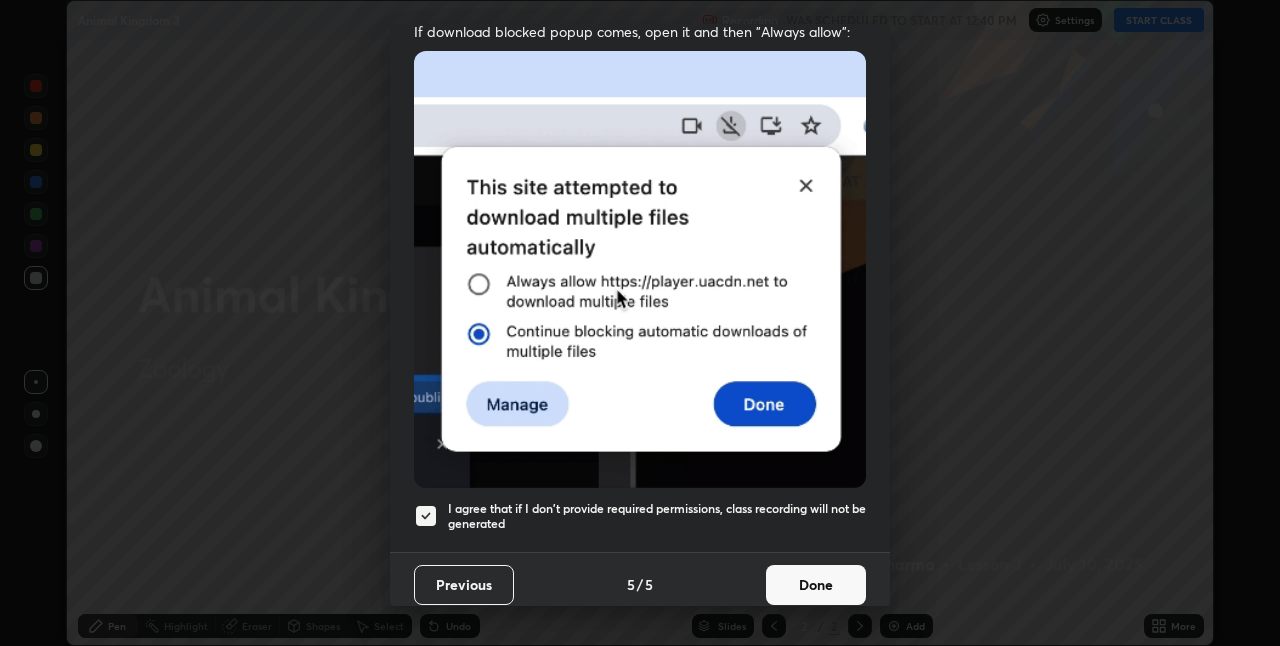 click on "Done" at bounding box center [816, 585] 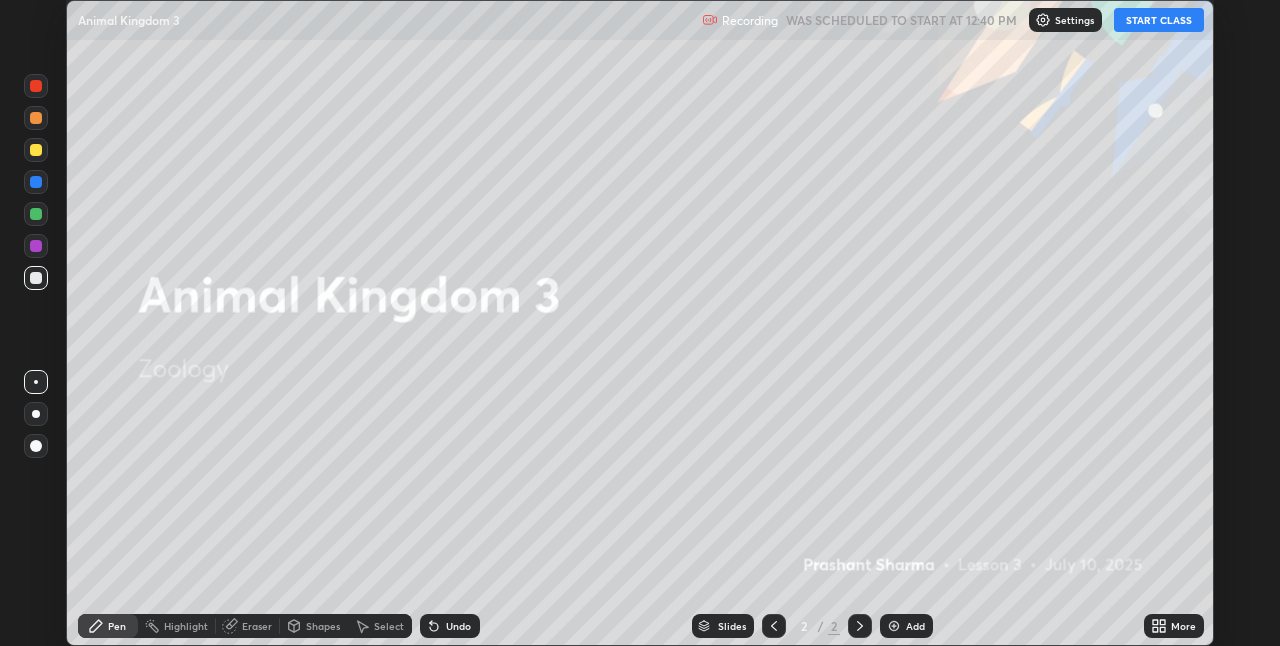 click 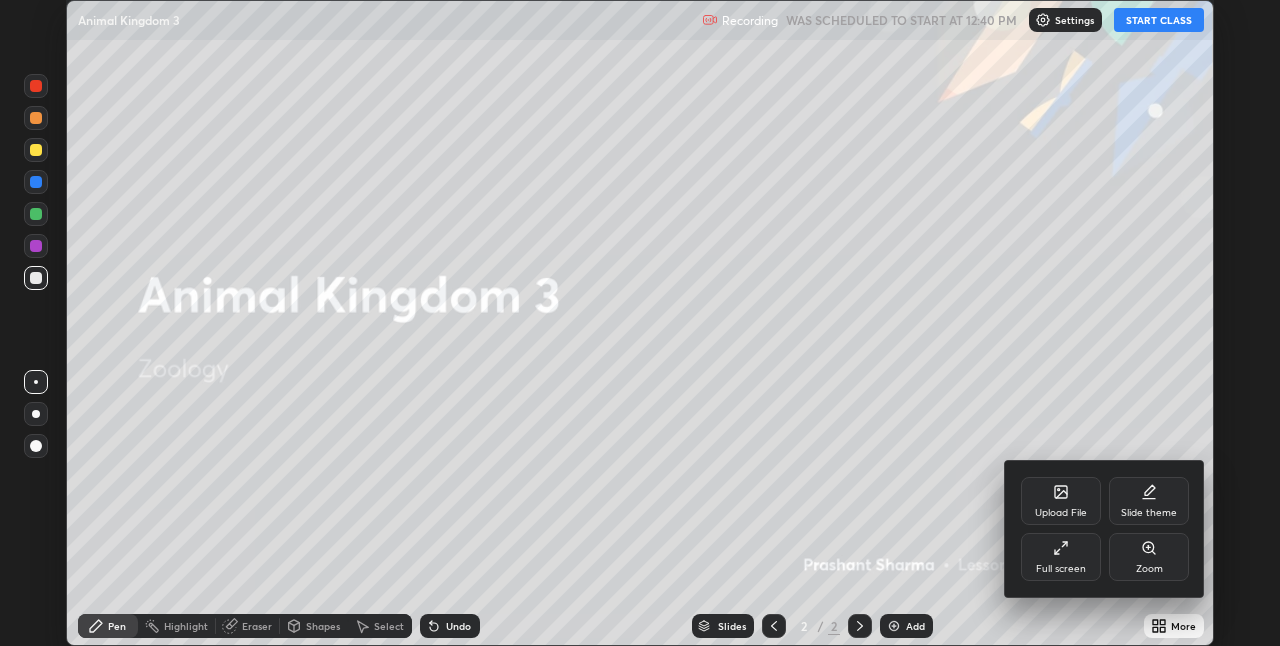 click 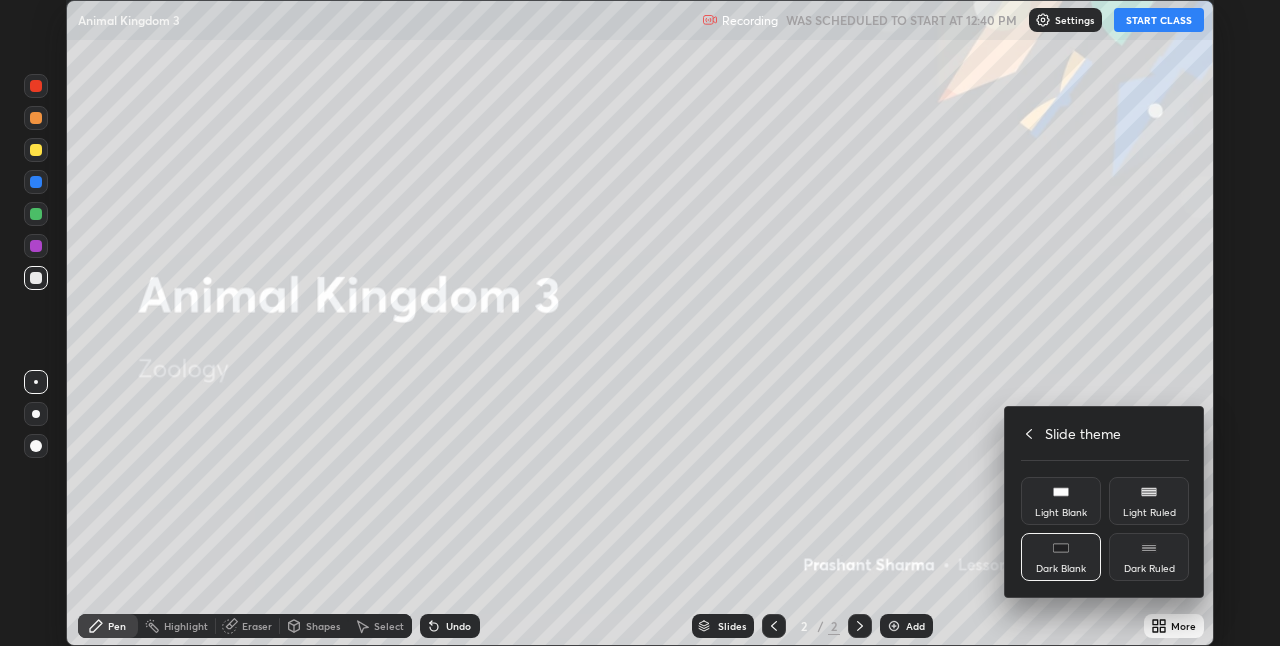 click on "Dark Blank" at bounding box center [1061, 557] 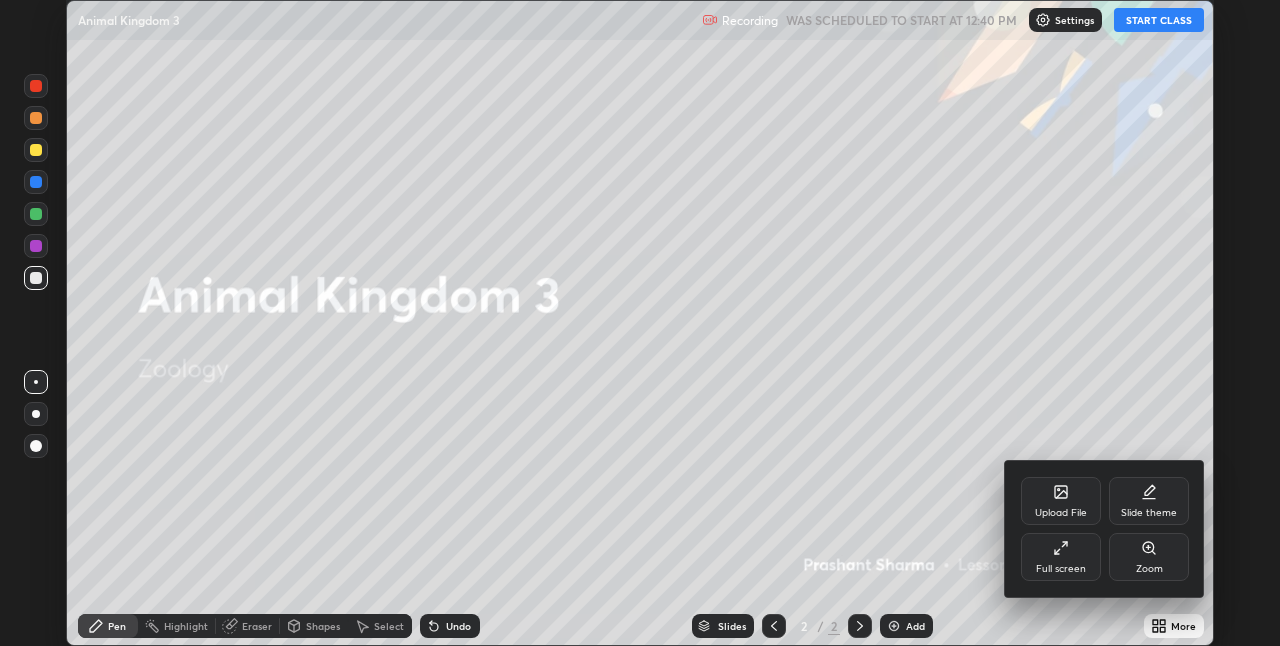 click on "Full screen" at bounding box center (1061, 557) 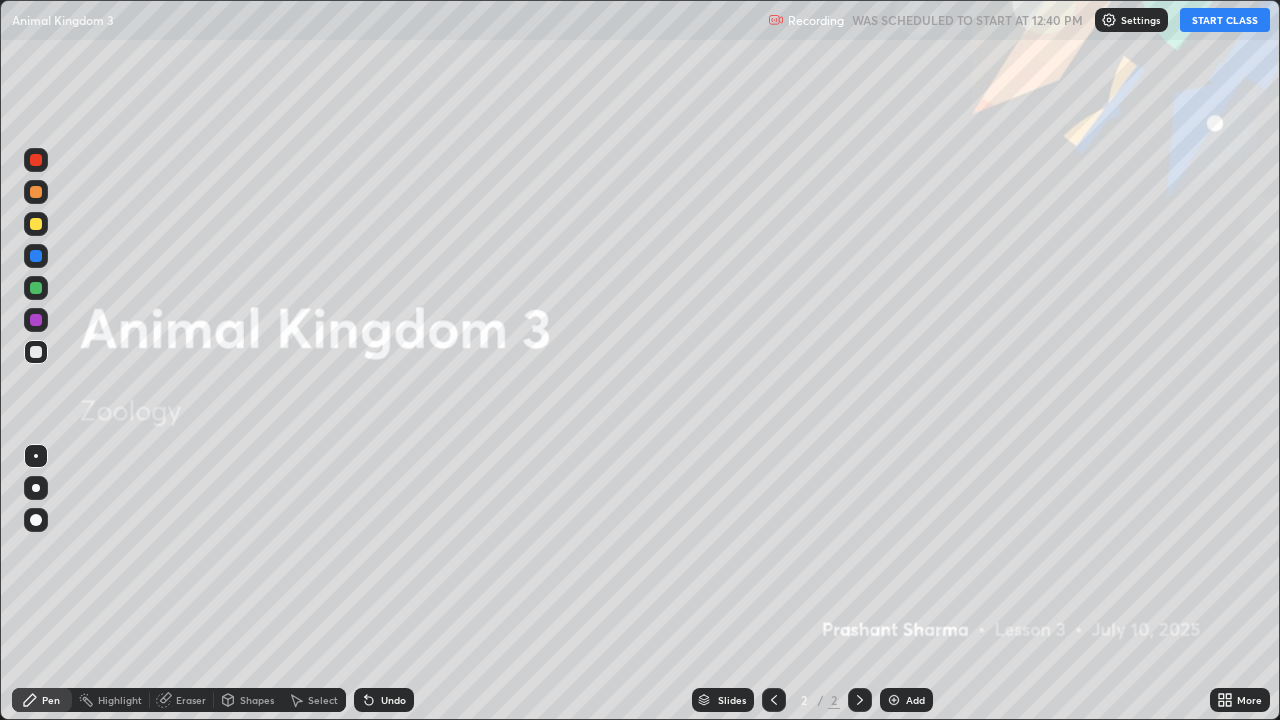 scroll, scrollTop: 99280, scrollLeft: 98720, axis: both 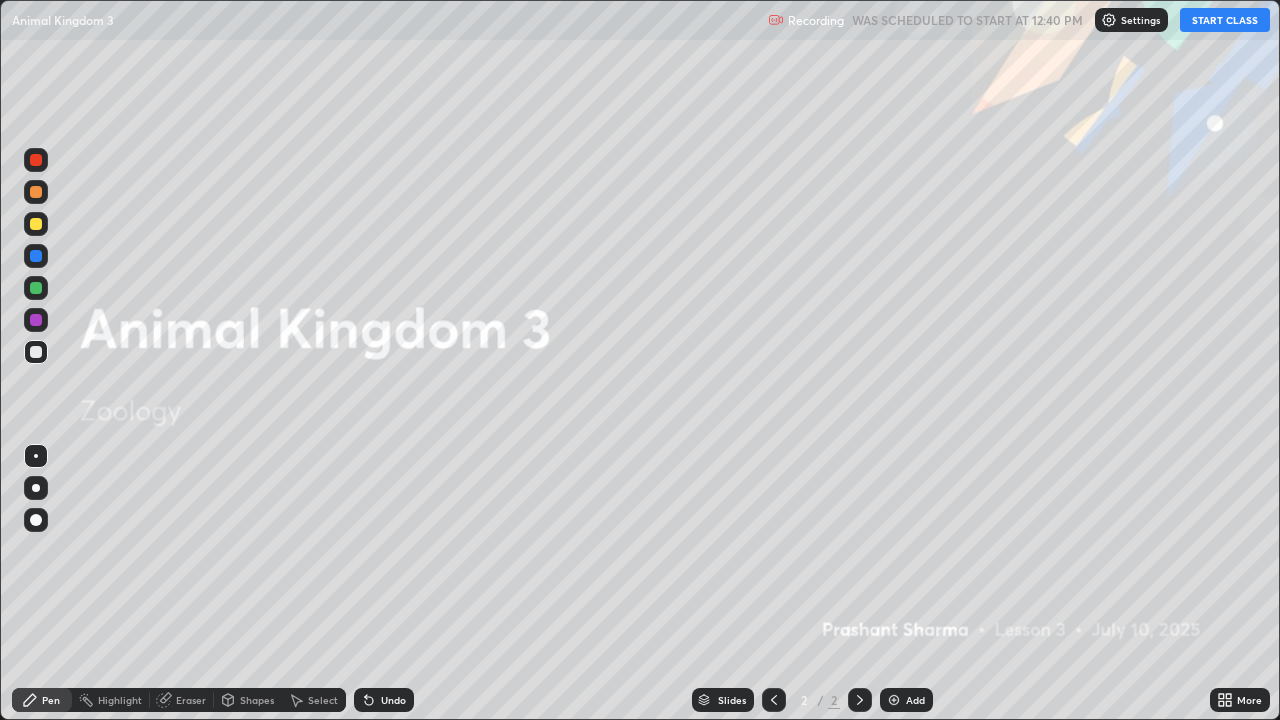 click on "Add" at bounding box center [915, 700] 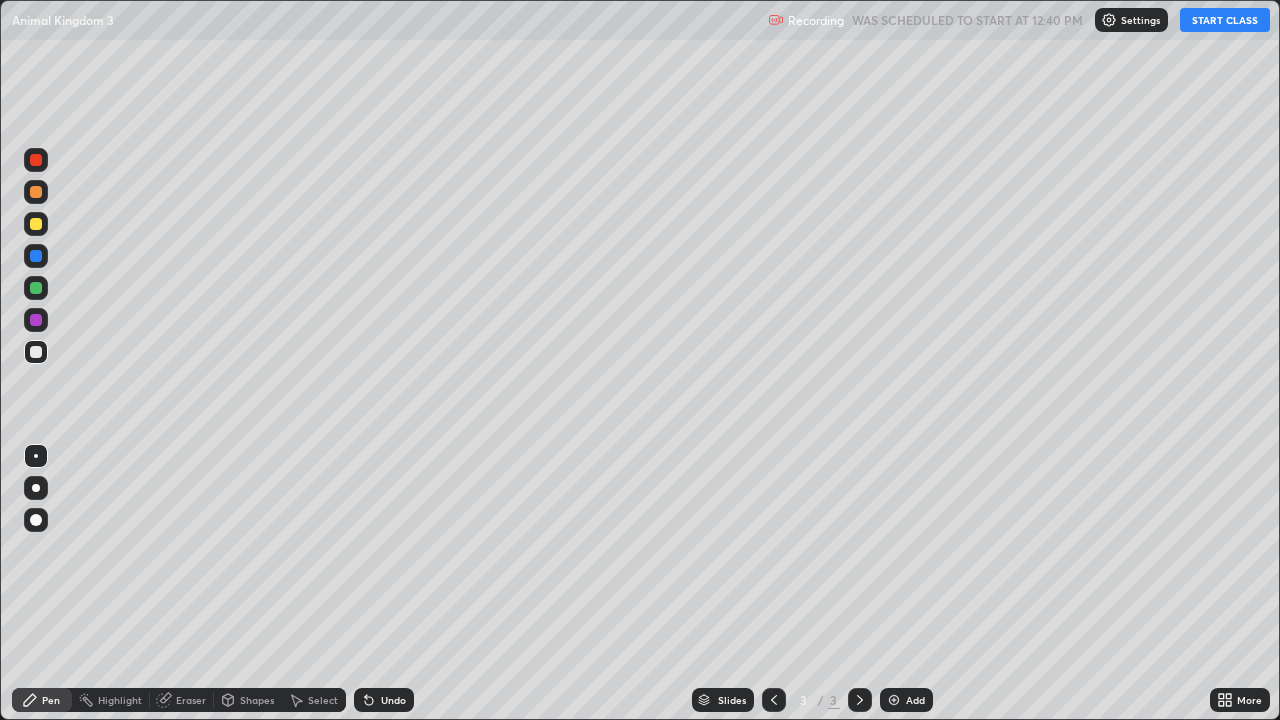 click on "START CLASS" at bounding box center [1225, 20] 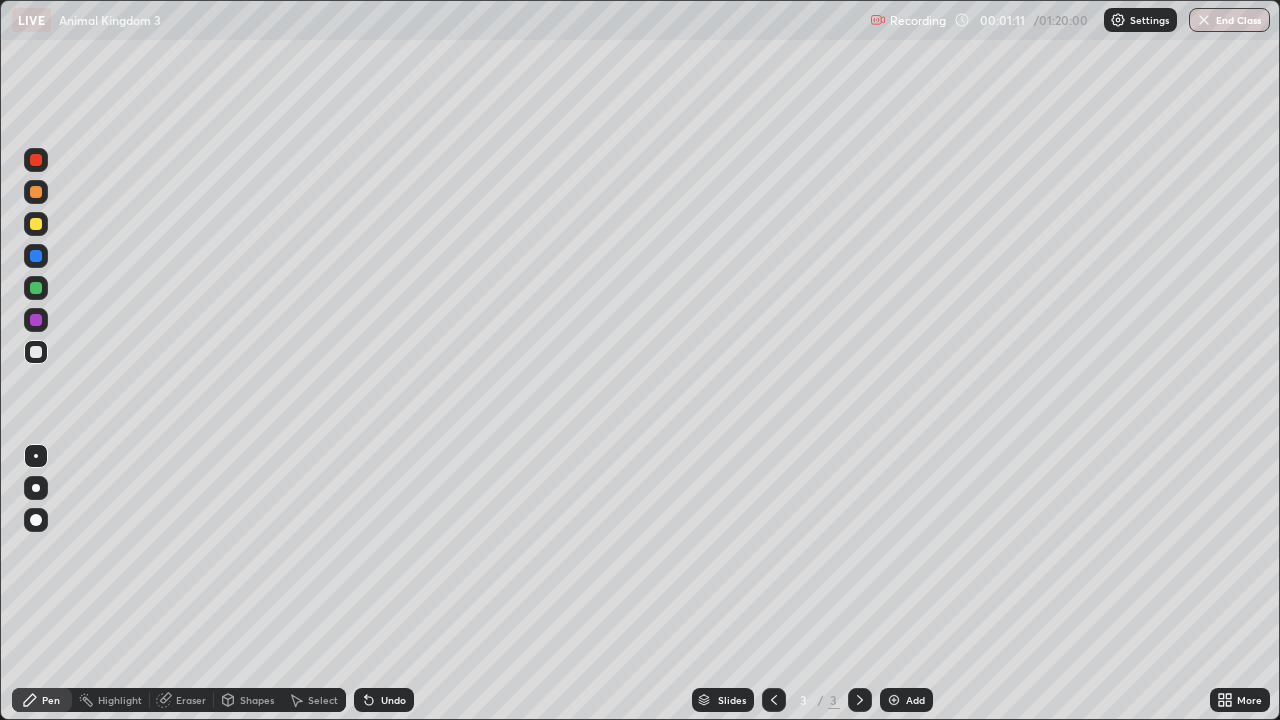 click at bounding box center [36, 224] 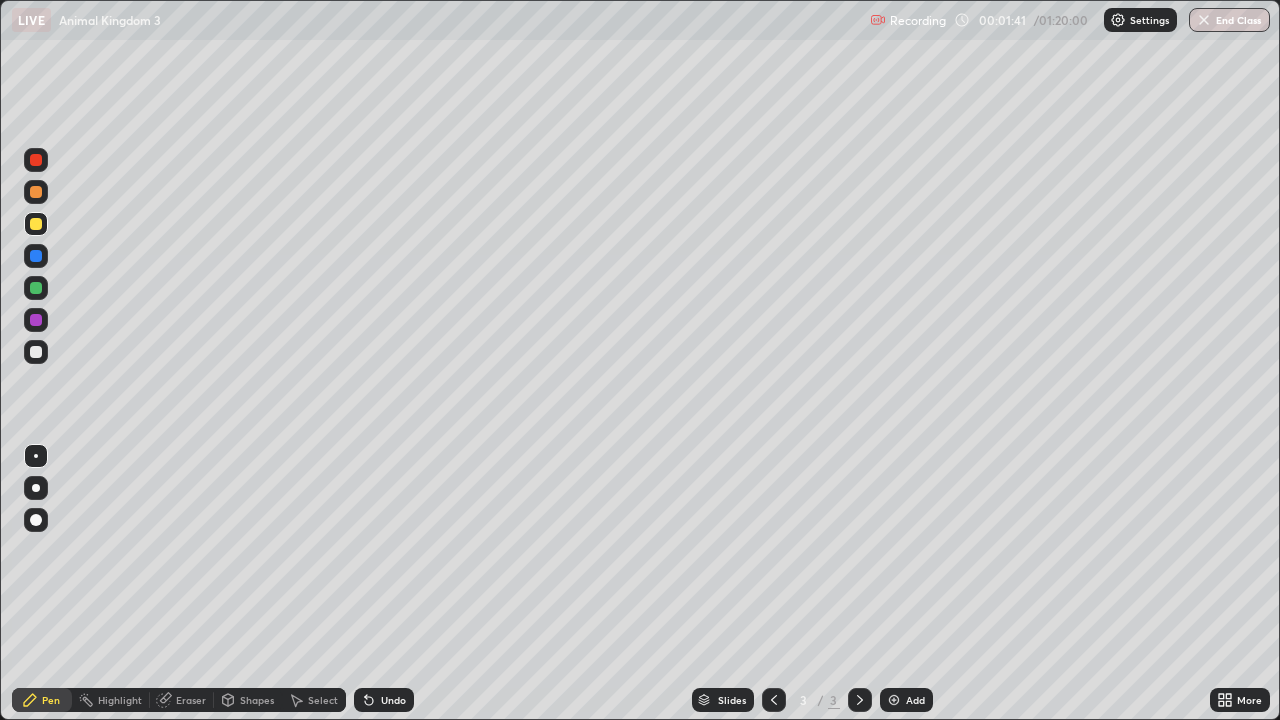 click 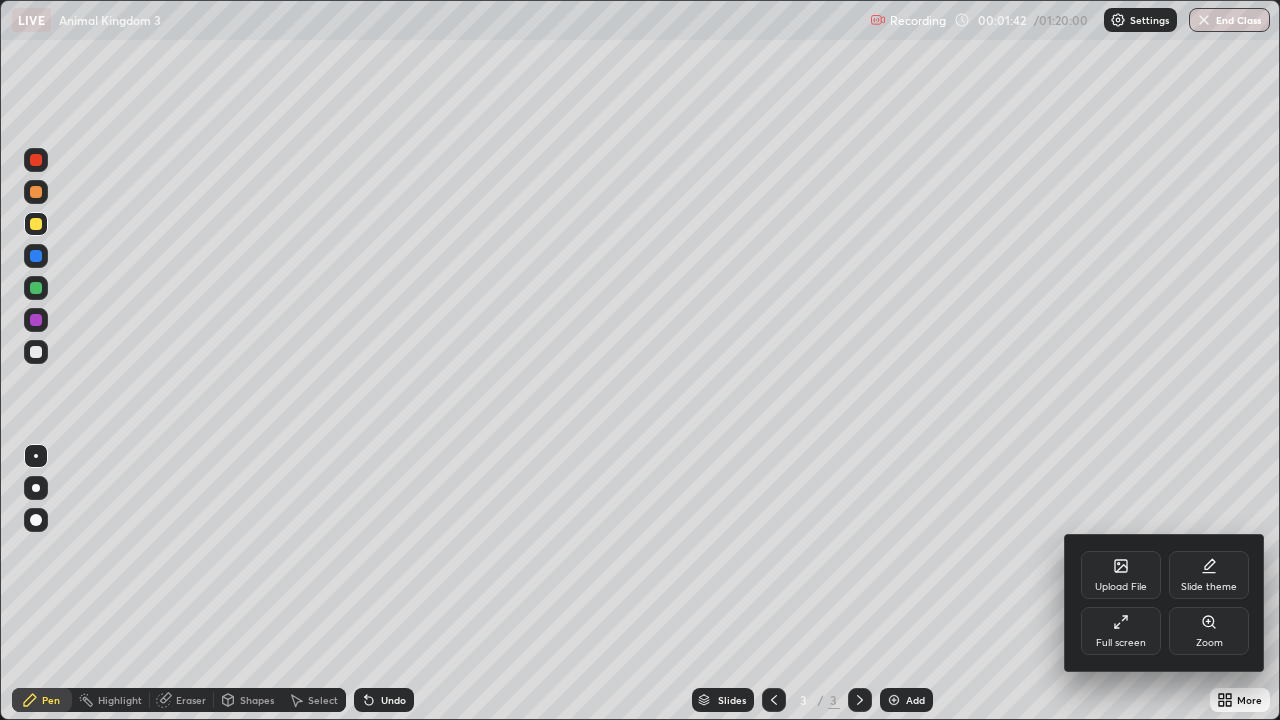 click on "Full screen" at bounding box center (1121, 631) 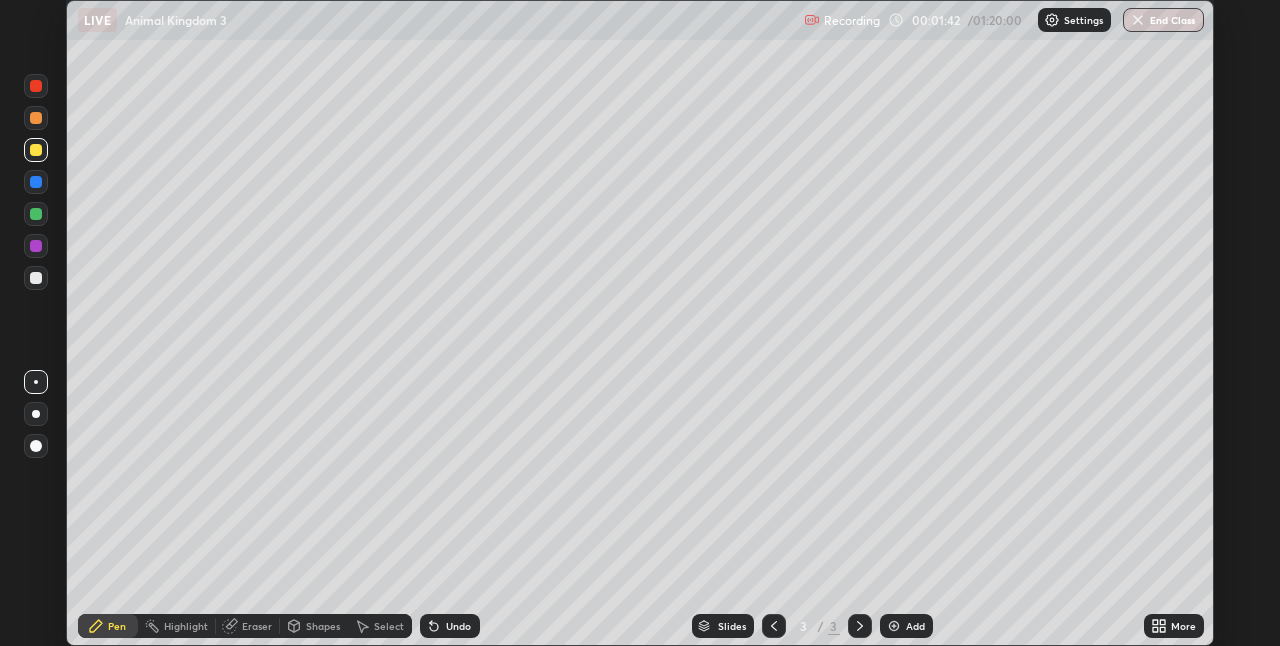 scroll, scrollTop: 646, scrollLeft: 1280, axis: both 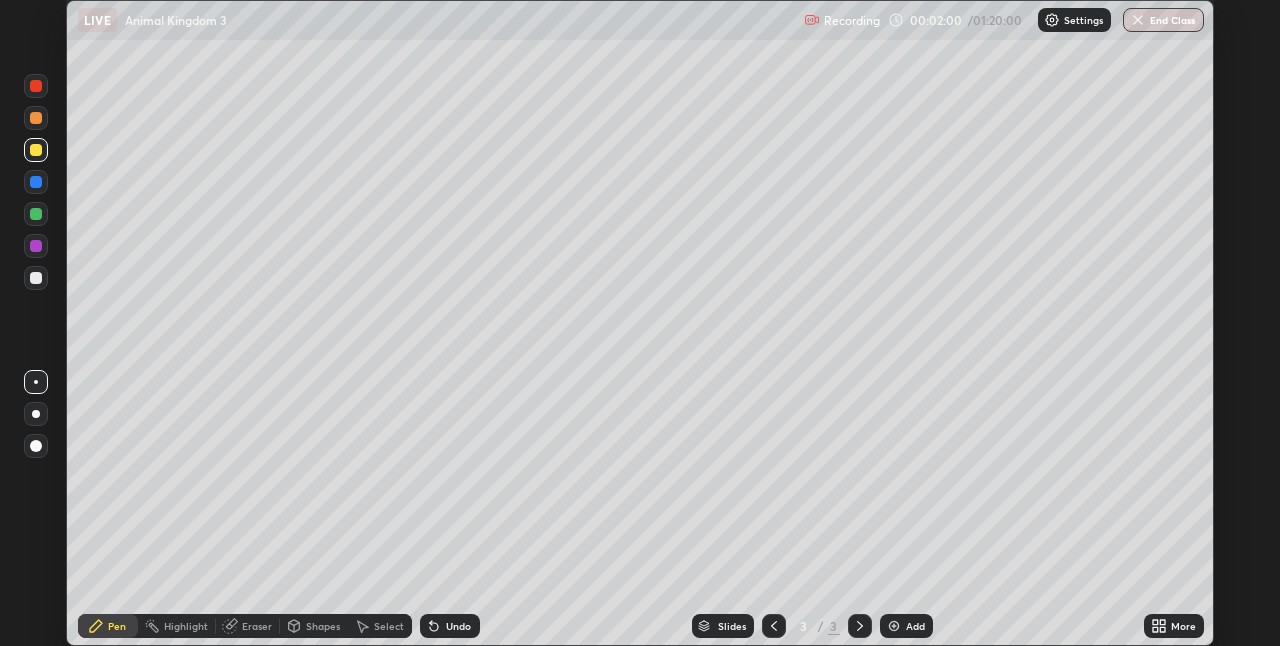 click on "More" at bounding box center [1183, 626] 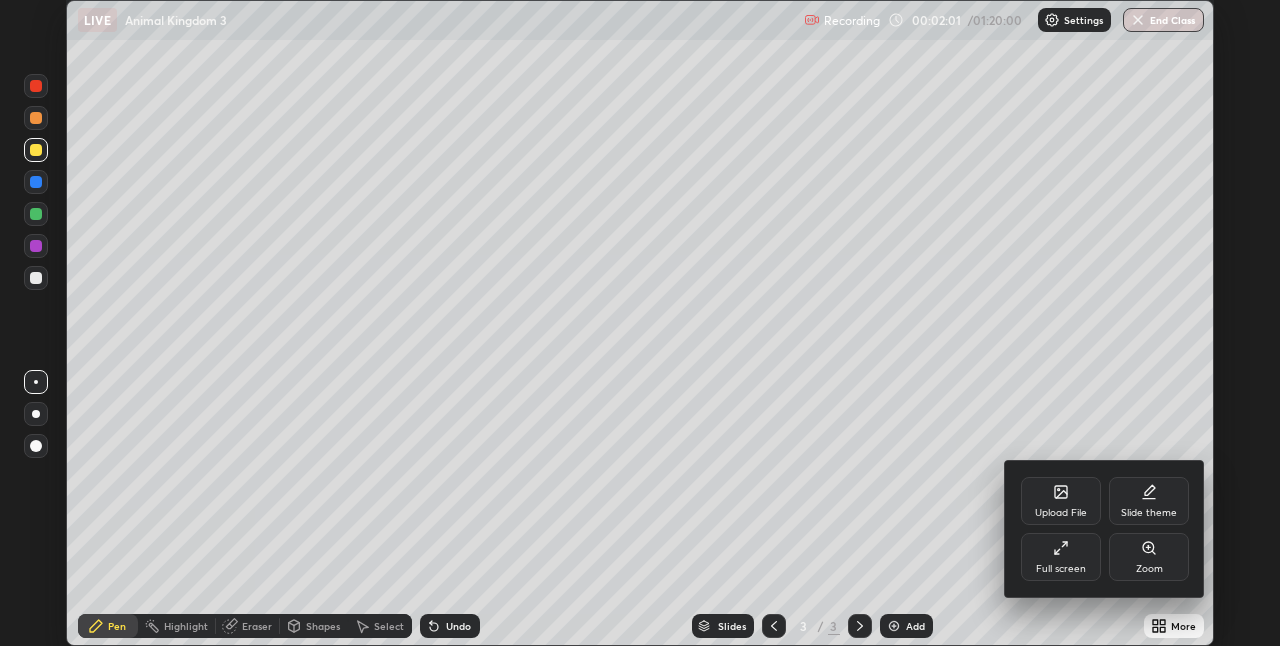 click 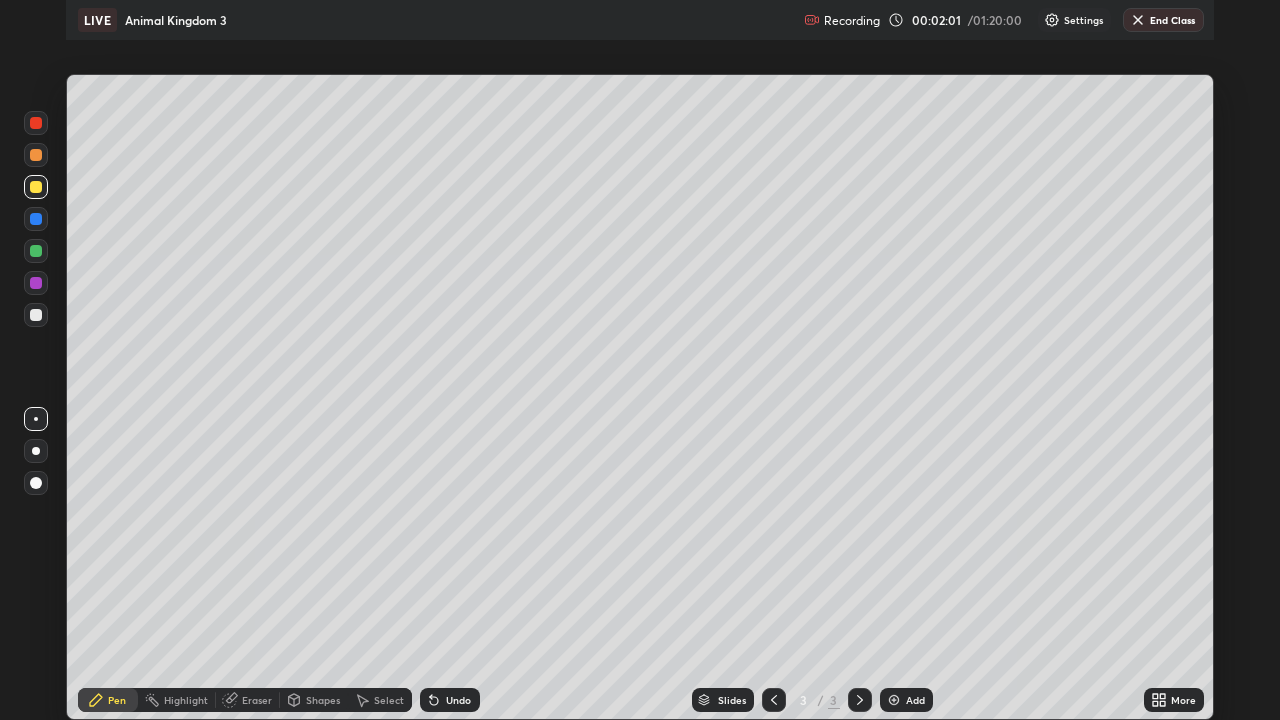 scroll, scrollTop: 99280, scrollLeft: 98720, axis: both 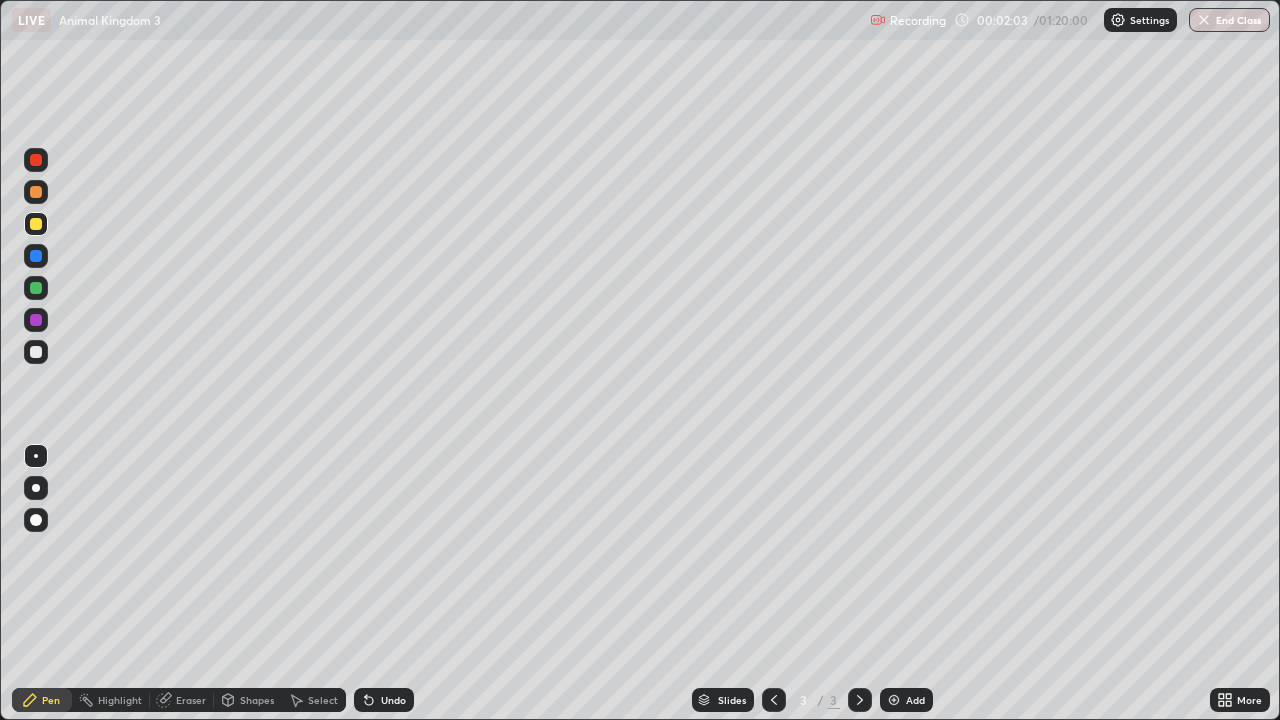click 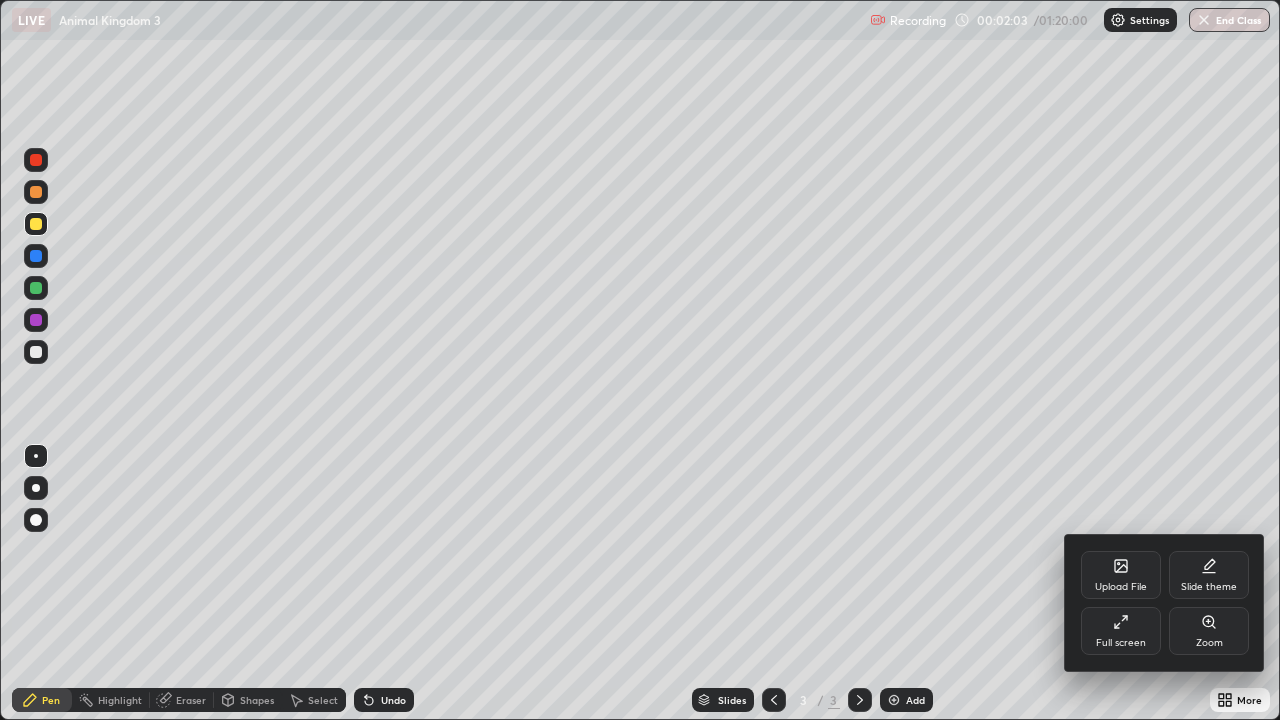 click on "Full screen" at bounding box center [1121, 631] 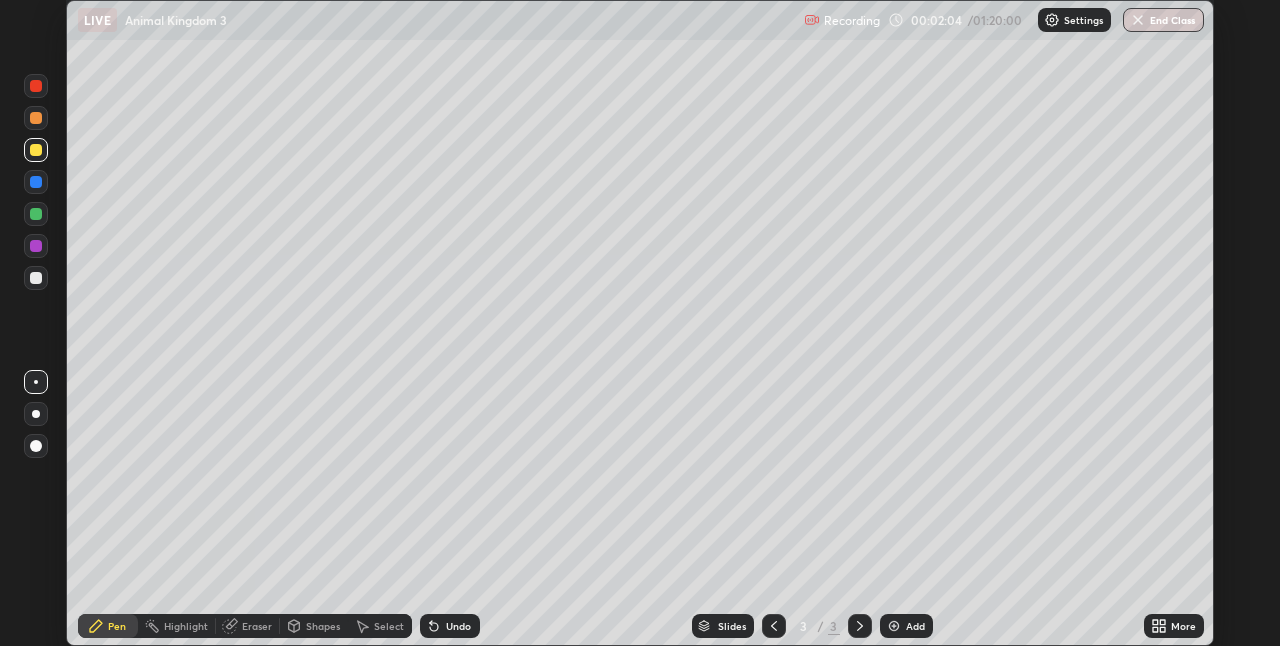 scroll, scrollTop: 646, scrollLeft: 1280, axis: both 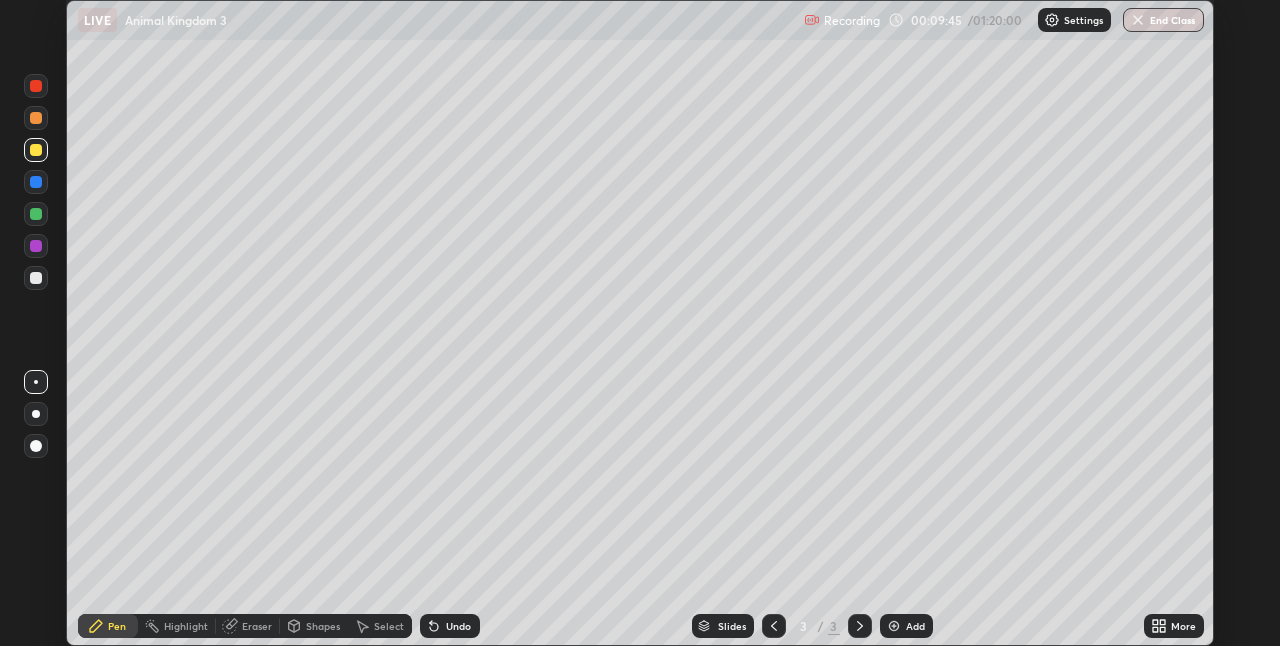 click at bounding box center (36, 150) 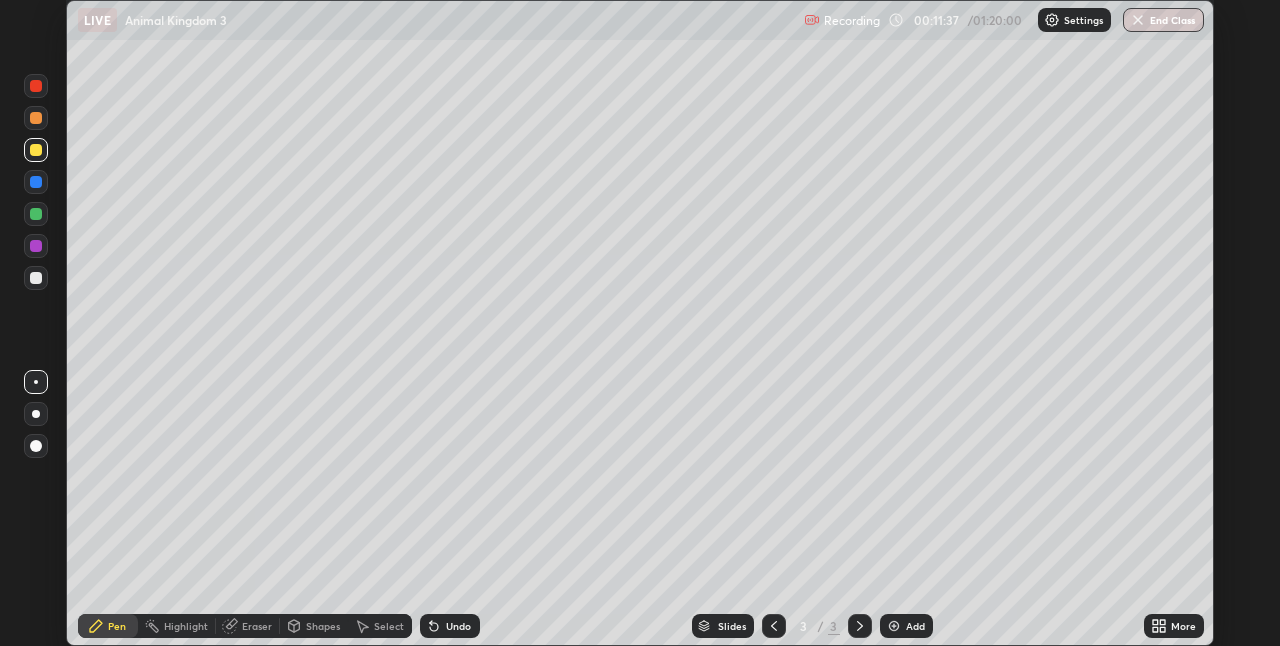 click on "Add" at bounding box center (915, 626) 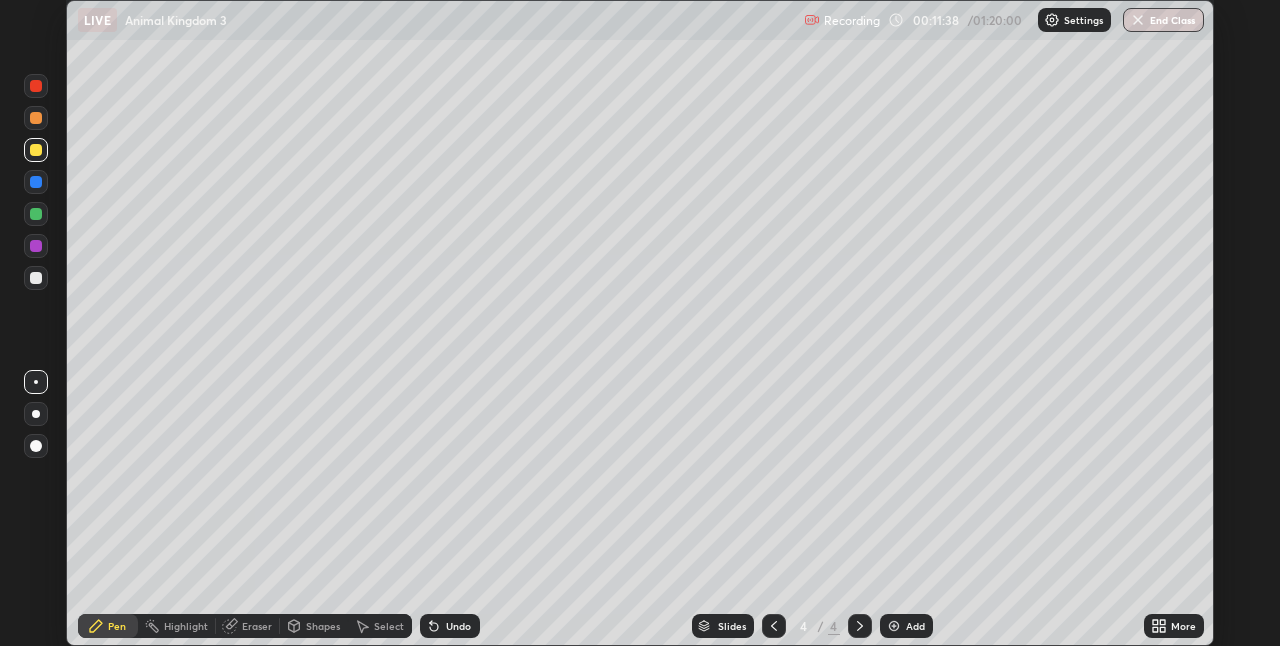 click at bounding box center [36, 278] 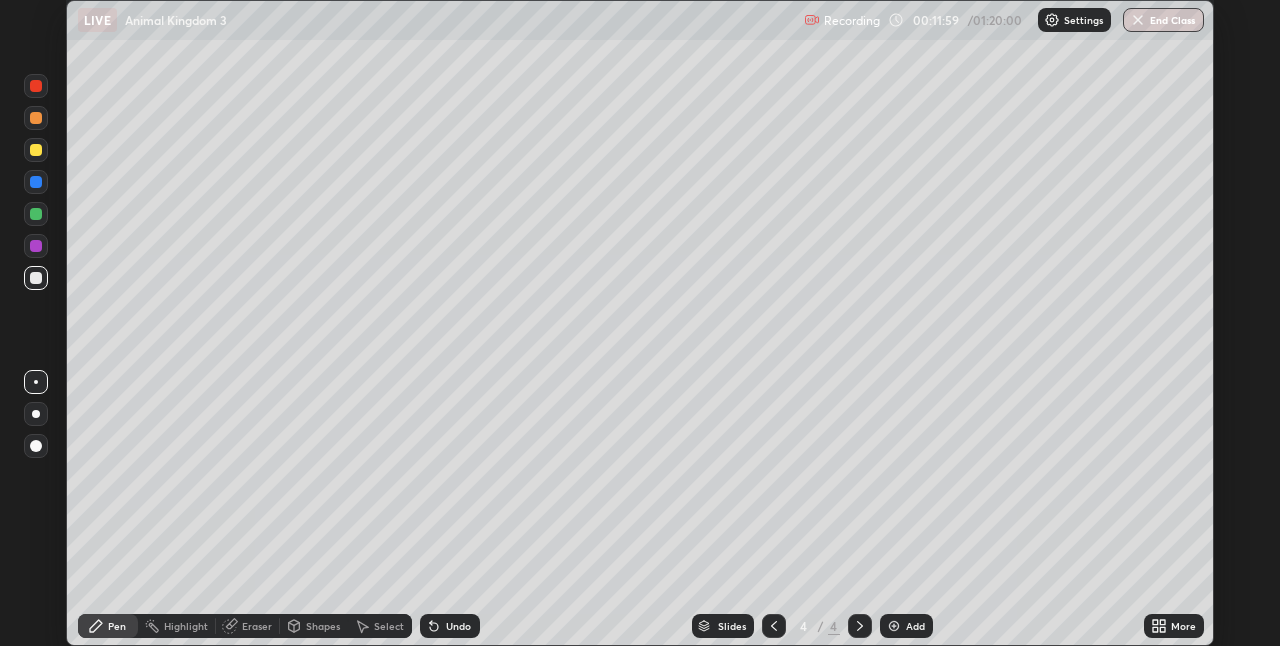 click at bounding box center (36, 278) 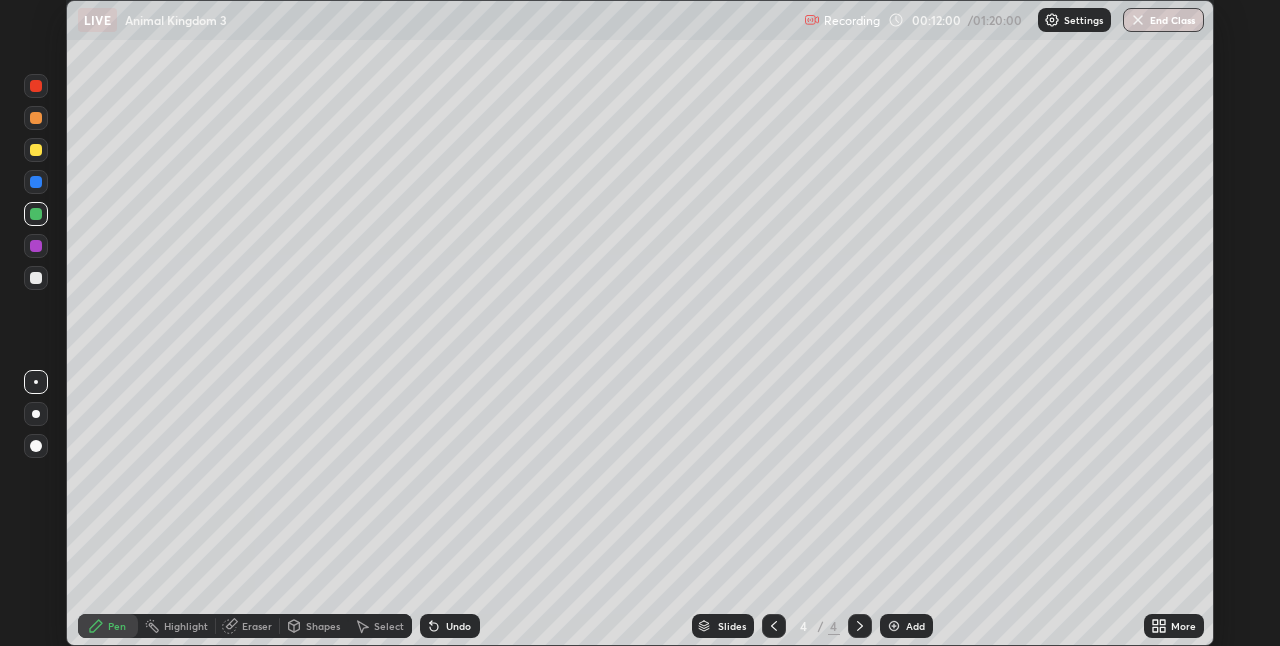 click at bounding box center (36, 446) 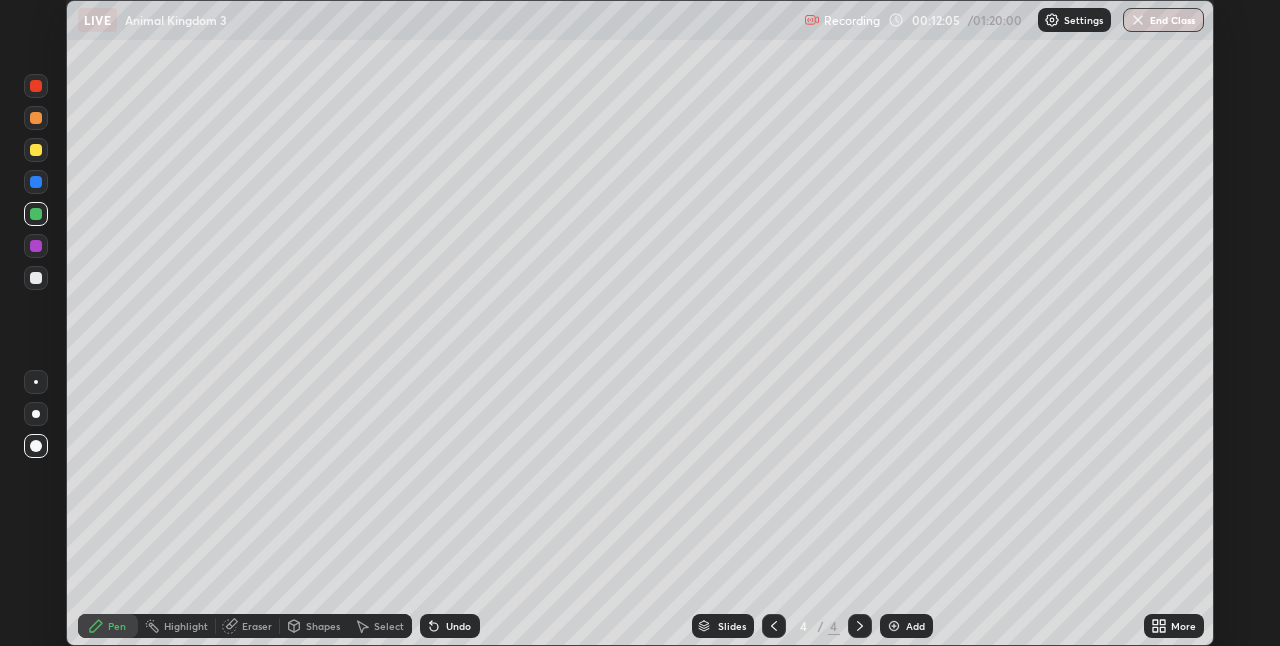 click at bounding box center [36, 246] 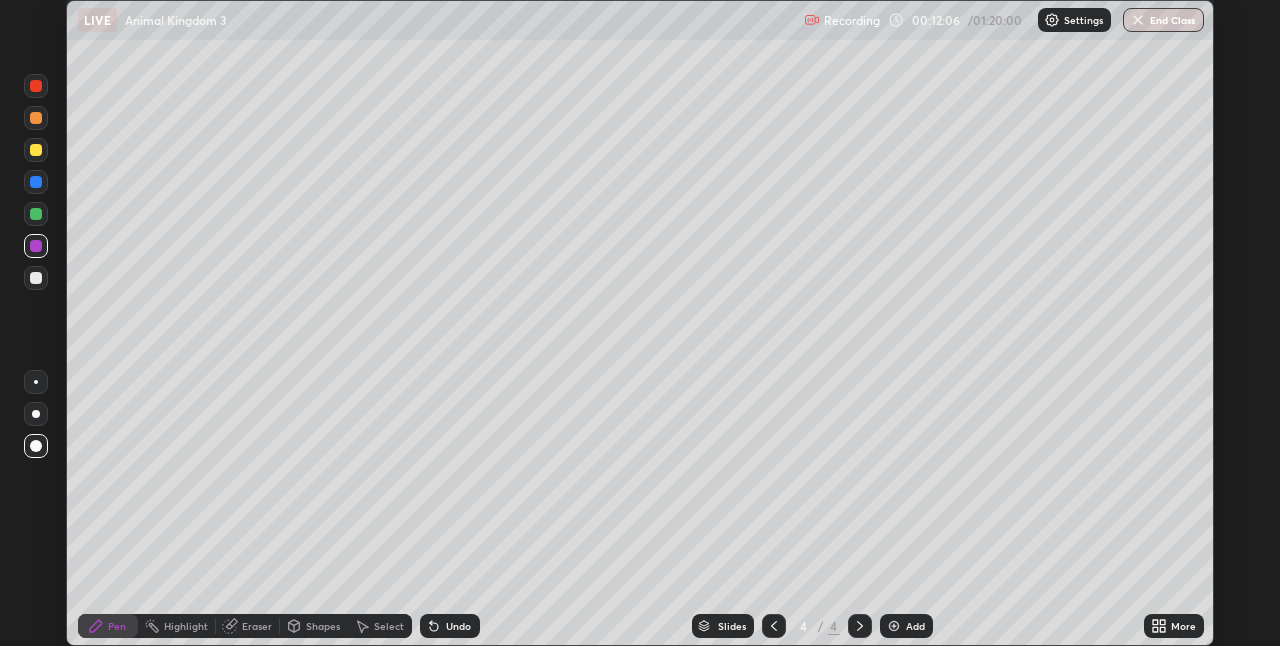 click at bounding box center [36, 446] 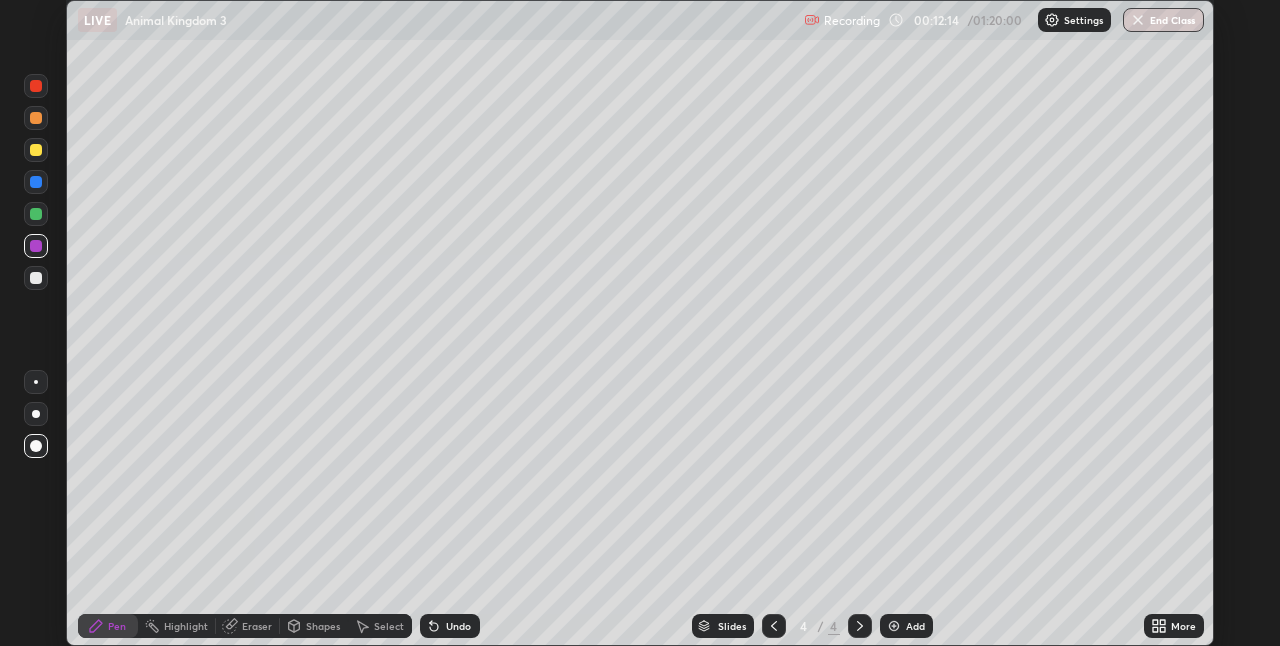 click at bounding box center (36, 278) 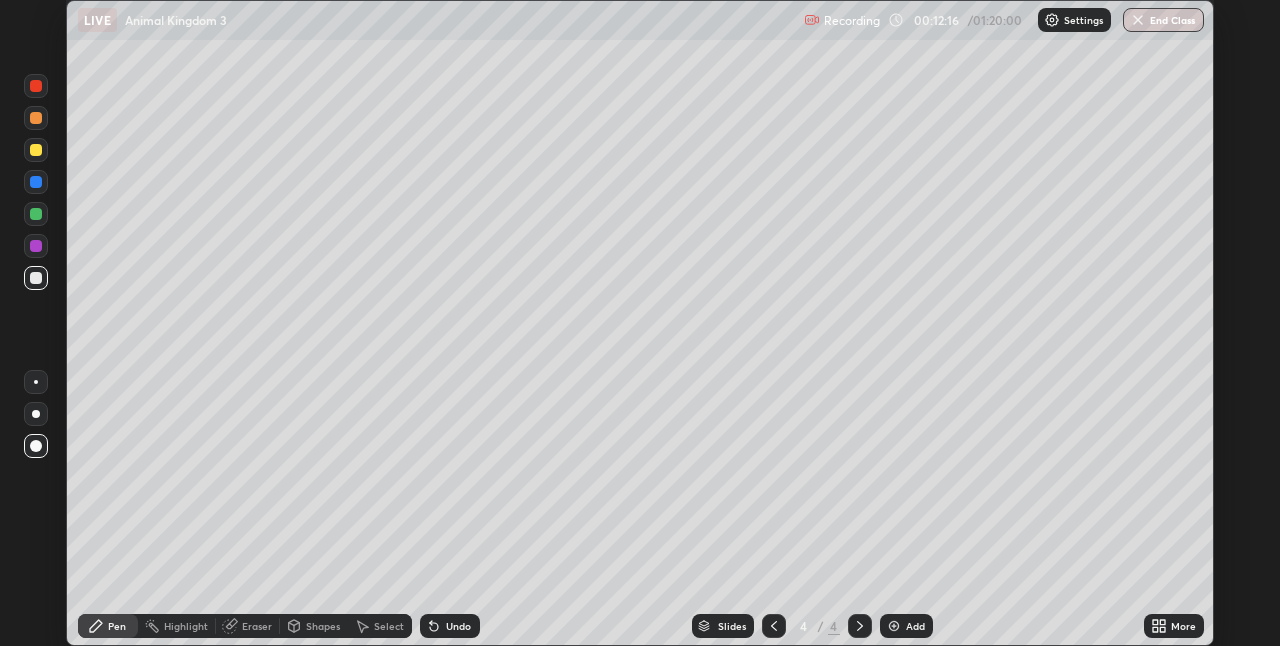click at bounding box center [36, 214] 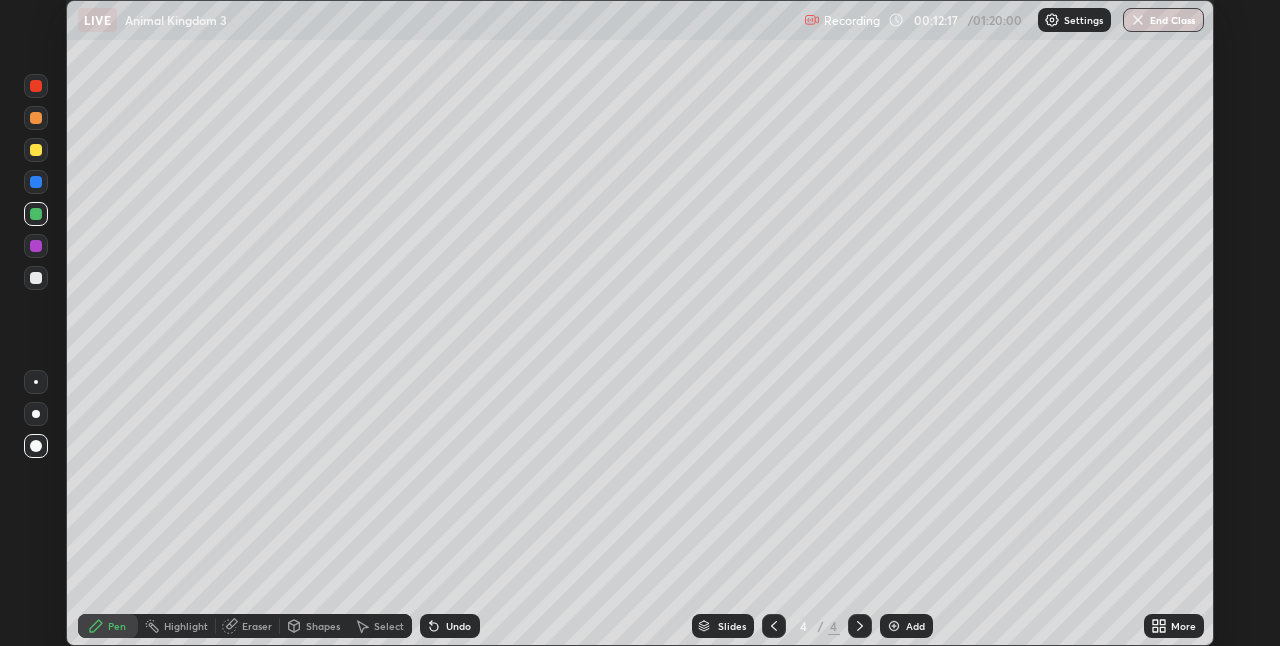 click at bounding box center [36, 278] 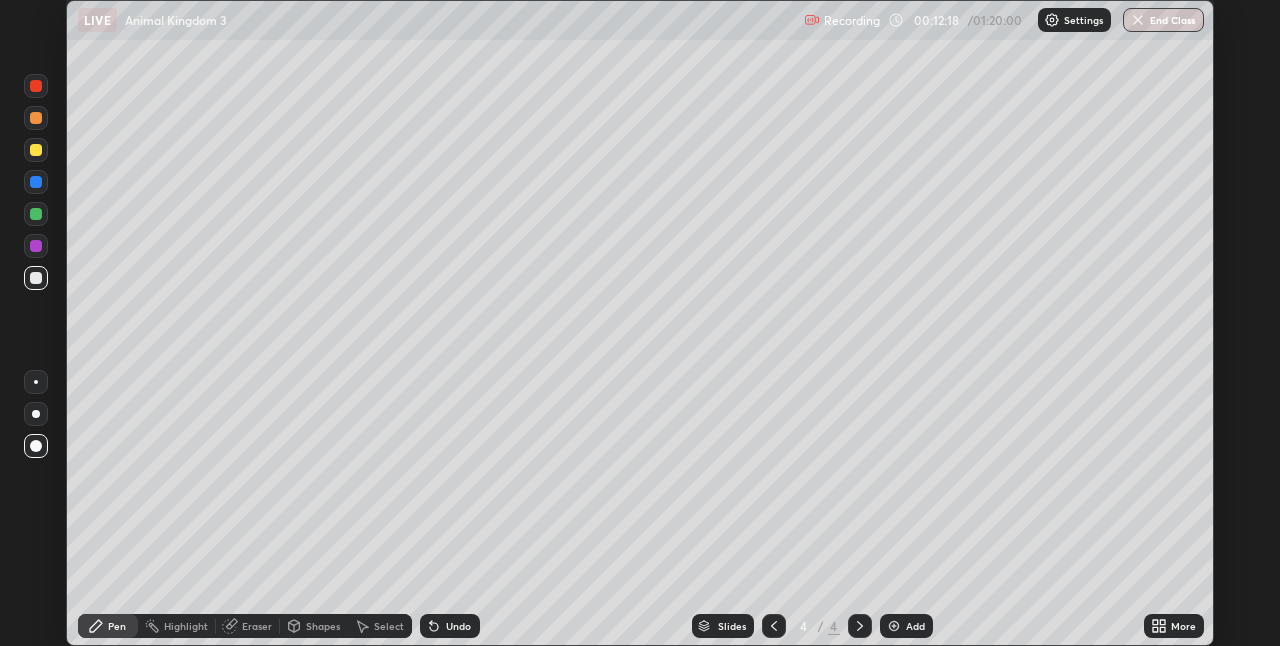 click at bounding box center [36, 214] 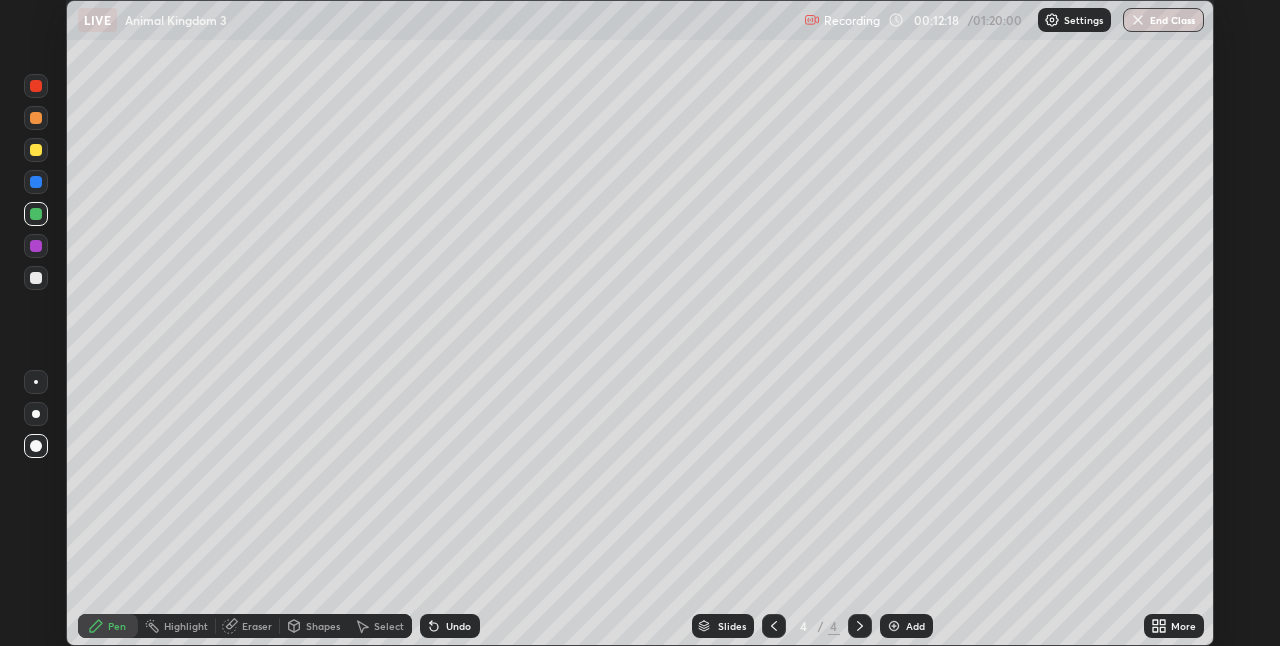 click at bounding box center [36, 446] 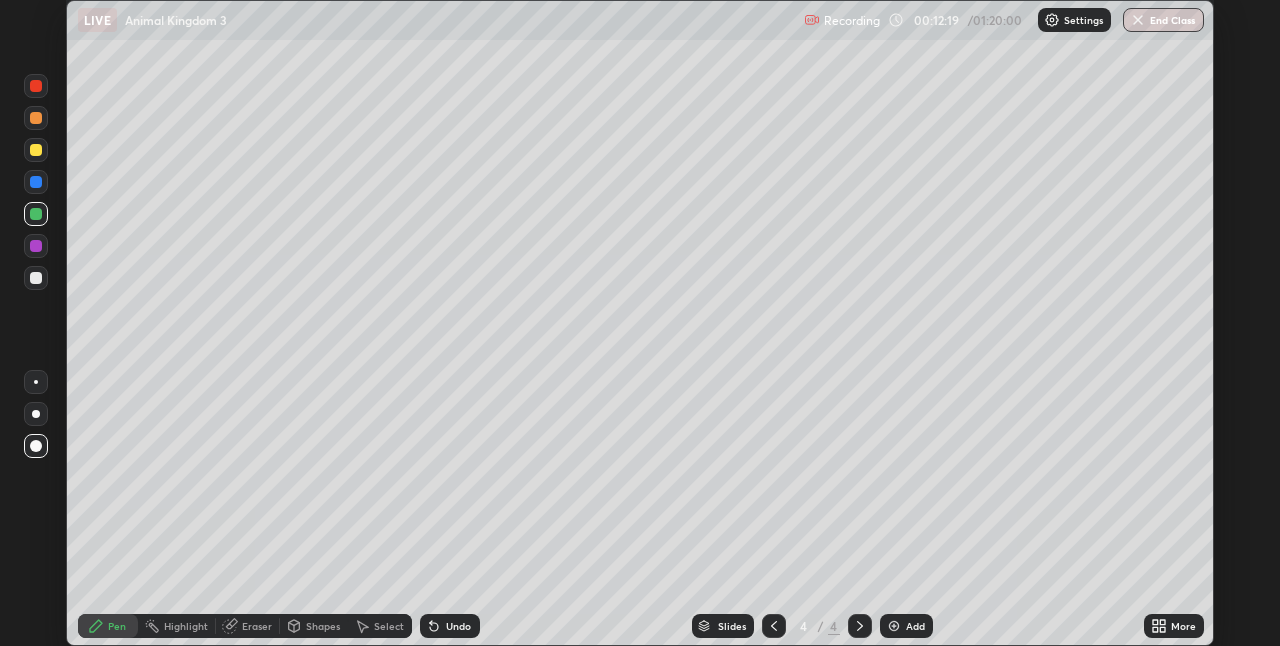 click at bounding box center (36, 382) 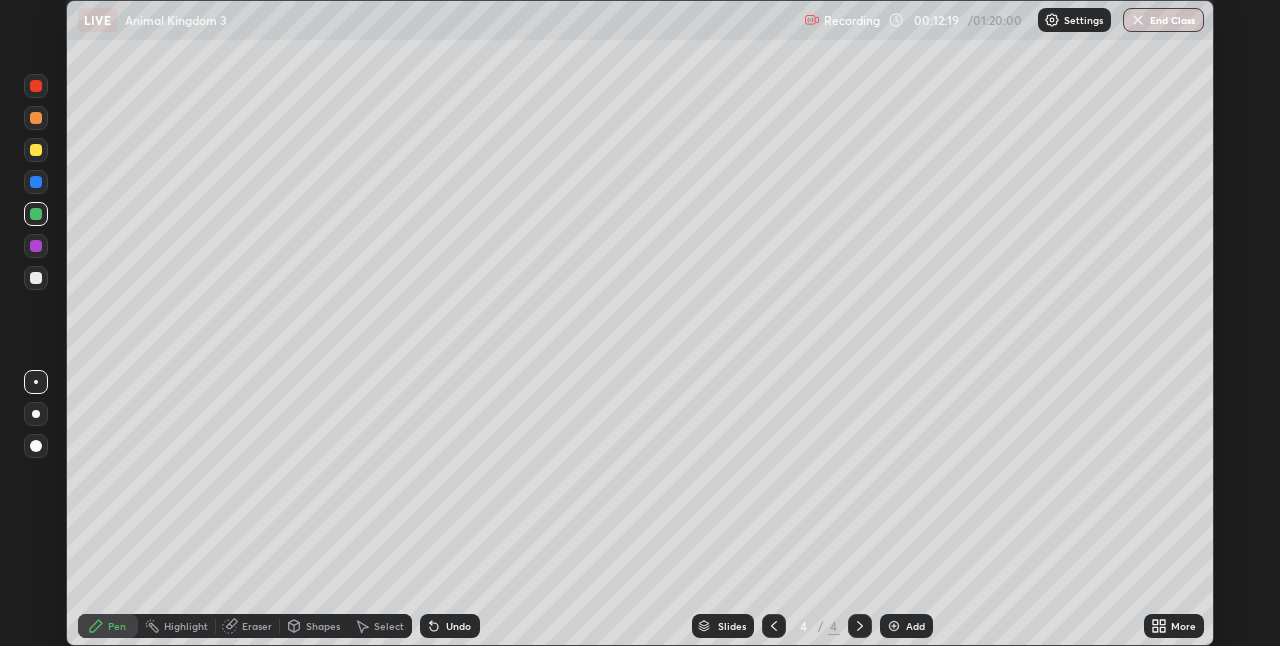 click at bounding box center (36, 382) 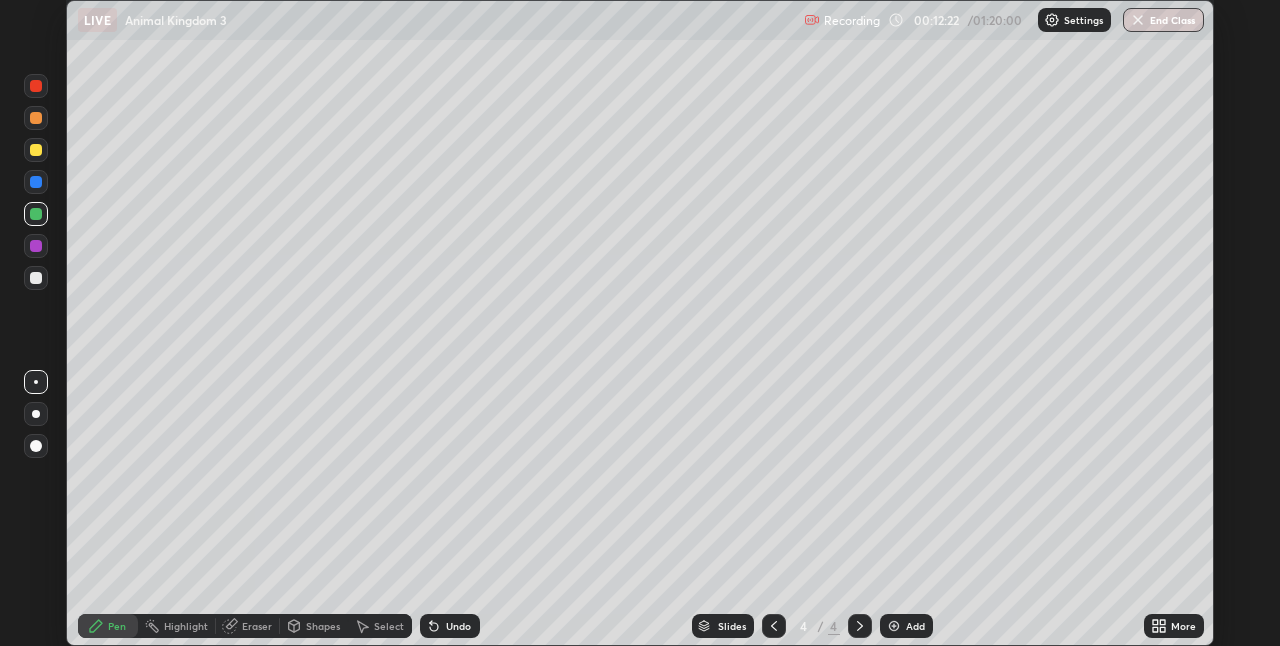 click at bounding box center [36, 246] 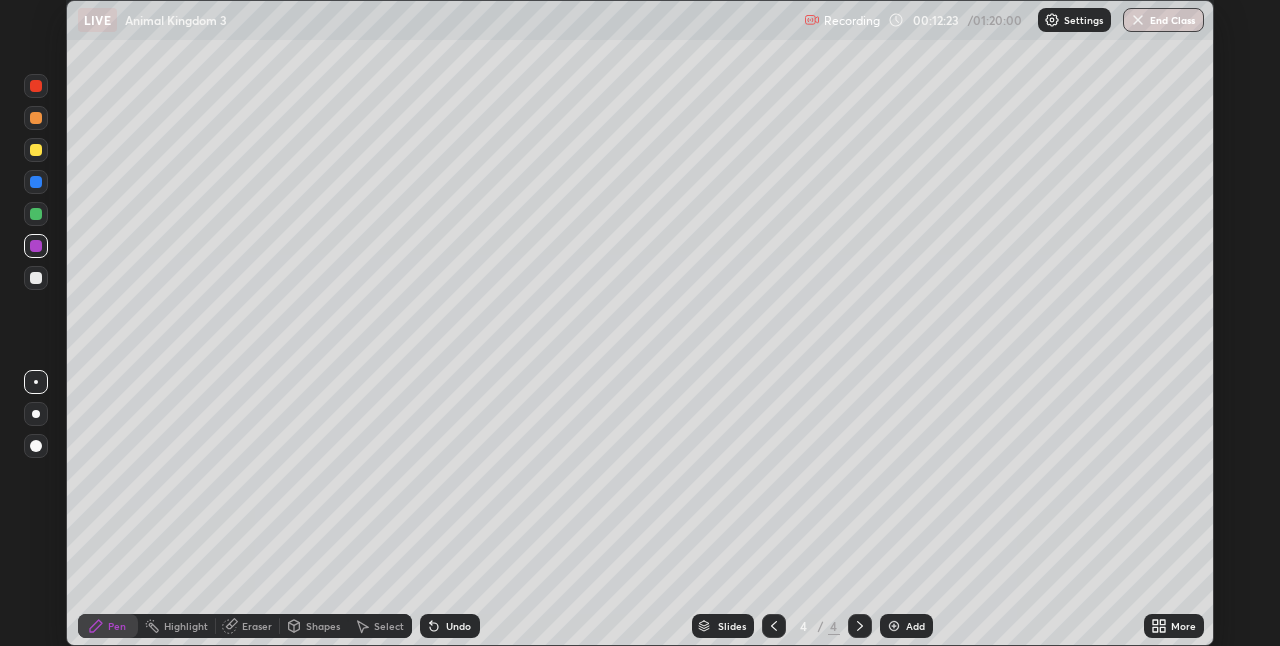 click at bounding box center (36, 446) 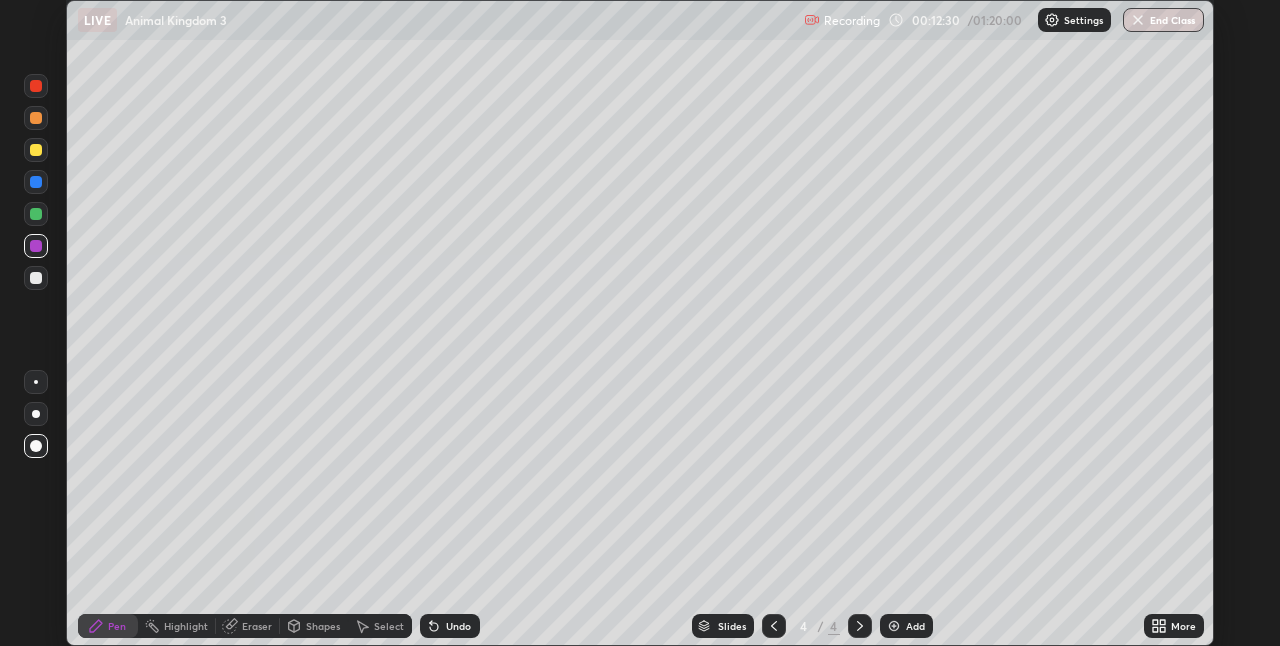click at bounding box center (36, 278) 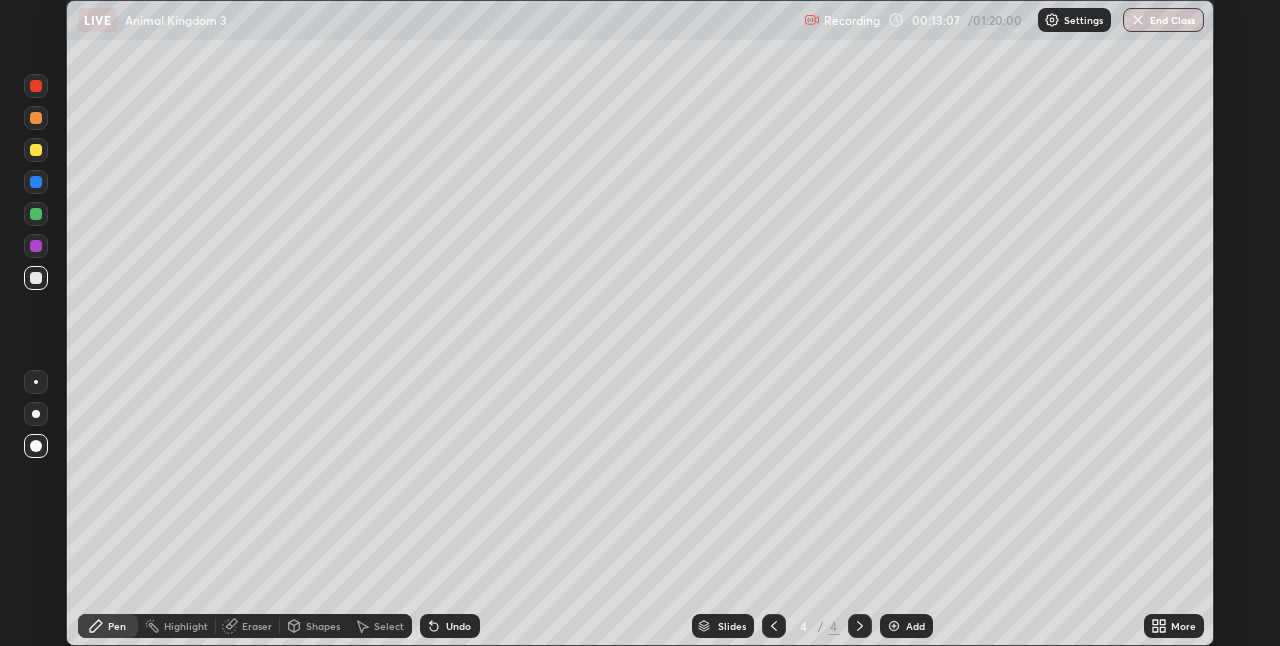 click at bounding box center [36, 382] 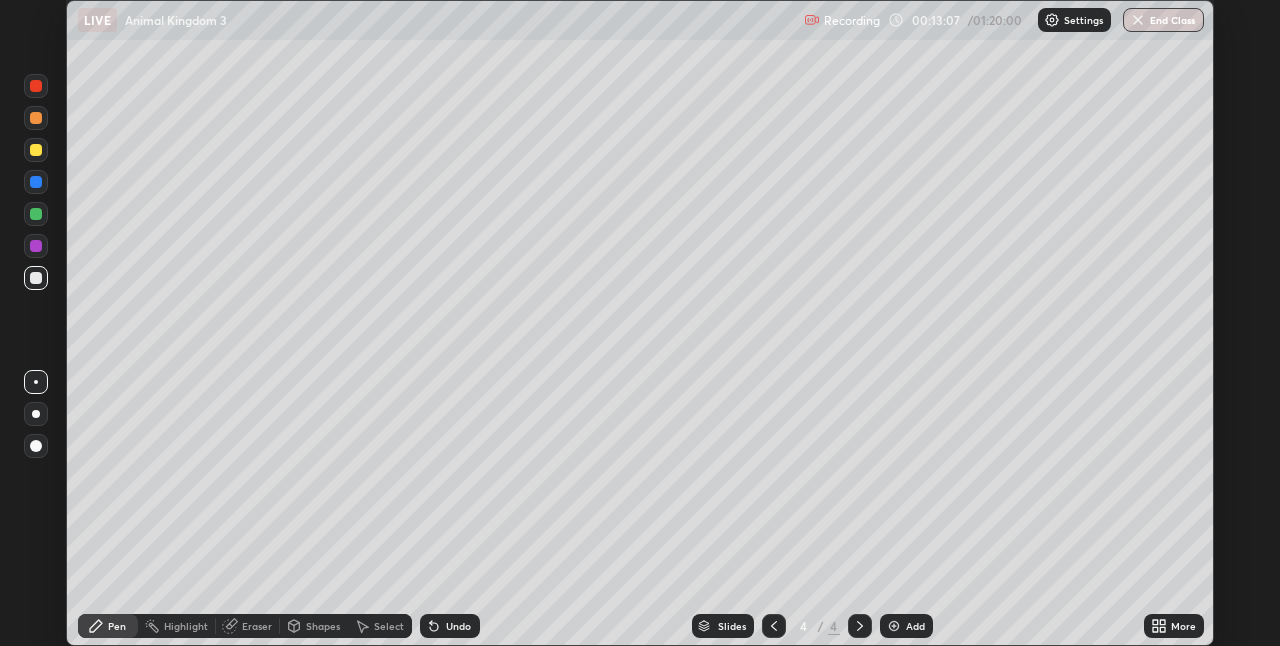 click at bounding box center [36, 278] 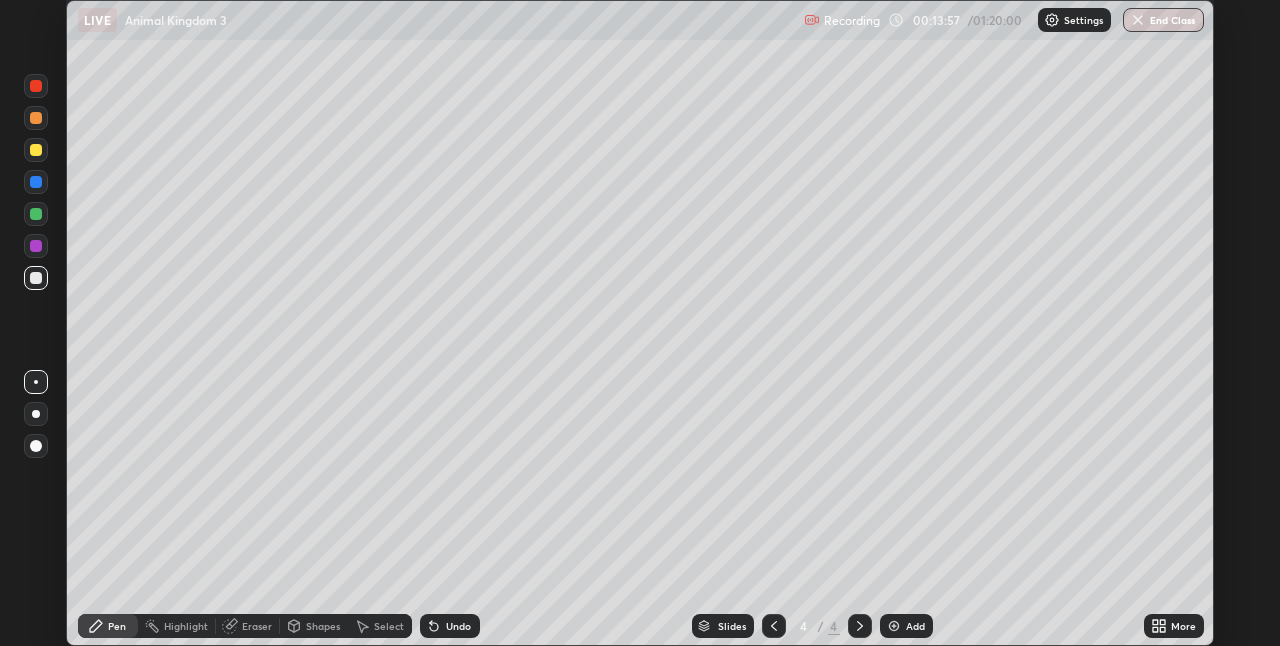 click on "Select" at bounding box center [389, 626] 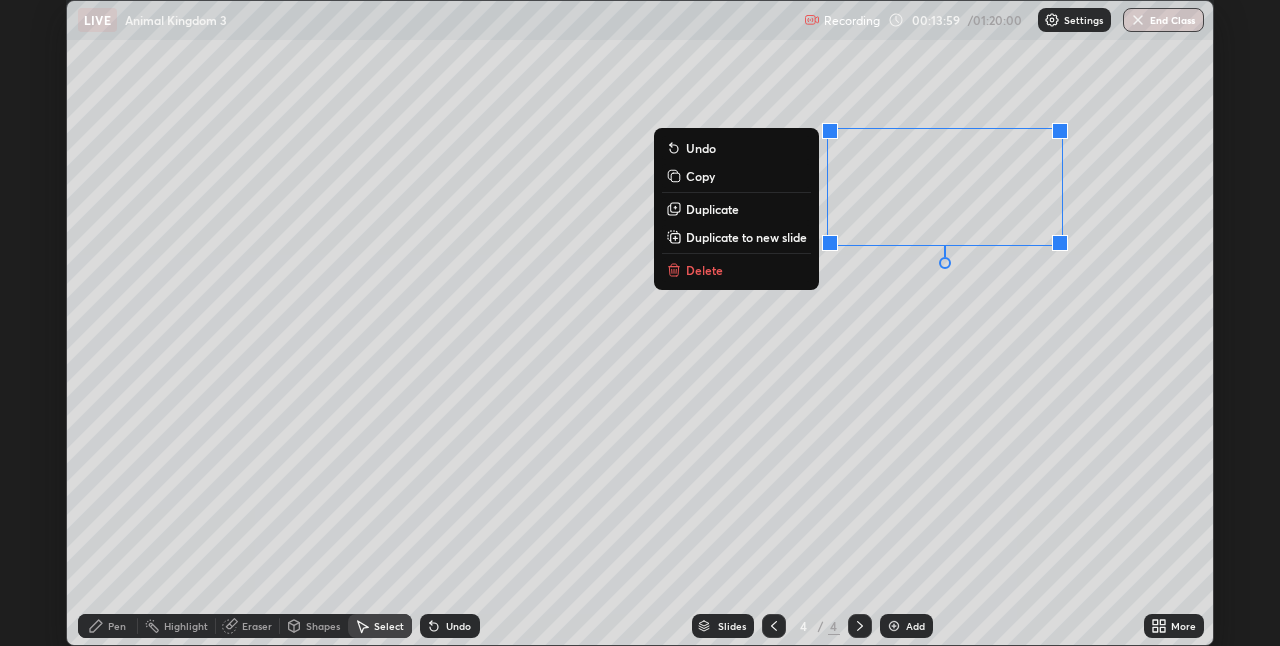 click on "0 ° Undo Copy Duplicate Duplicate to new slide Delete" at bounding box center [640, 323] 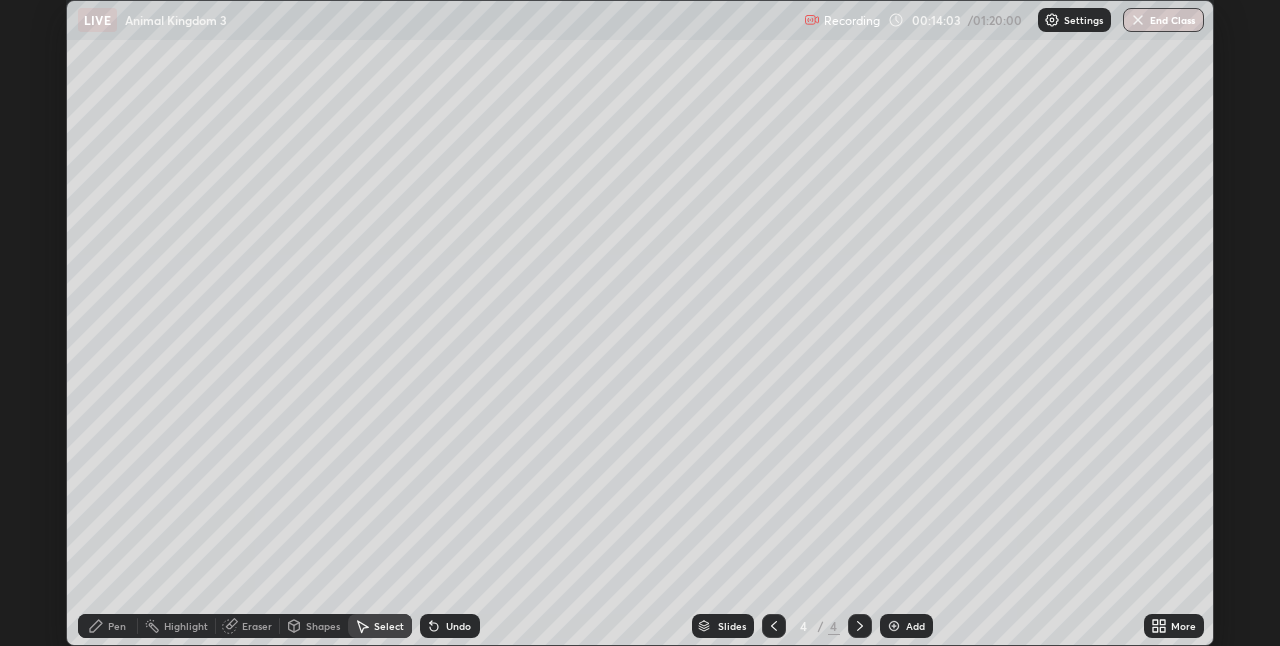 click on "0 ° Undo Copy Duplicate Duplicate to new slide Delete" at bounding box center (640, 323) 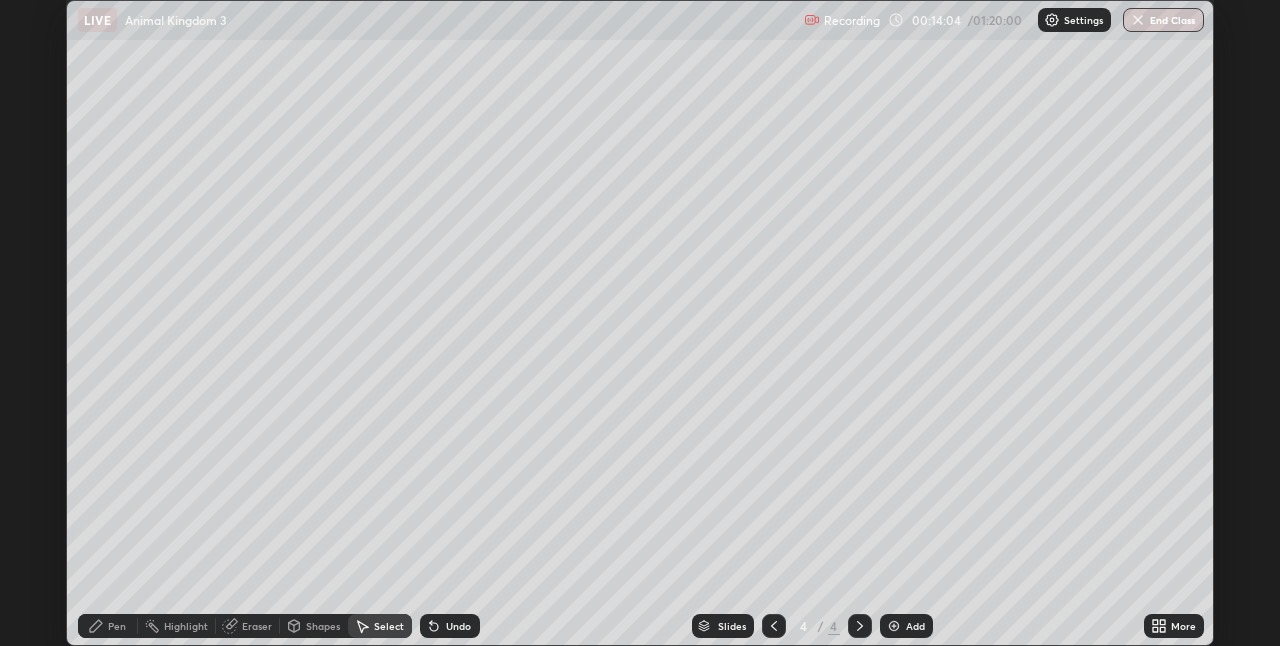 click on "0 ° Undo Copy Duplicate Duplicate to new slide Delete" at bounding box center (640, 323) 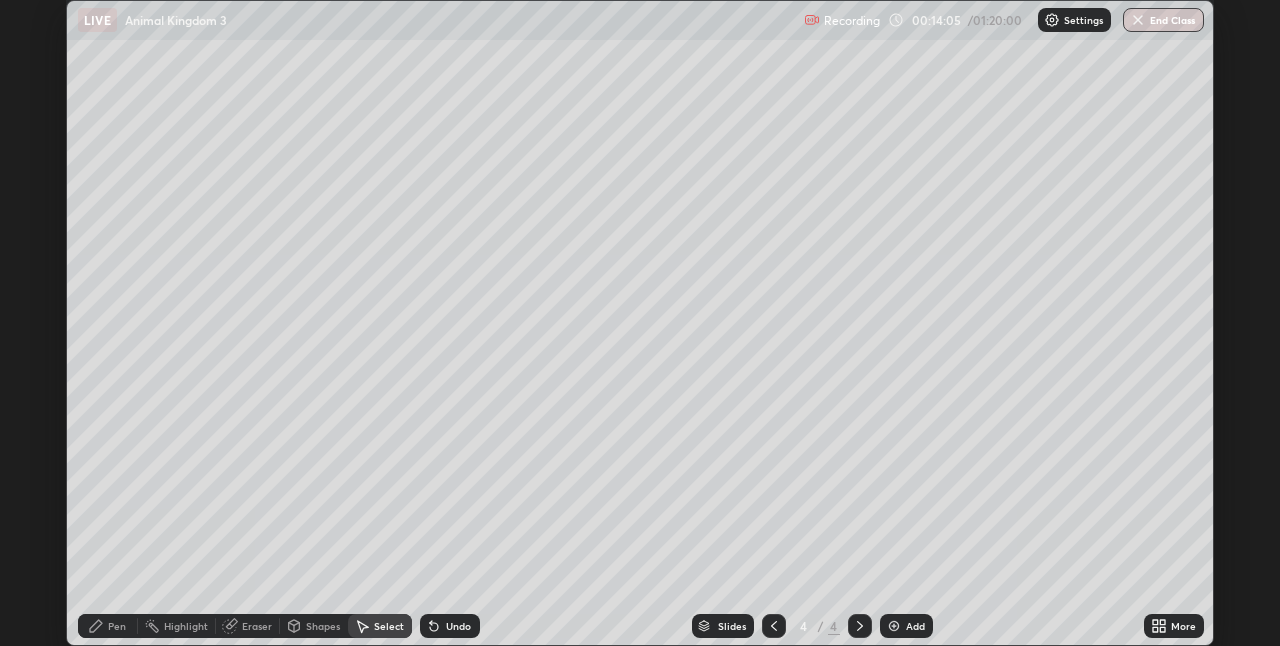 click 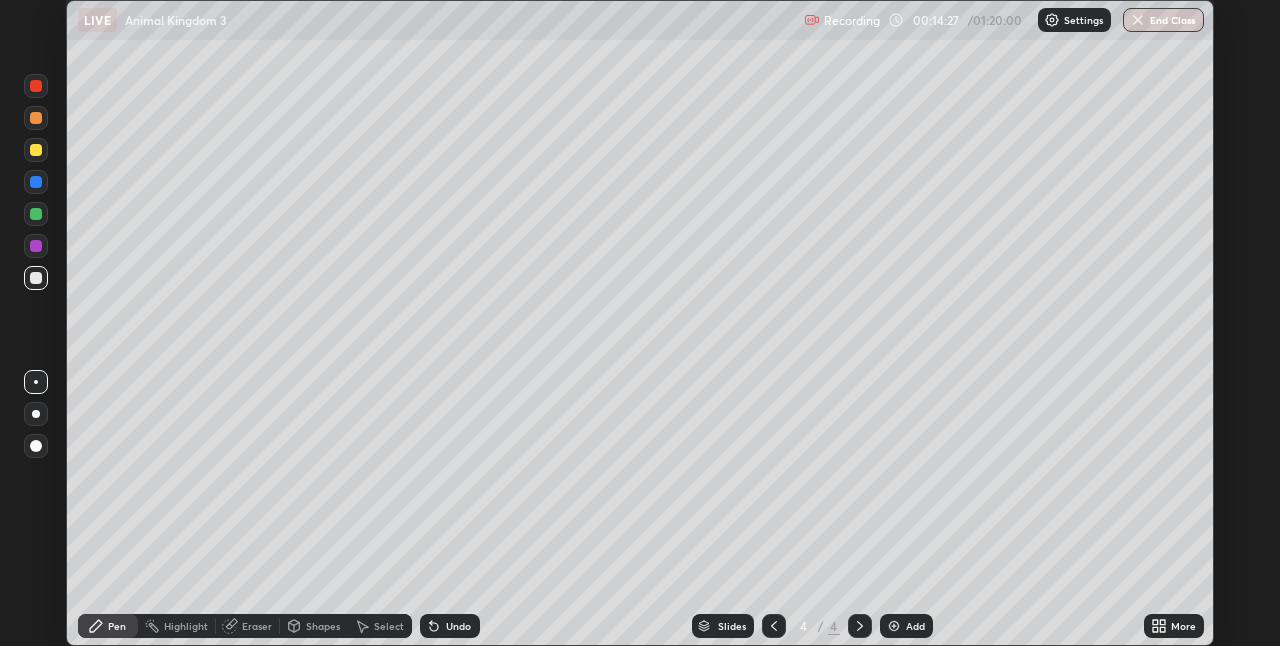 click on "Undo" at bounding box center [458, 626] 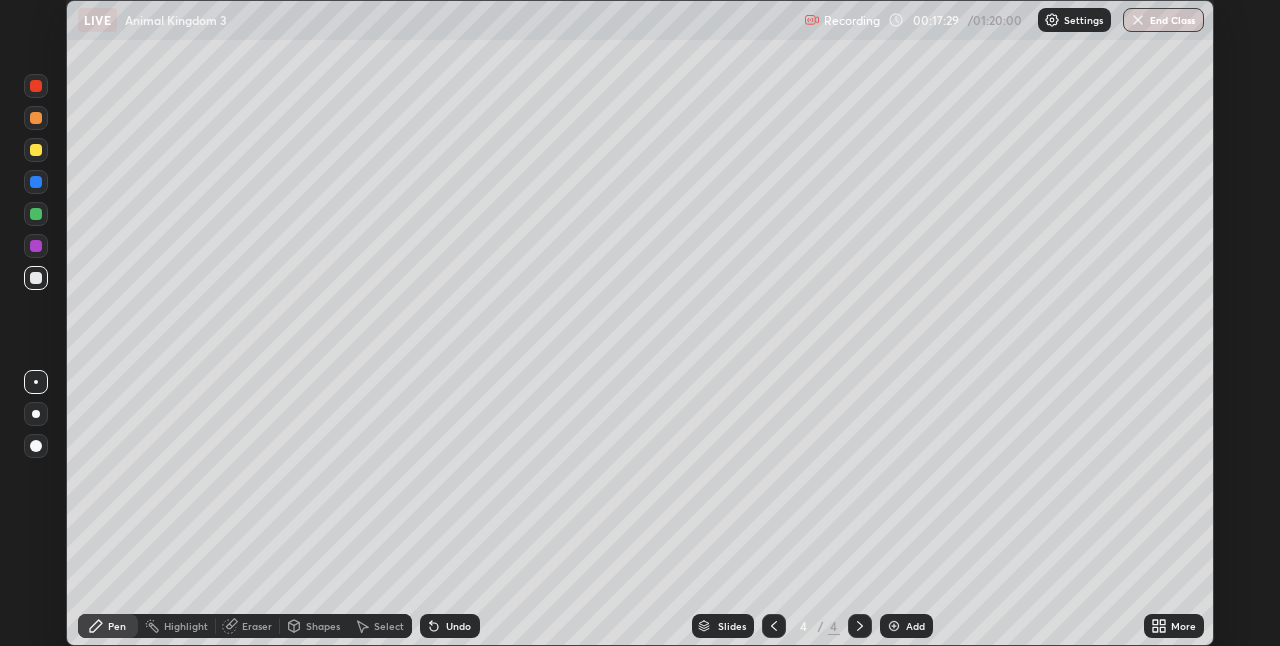 click 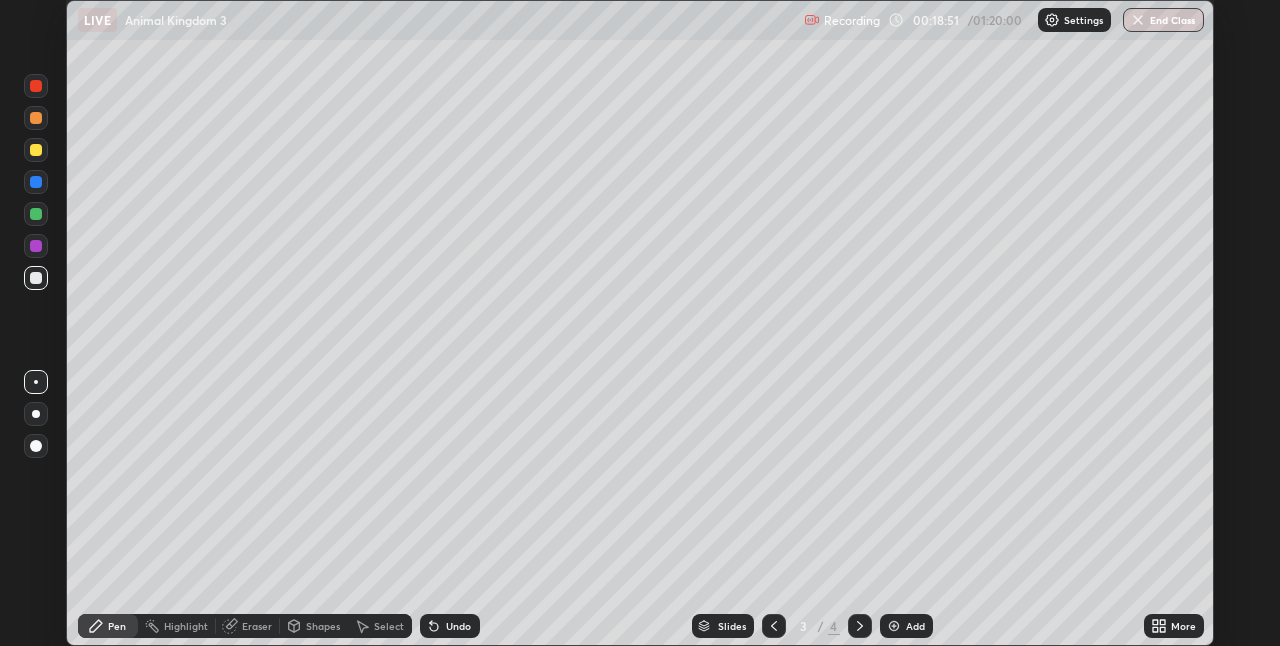 click 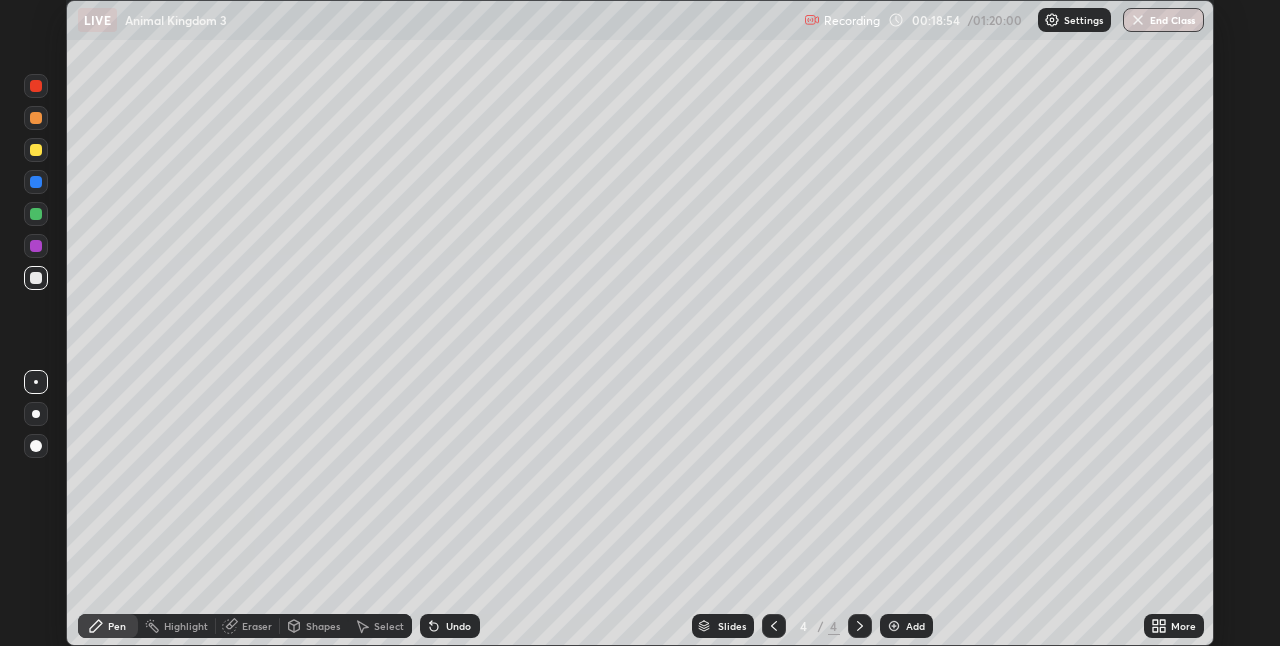 click at bounding box center [36, 150] 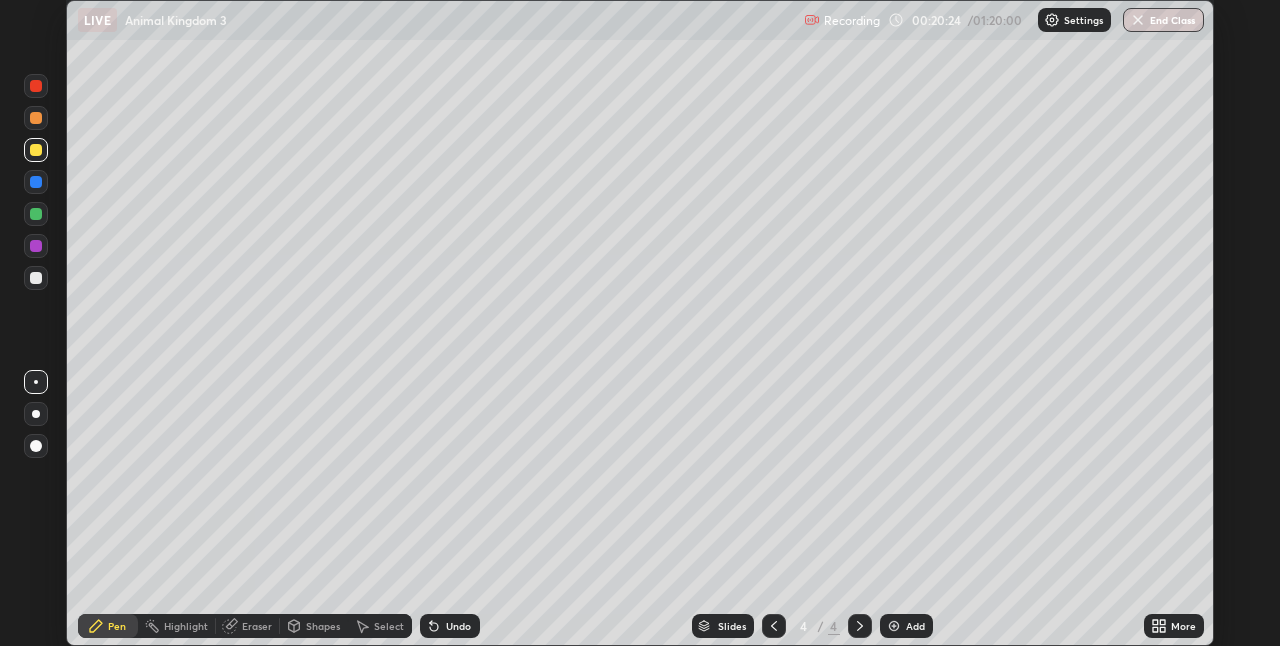 click at bounding box center [894, 626] 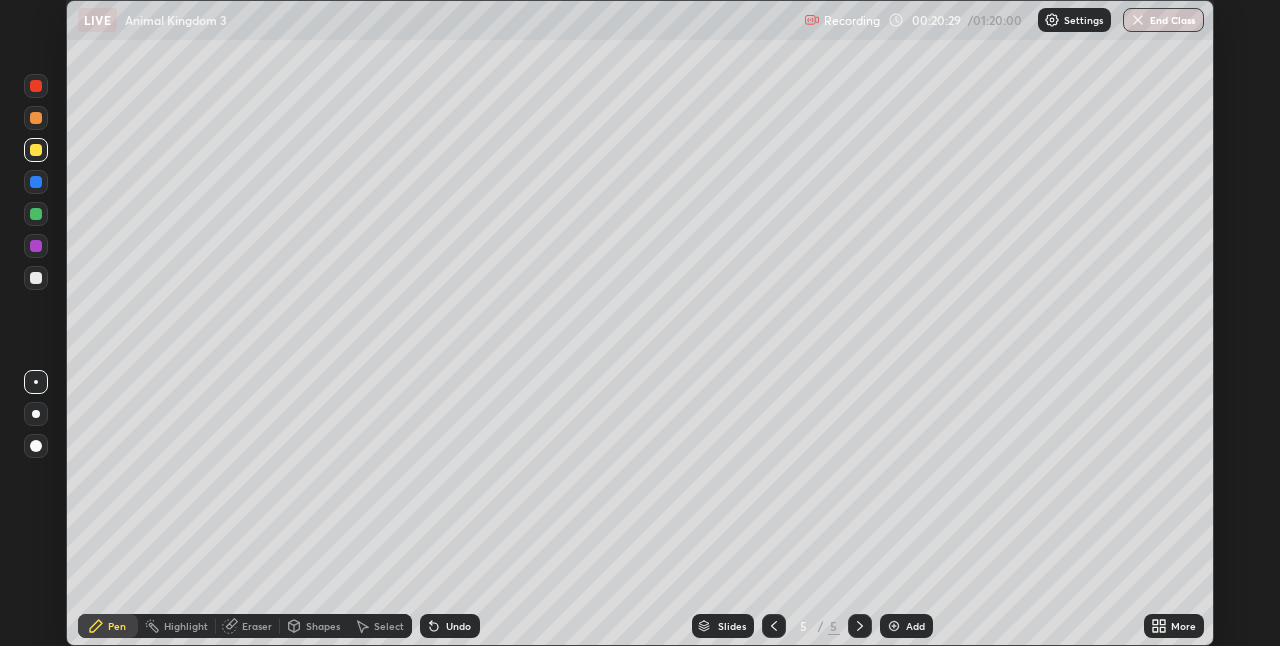 click at bounding box center (36, 278) 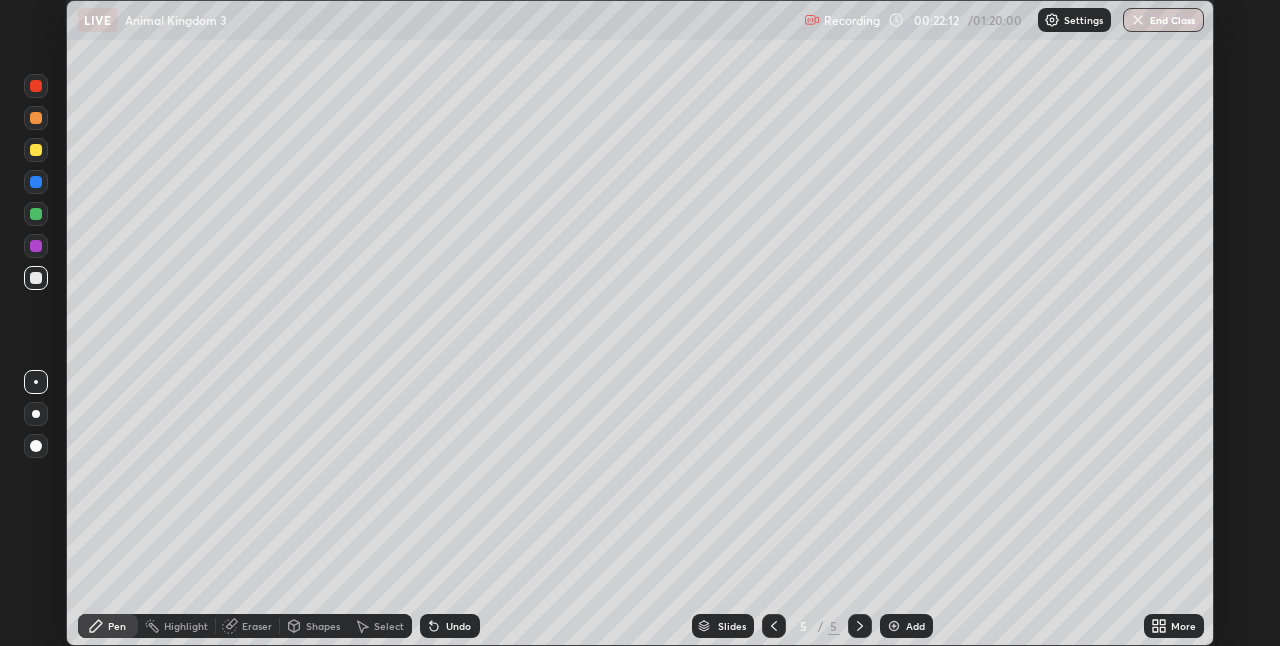 click at bounding box center (36, 150) 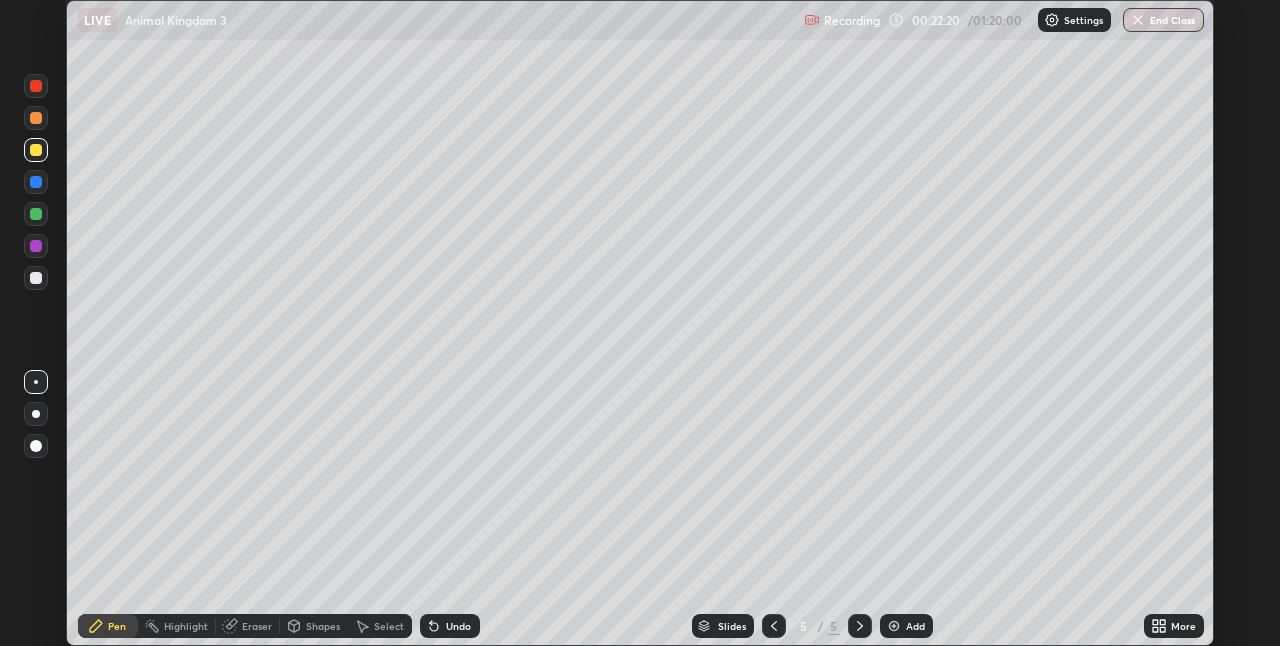 click at bounding box center [36, 278] 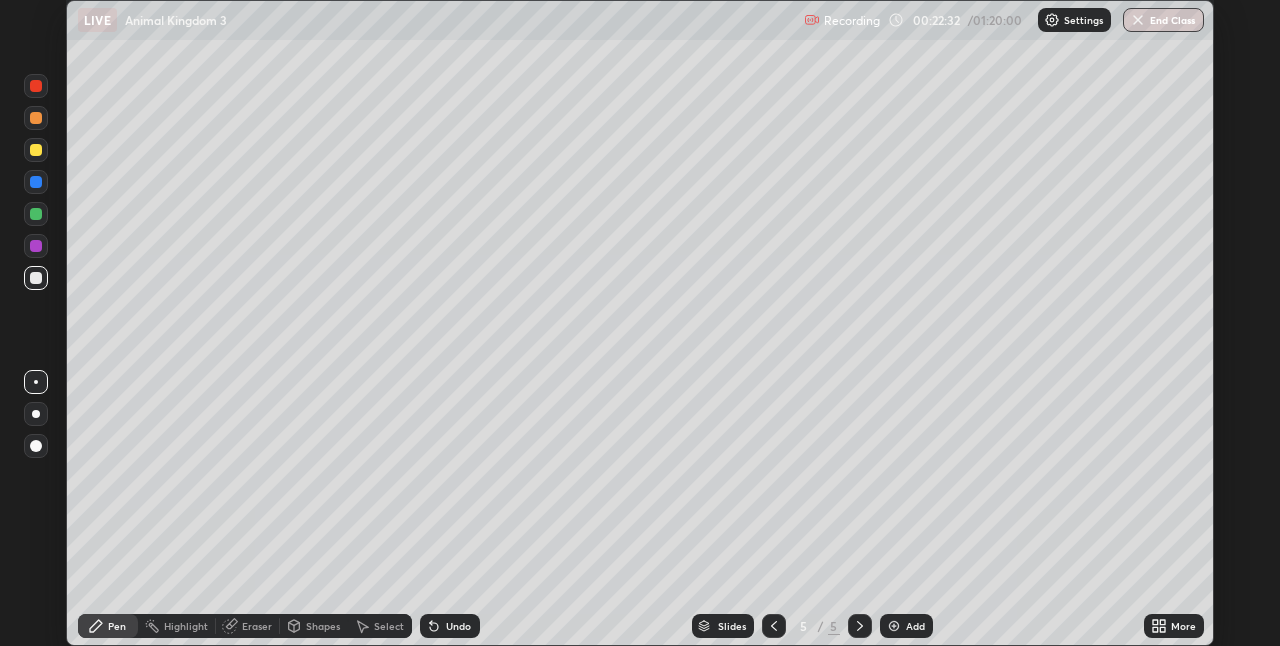 click at bounding box center (36, 150) 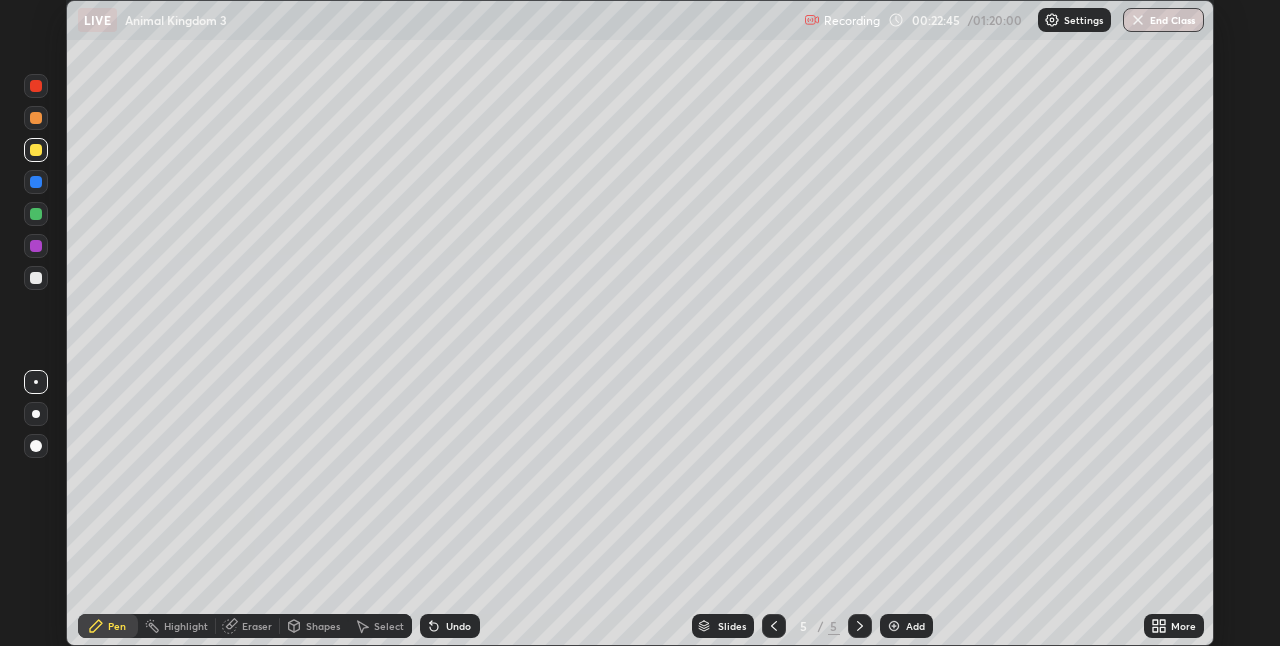 click at bounding box center (774, 626) 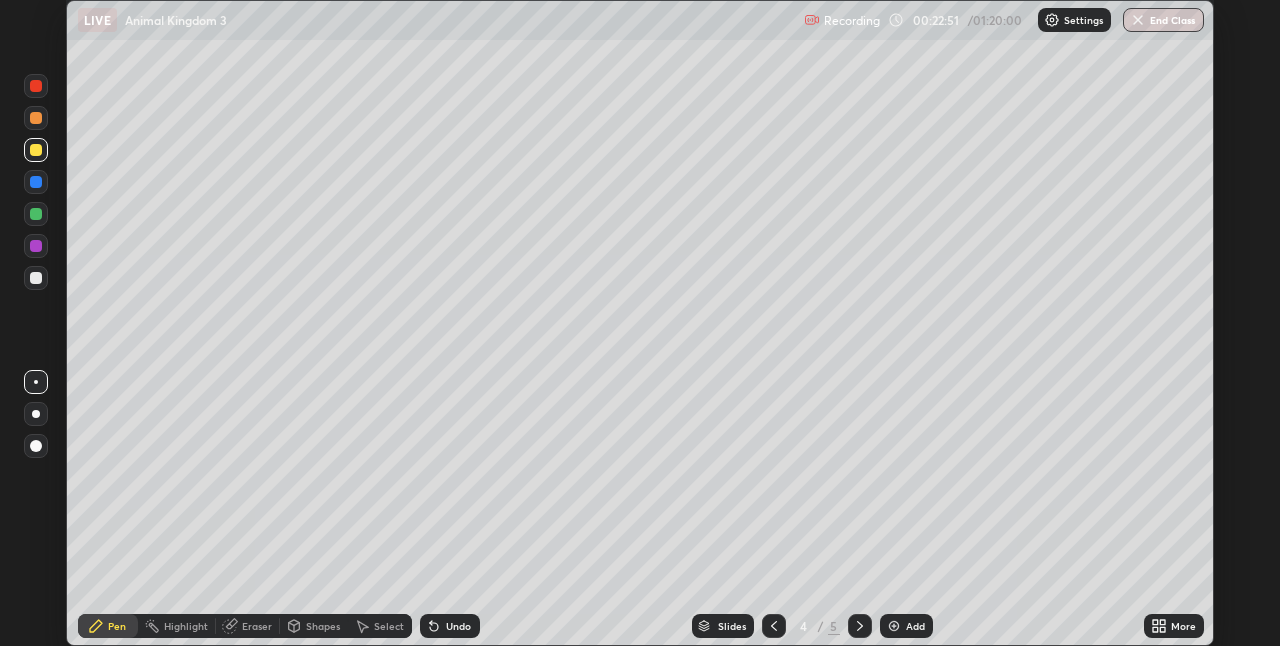 click 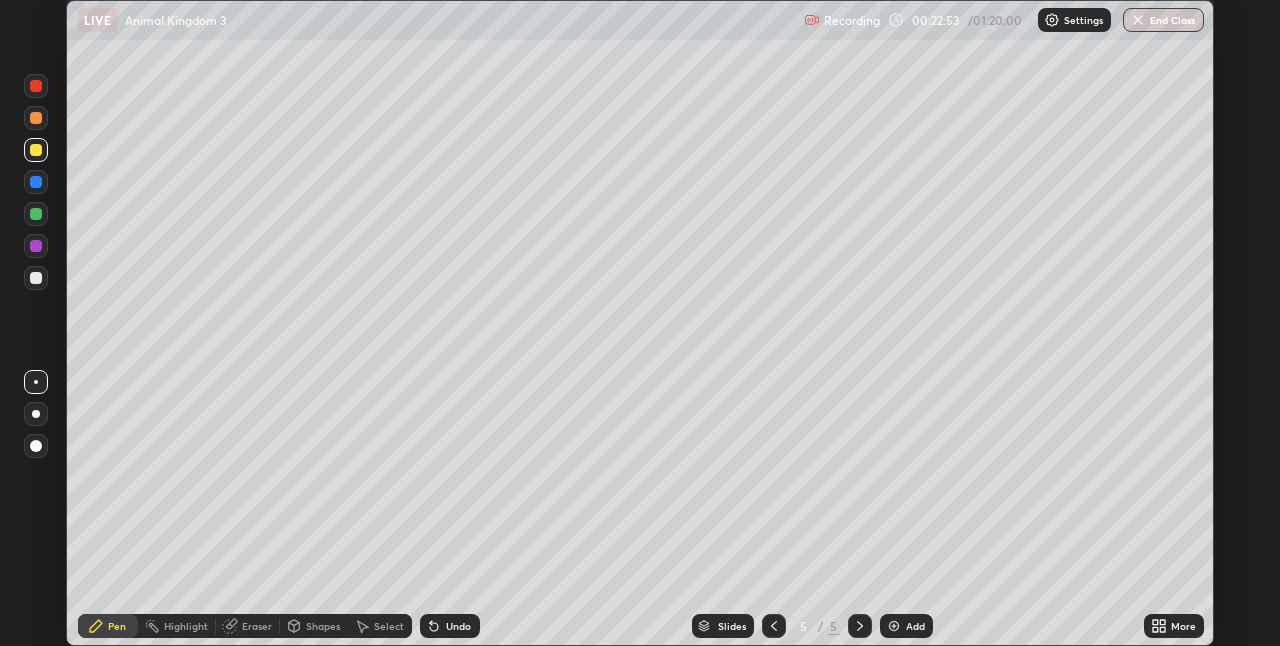 click at bounding box center (36, 278) 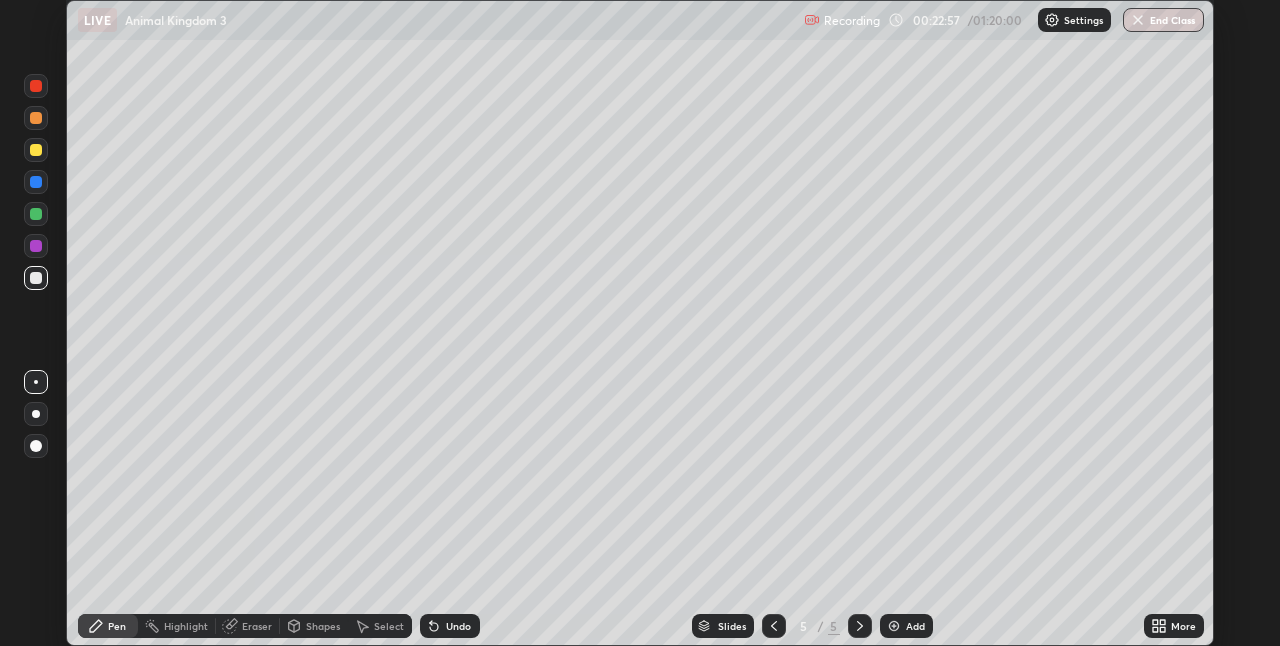 click on "Undo" at bounding box center (458, 626) 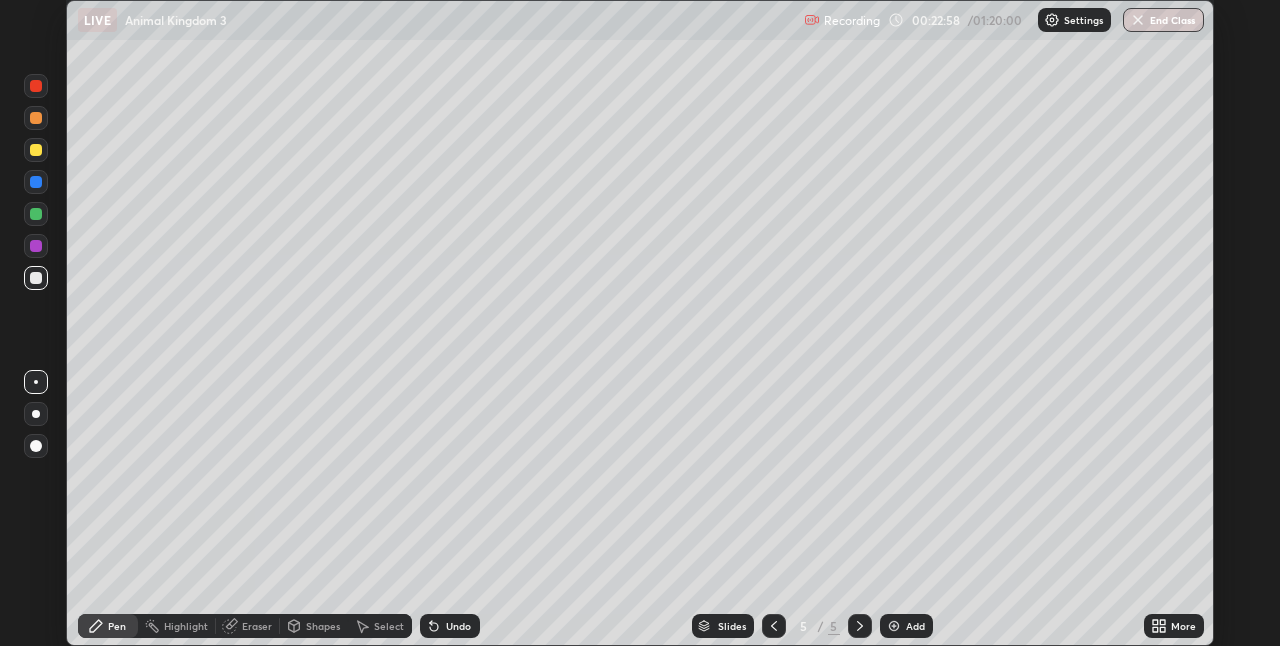 click on "Undo" at bounding box center (450, 626) 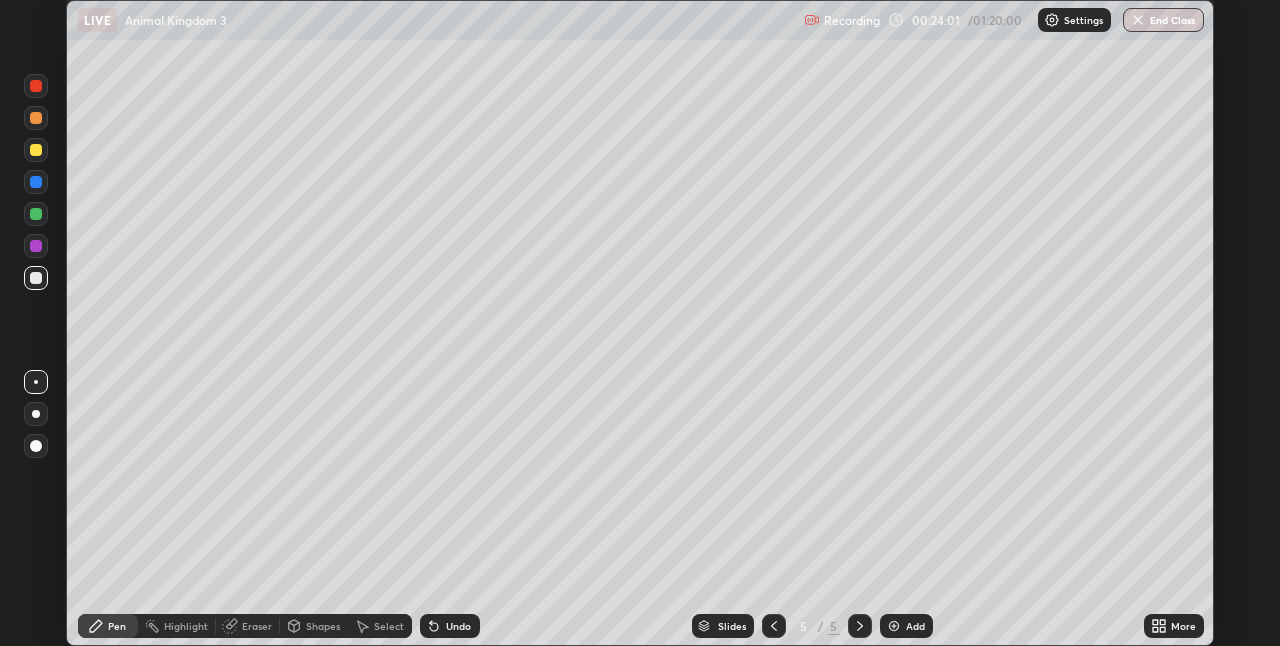 click on "Select" at bounding box center [389, 626] 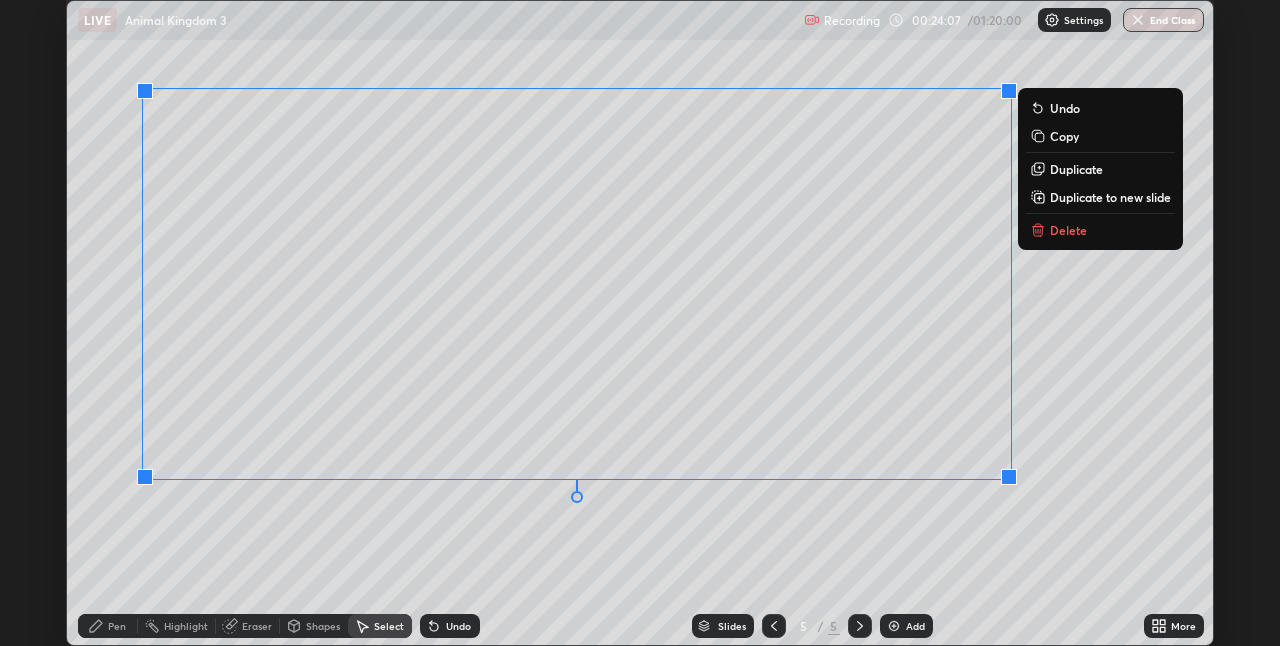 click on "0 ° Undo Copy Duplicate Duplicate to new slide Delete" at bounding box center (640, 323) 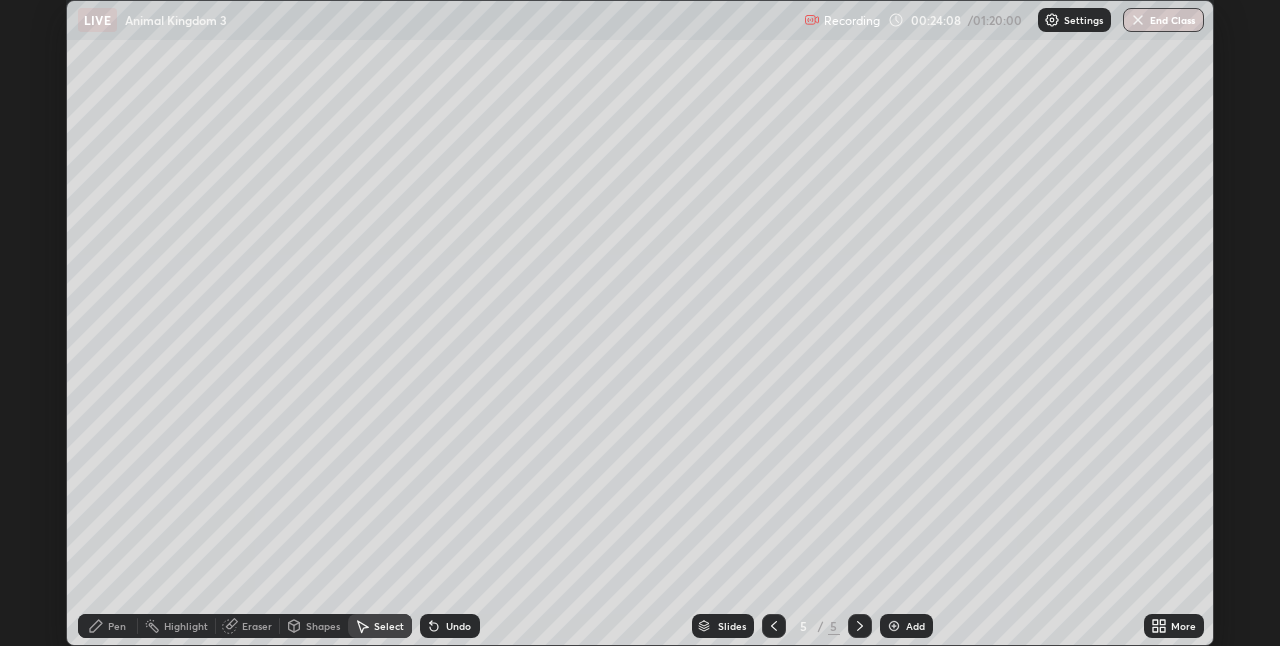 click on "Pen" at bounding box center [117, 626] 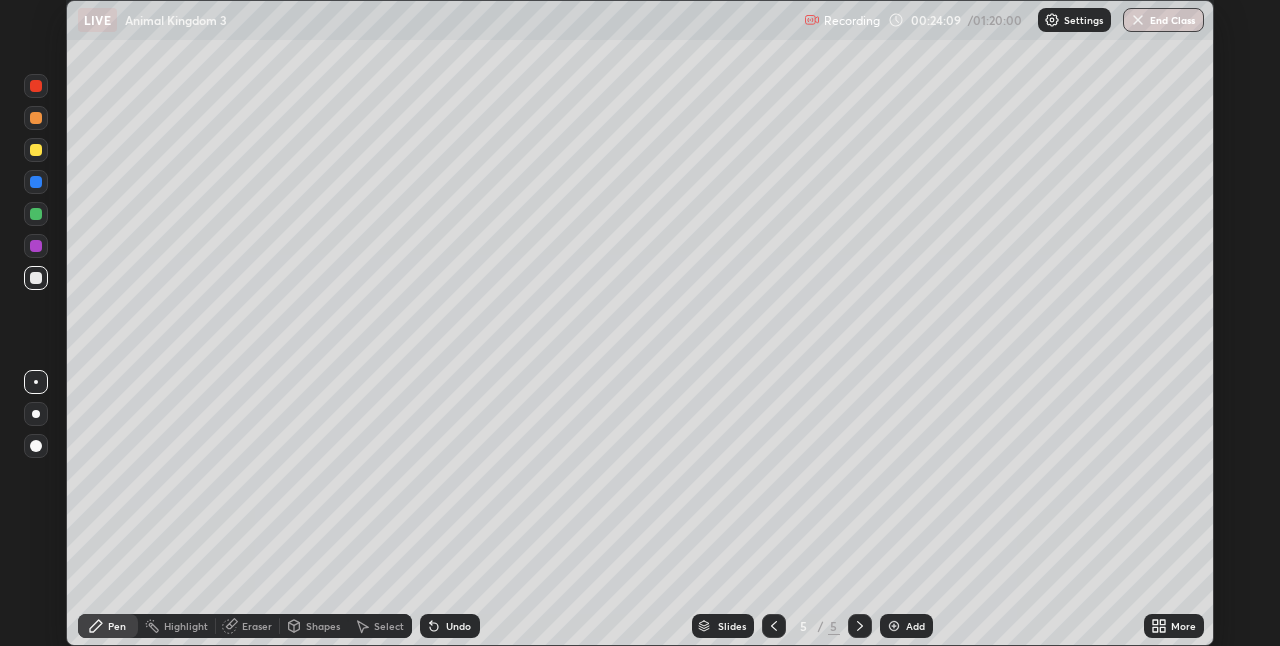 click at bounding box center (36, 150) 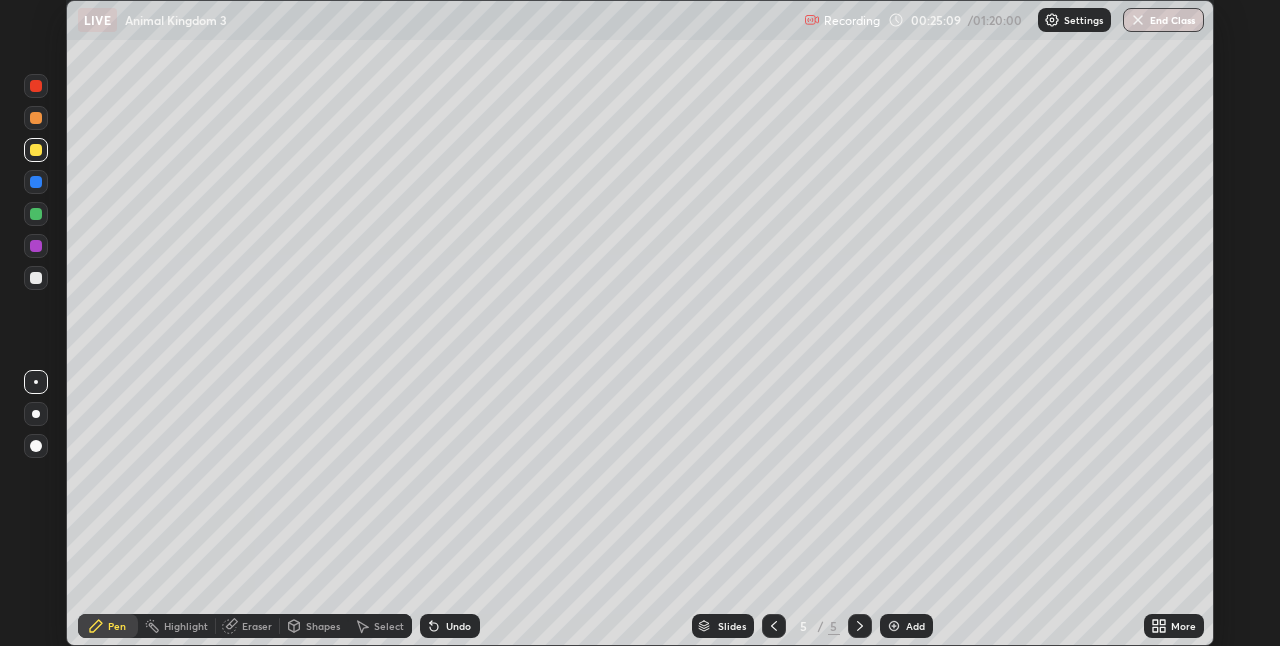 click at bounding box center (36, 278) 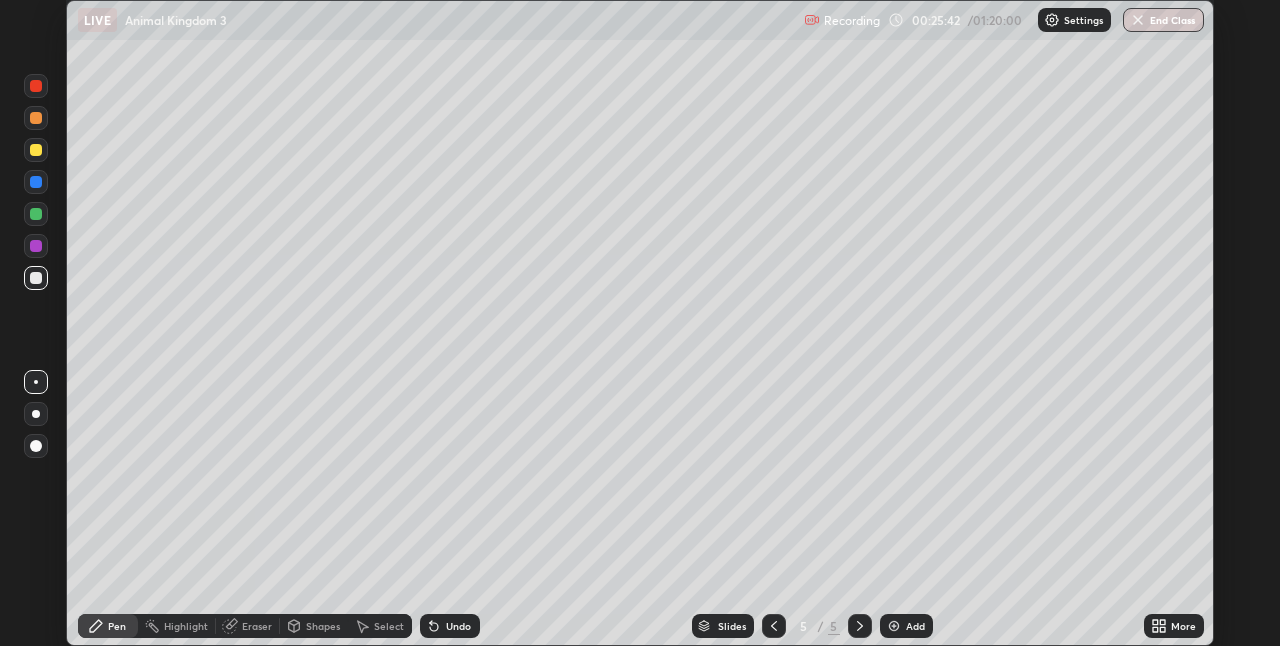 click on "Undo" at bounding box center (458, 626) 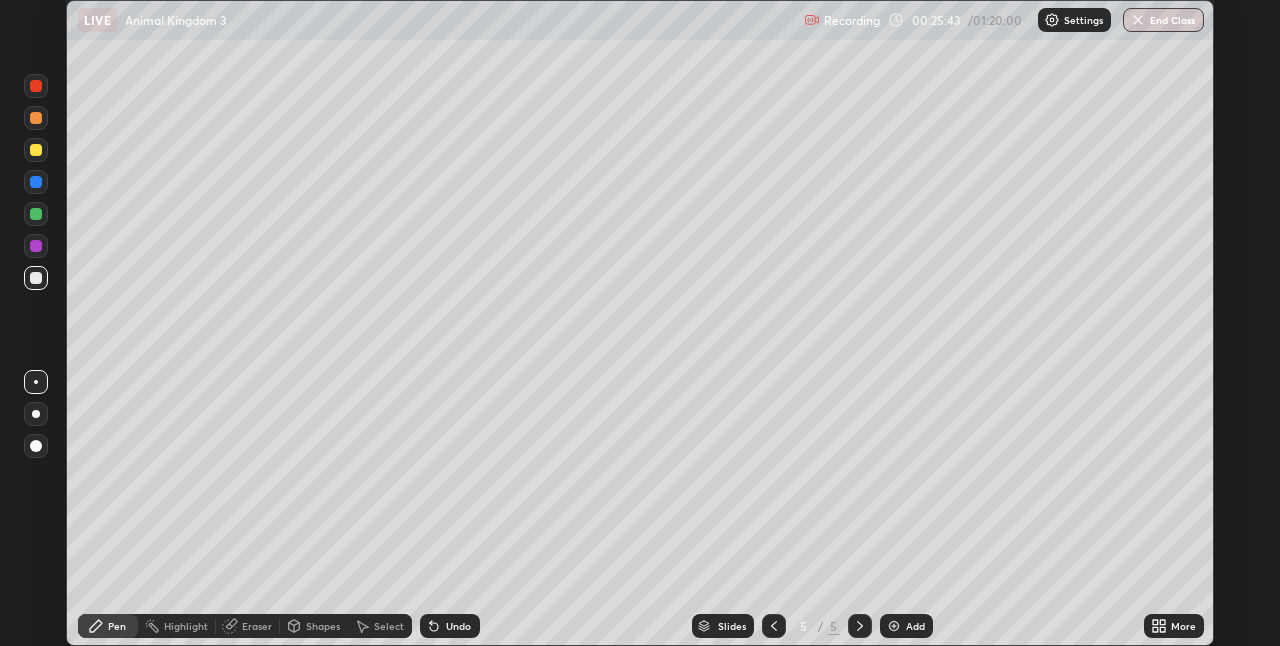 click on "Undo" at bounding box center [458, 626] 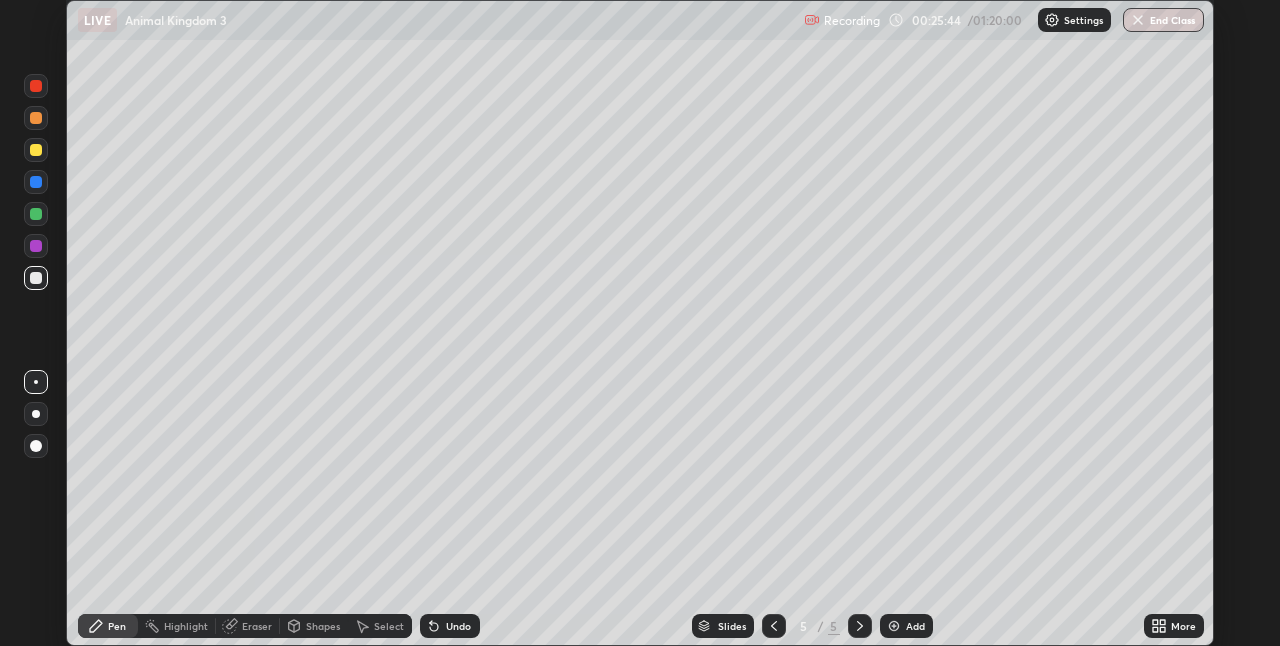 click on "Undo" at bounding box center [458, 626] 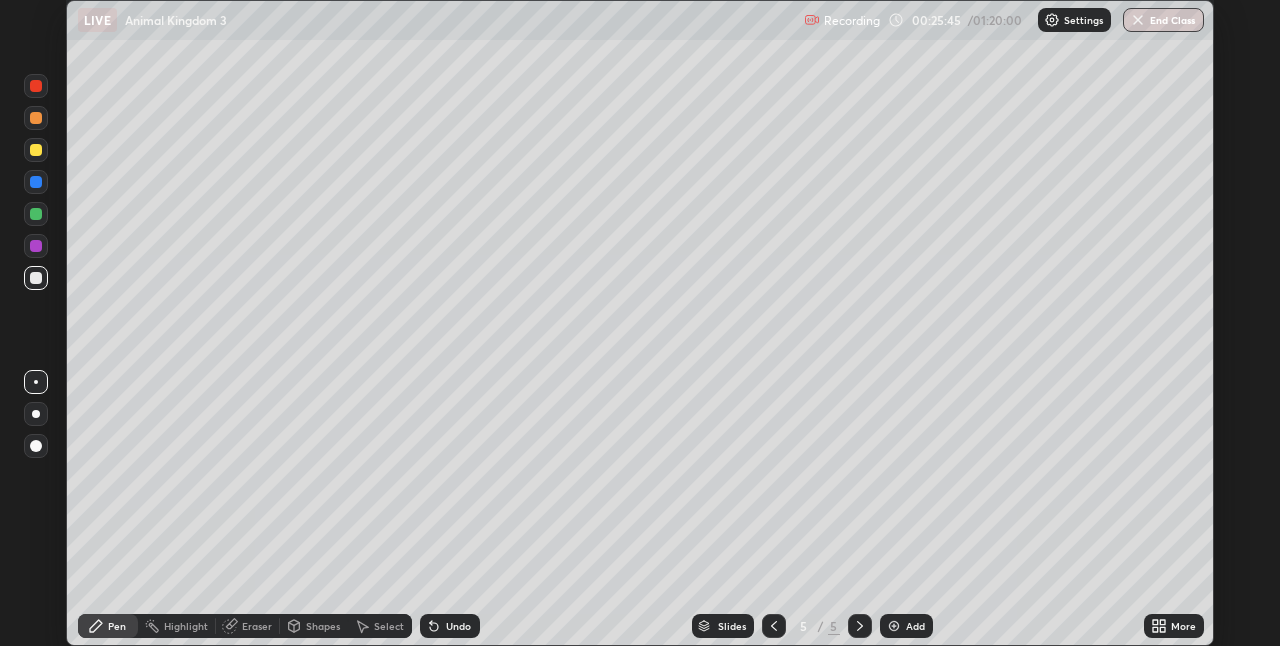 click on "Undo" at bounding box center (458, 626) 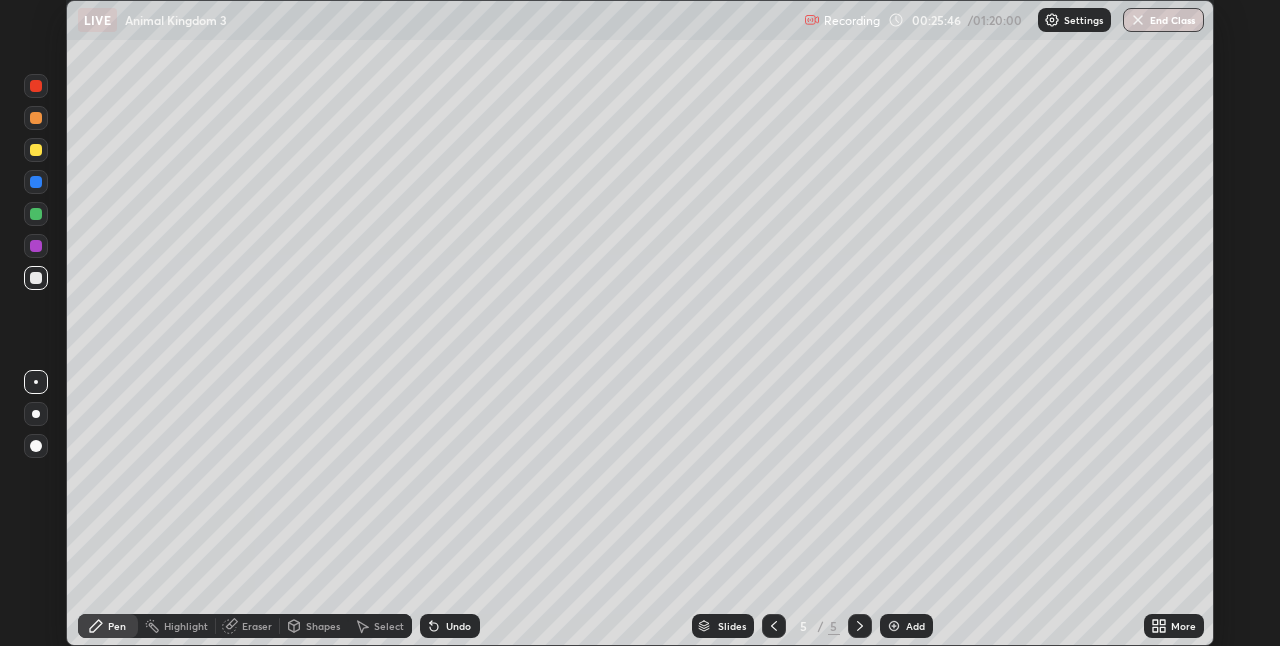 click on "Undo" at bounding box center (450, 626) 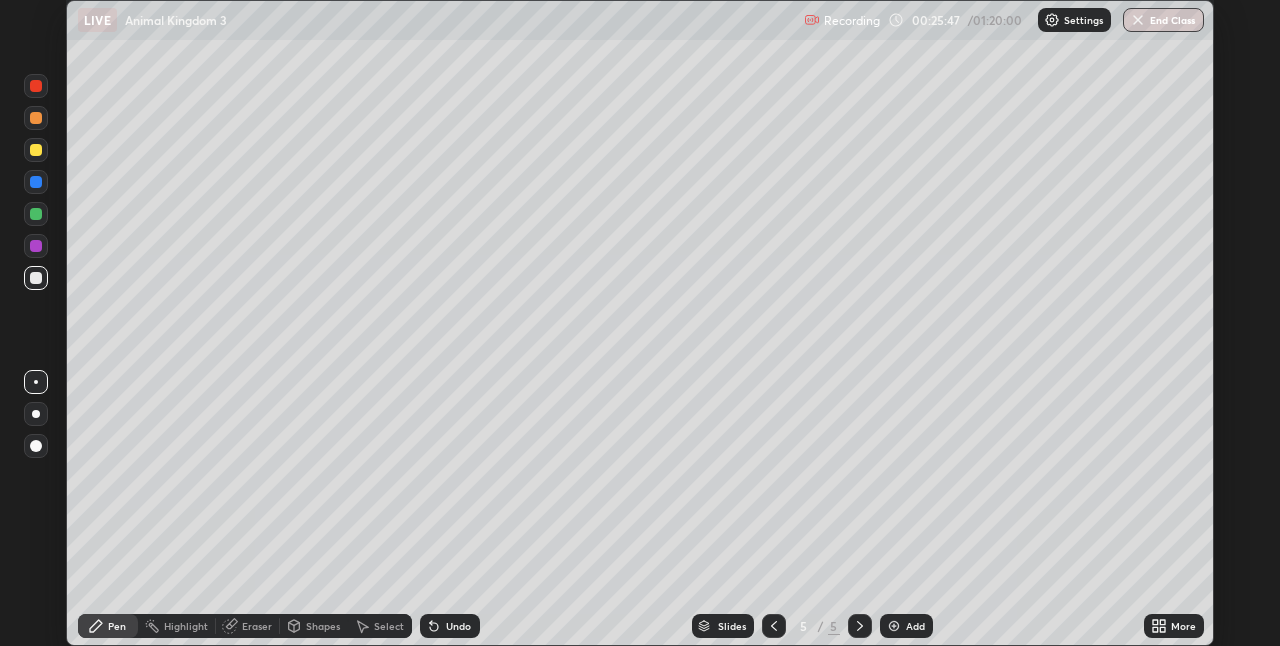 click on "Undo" at bounding box center [450, 626] 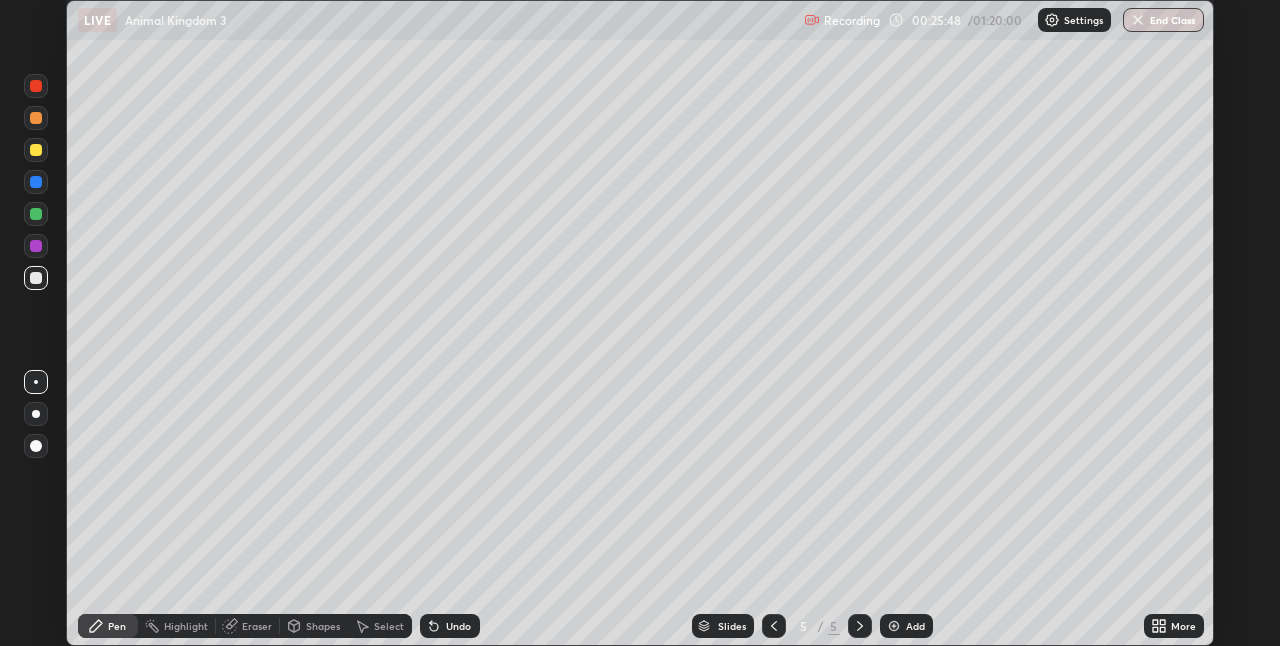 click on "Undo" at bounding box center (458, 626) 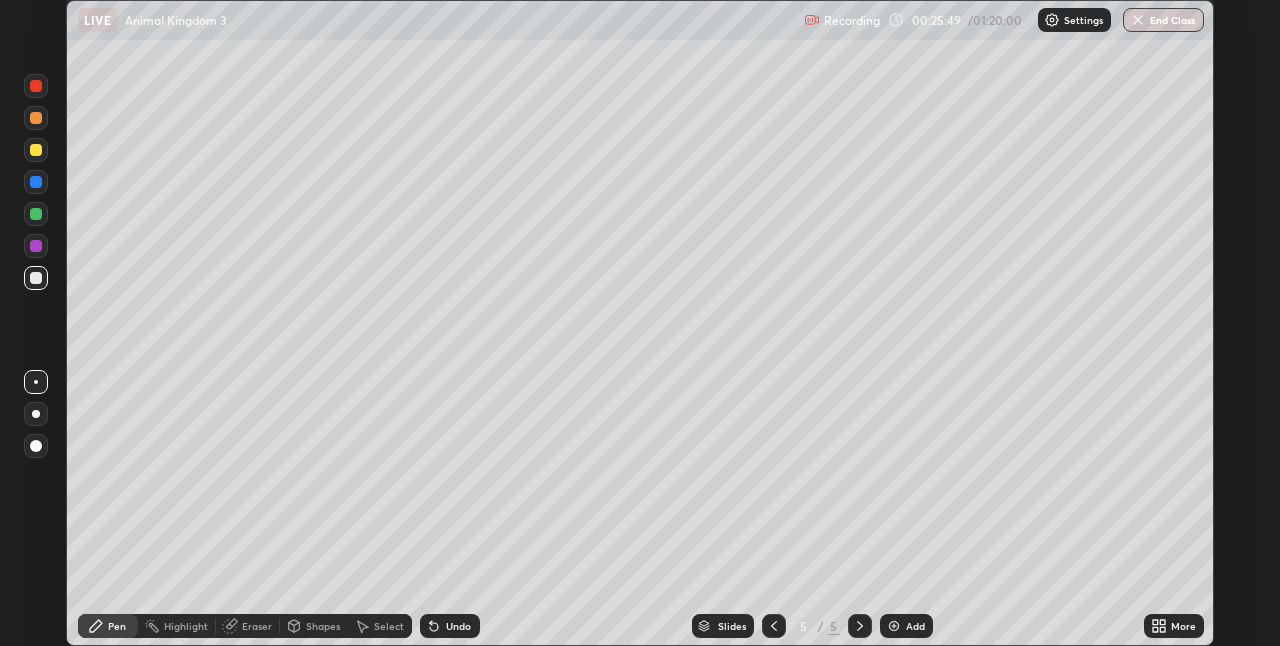 click on "Undo" at bounding box center [450, 626] 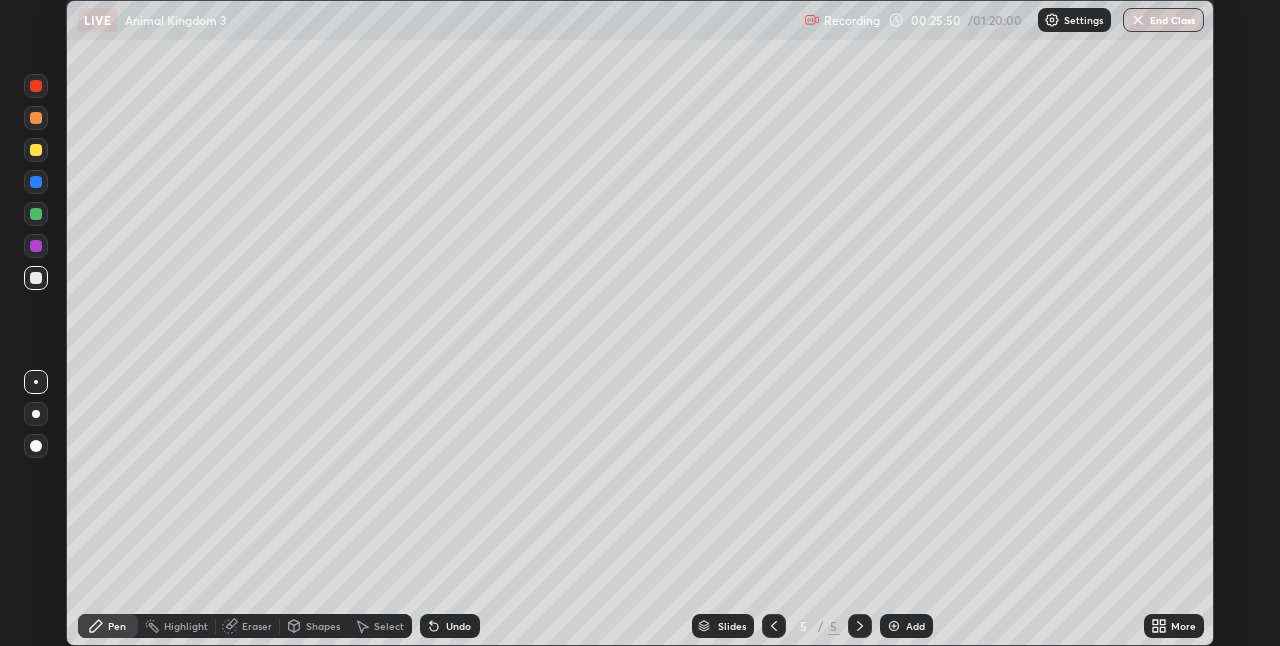 click on "Undo" at bounding box center [450, 626] 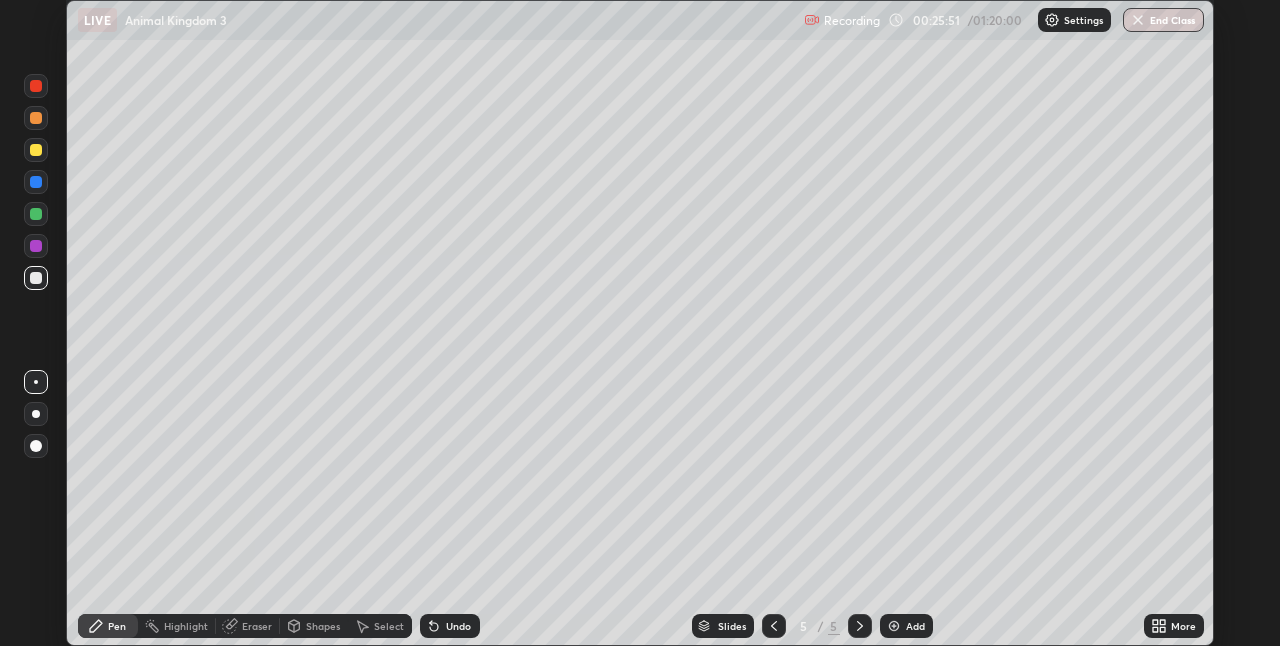click 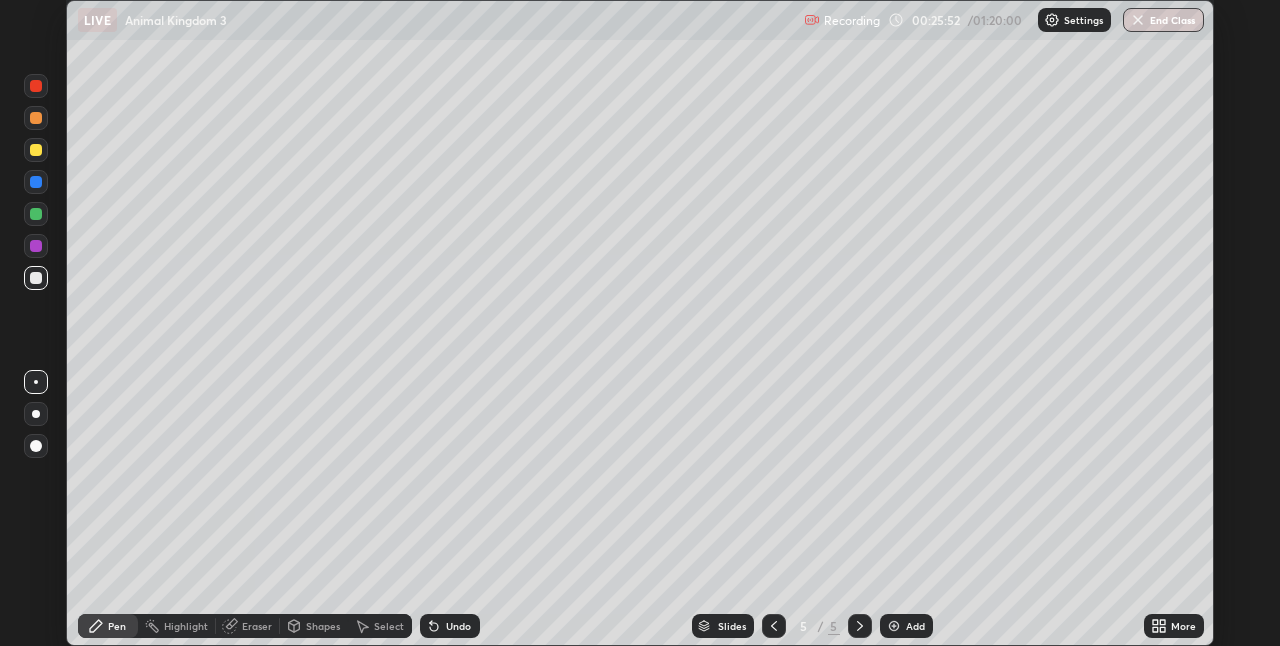 click on "Undo" at bounding box center [450, 626] 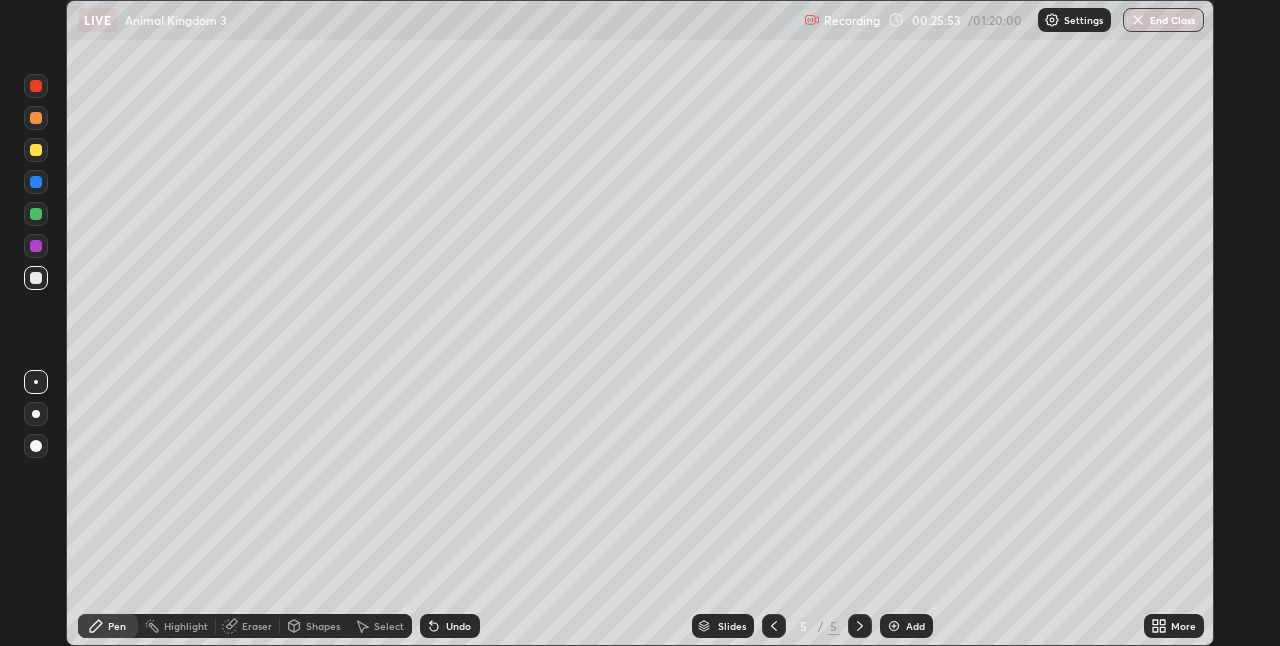 click on "Undo" at bounding box center (450, 626) 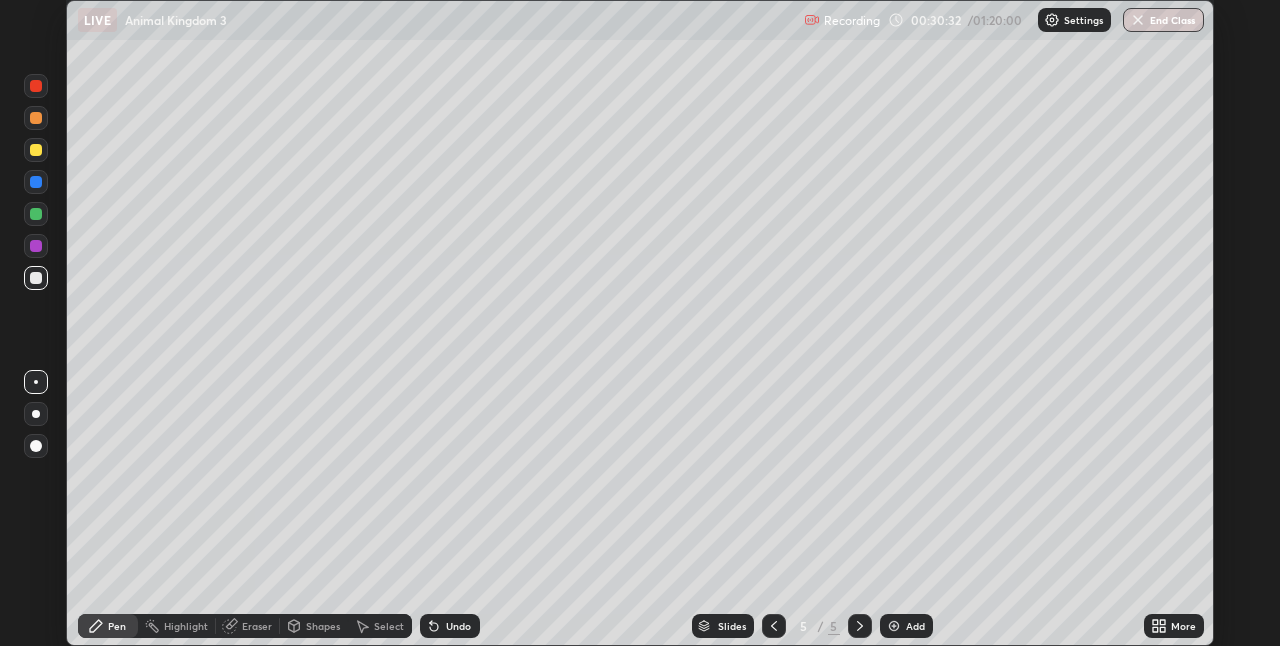 click 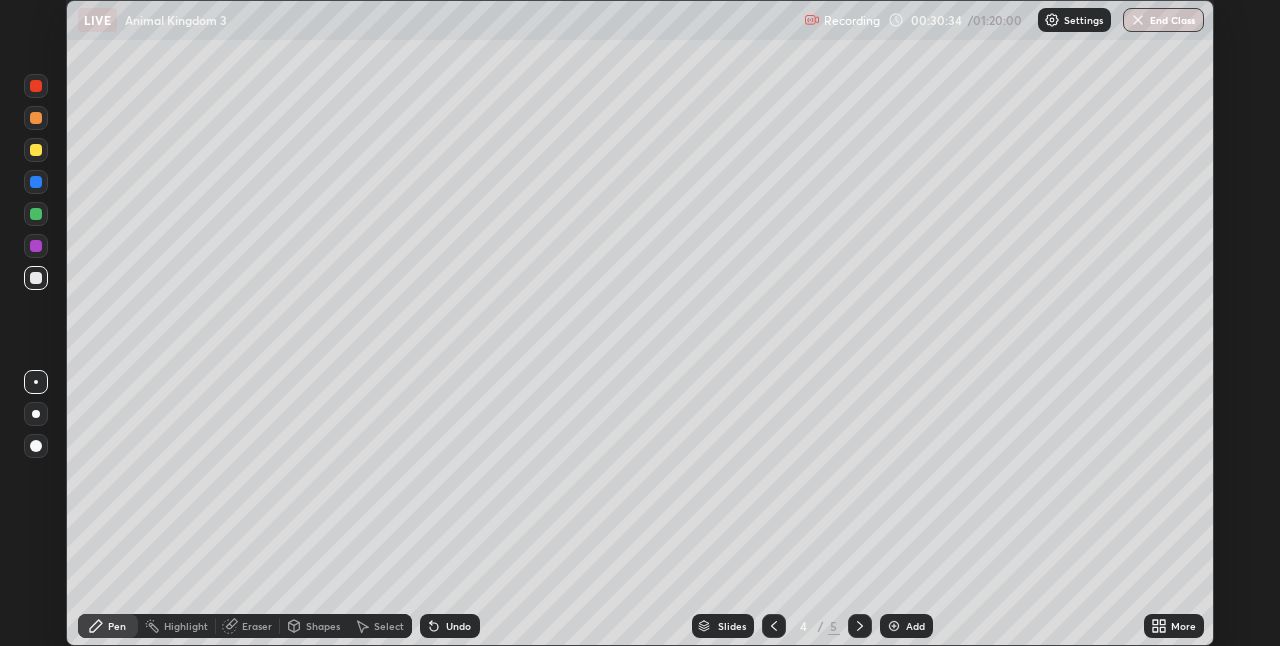 click 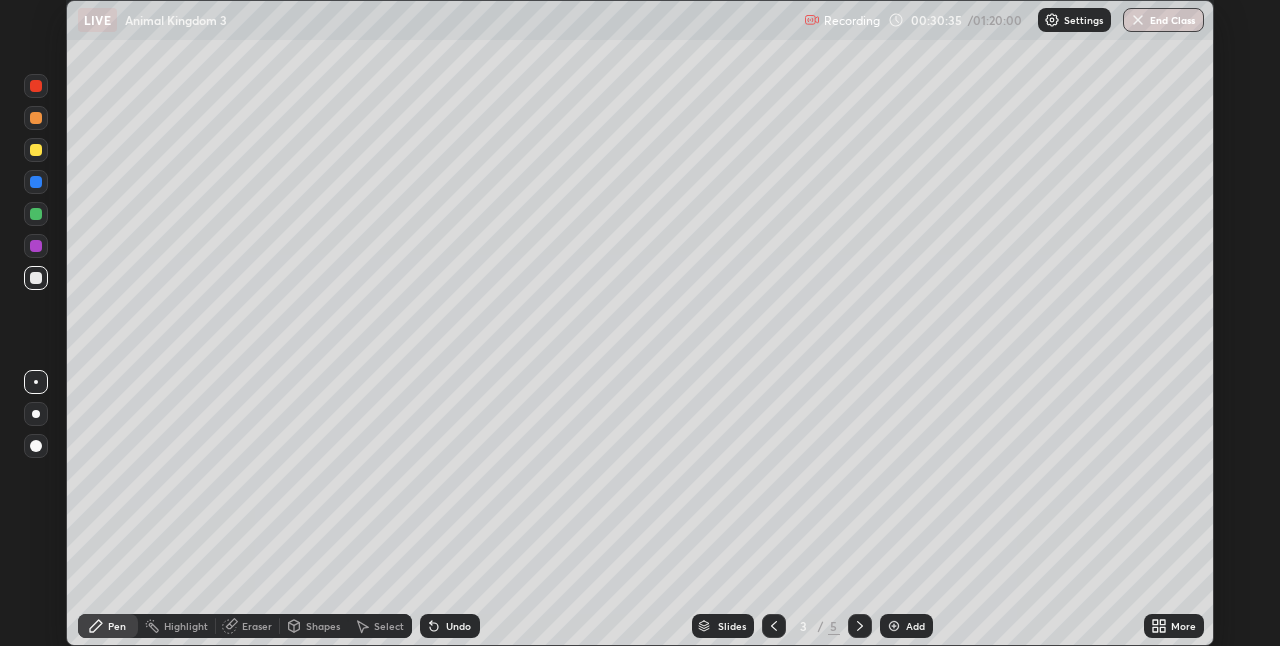 click 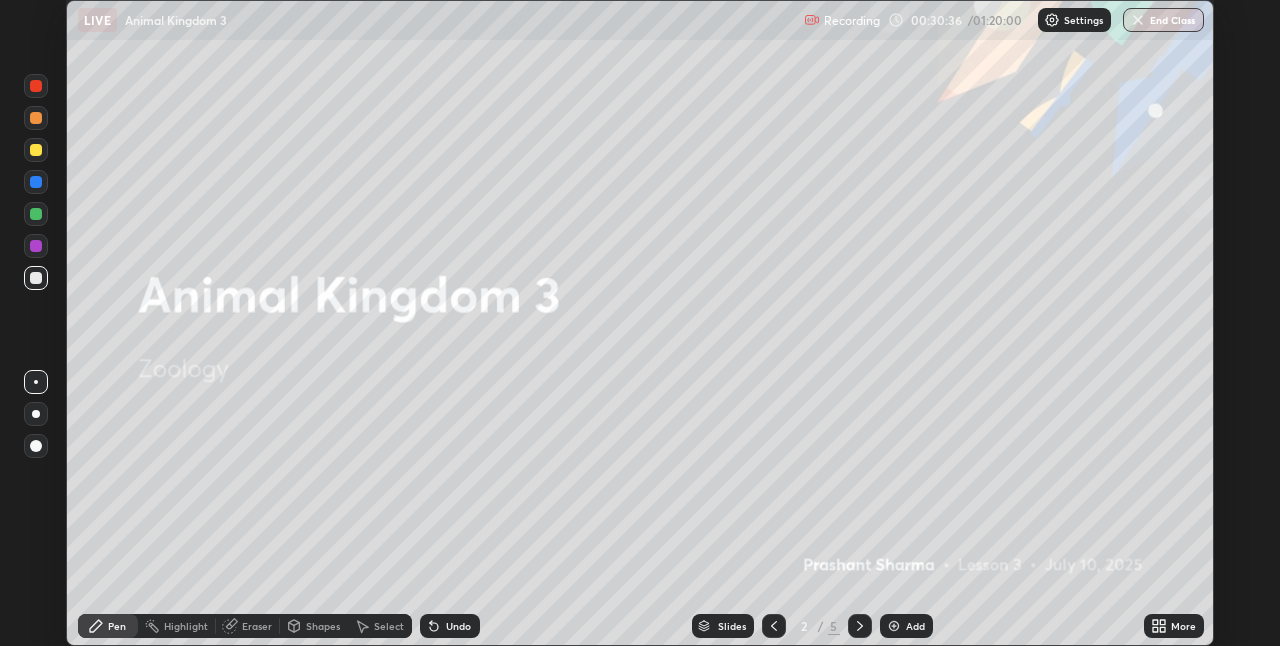click 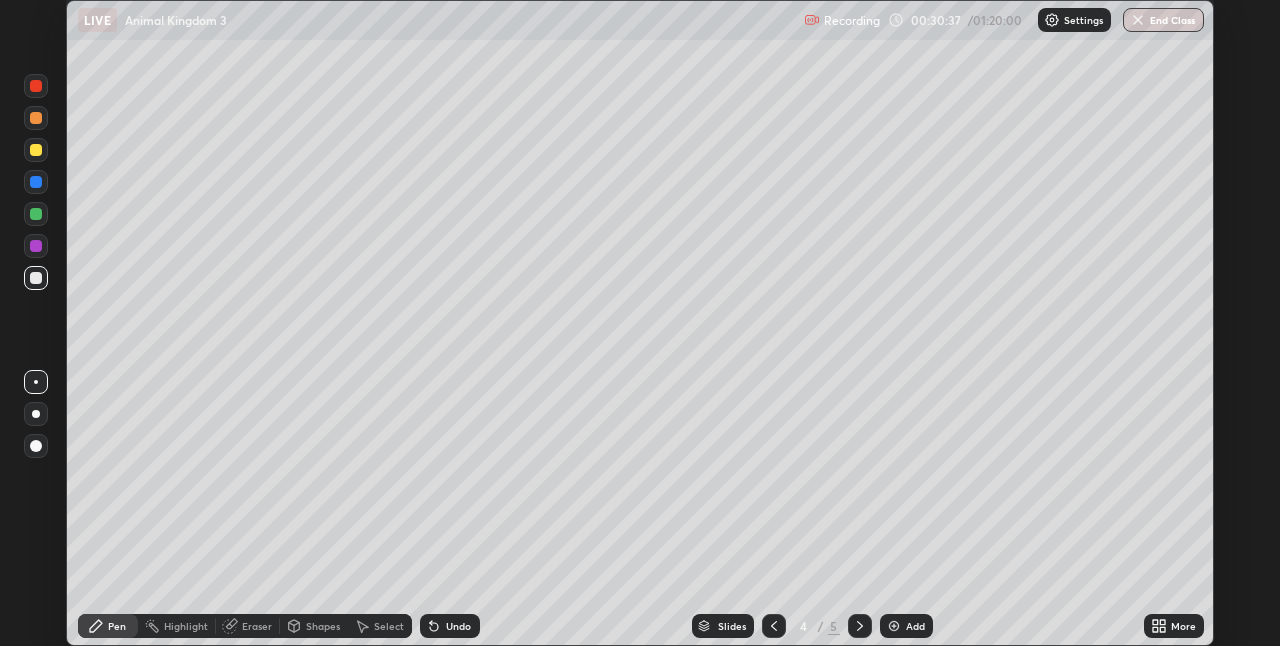 click 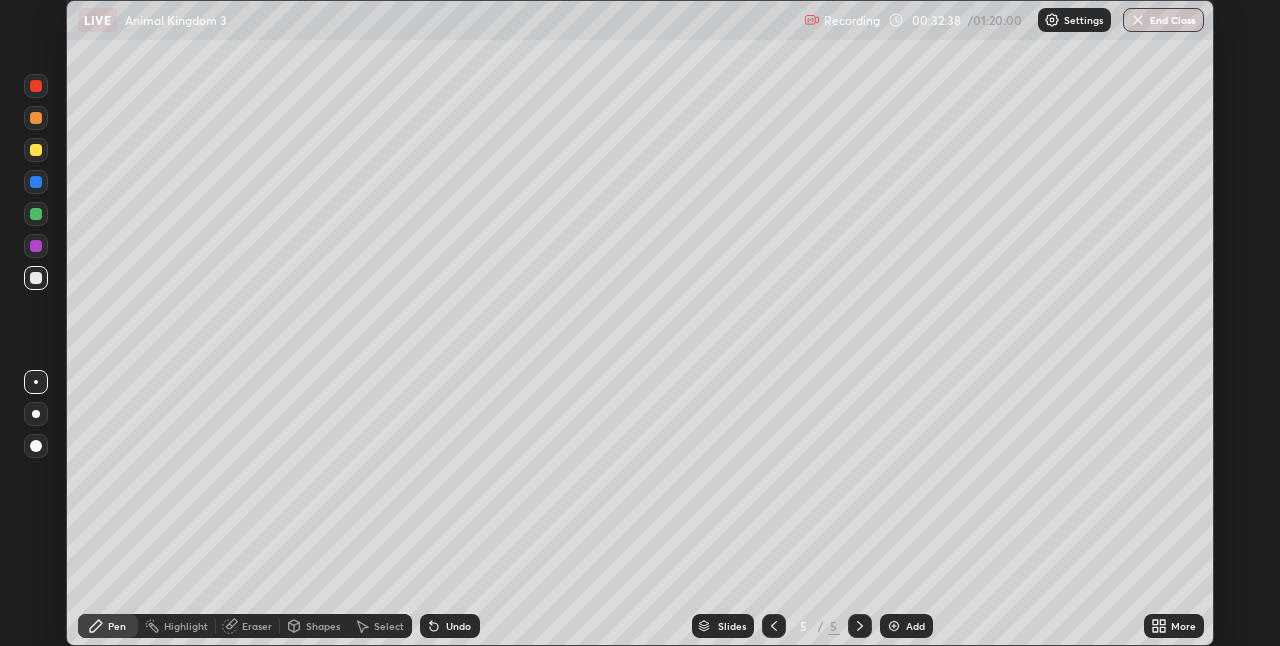 click on "Add" at bounding box center [915, 626] 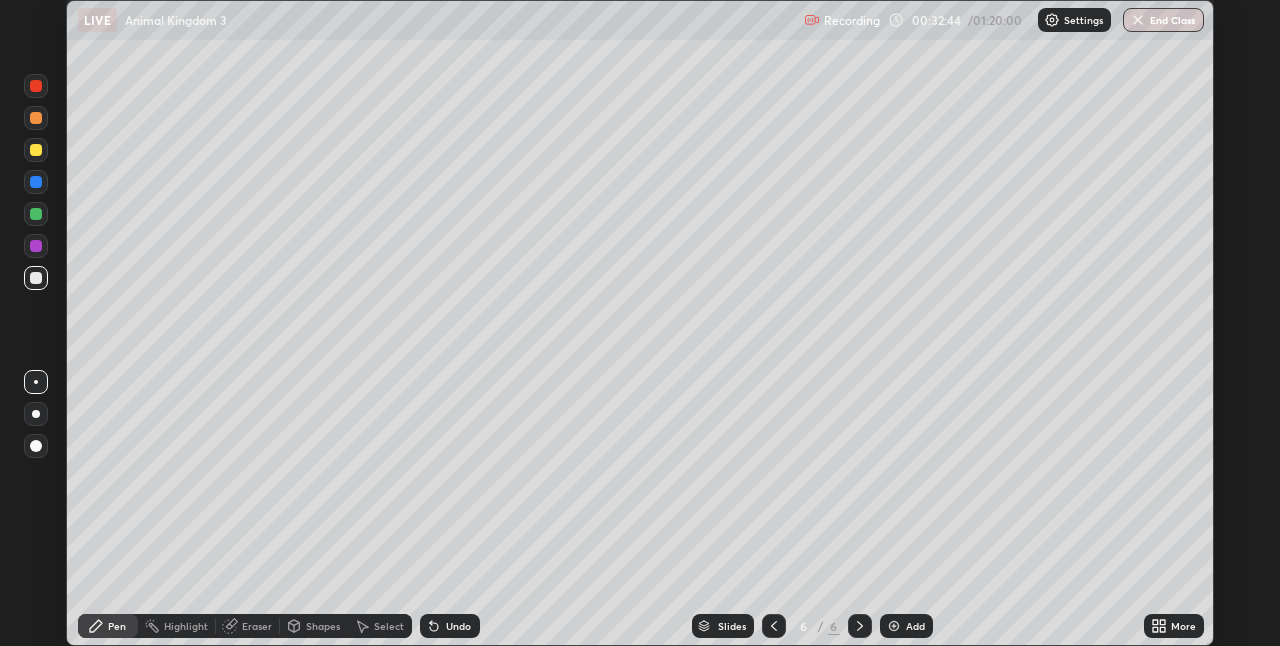 click at bounding box center (36, 150) 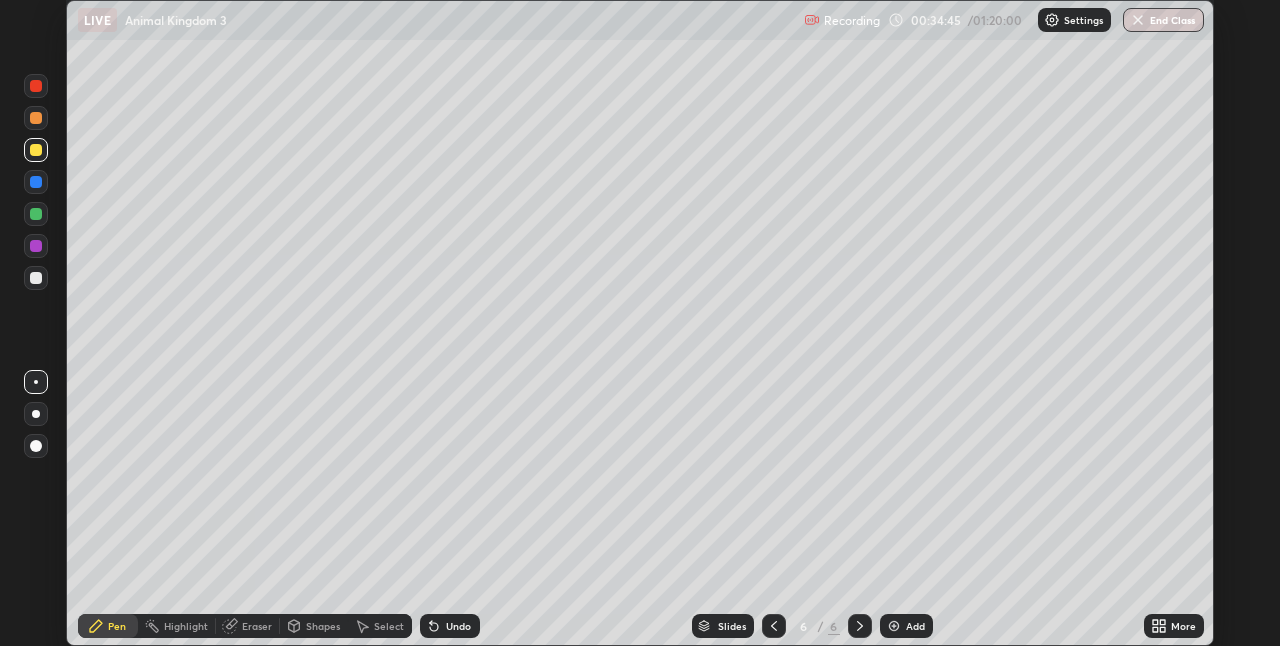 click 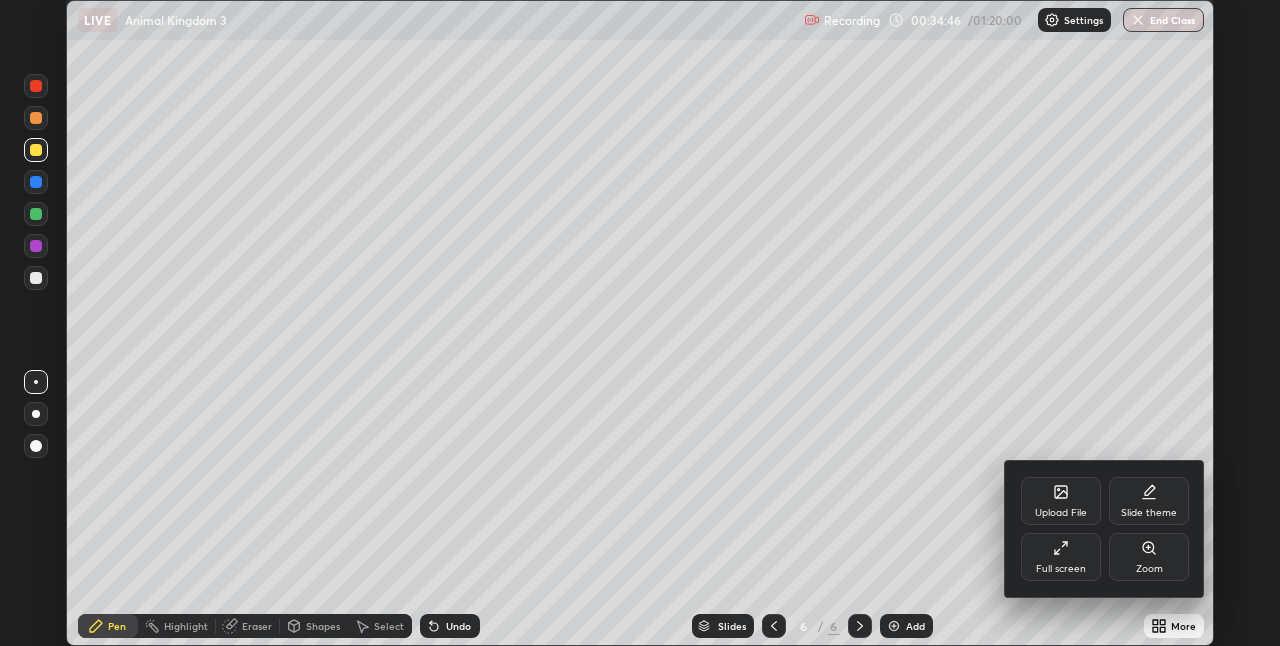 click on "Full screen" at bounding box center [1061, 557] 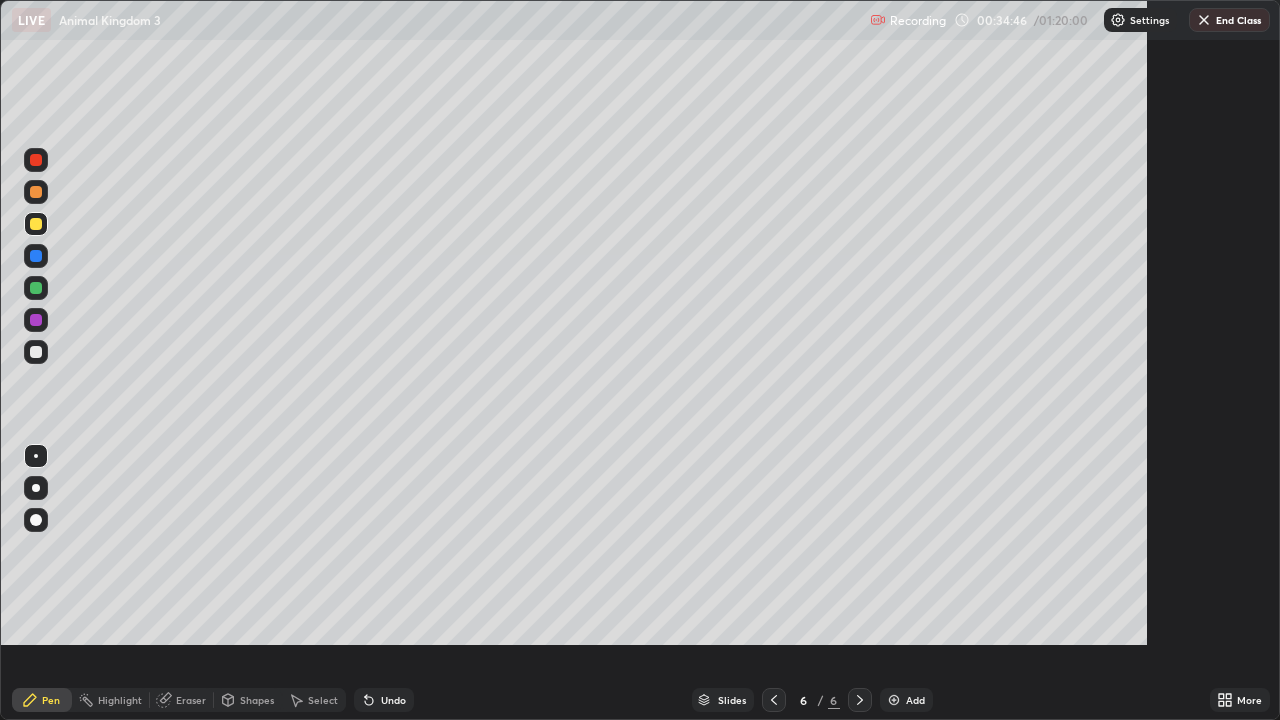 scroll, scrollTop: 99280, scrollLeft: 98720, axis: both 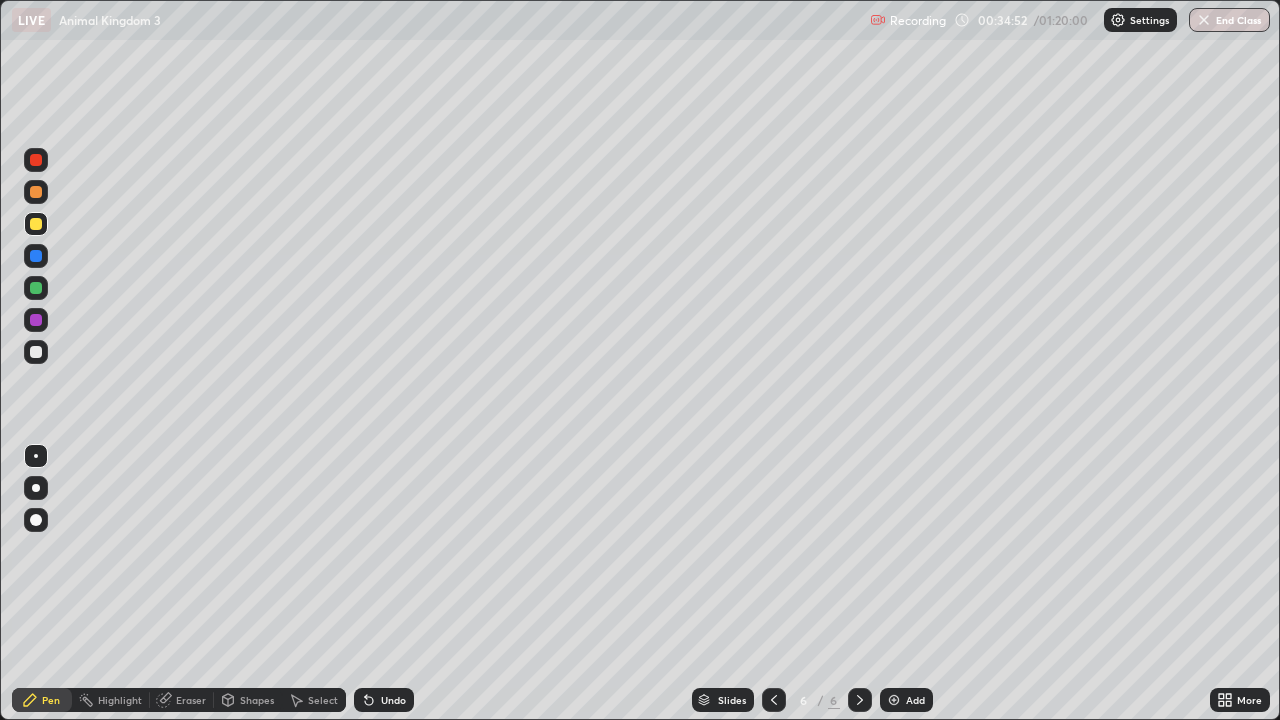 click 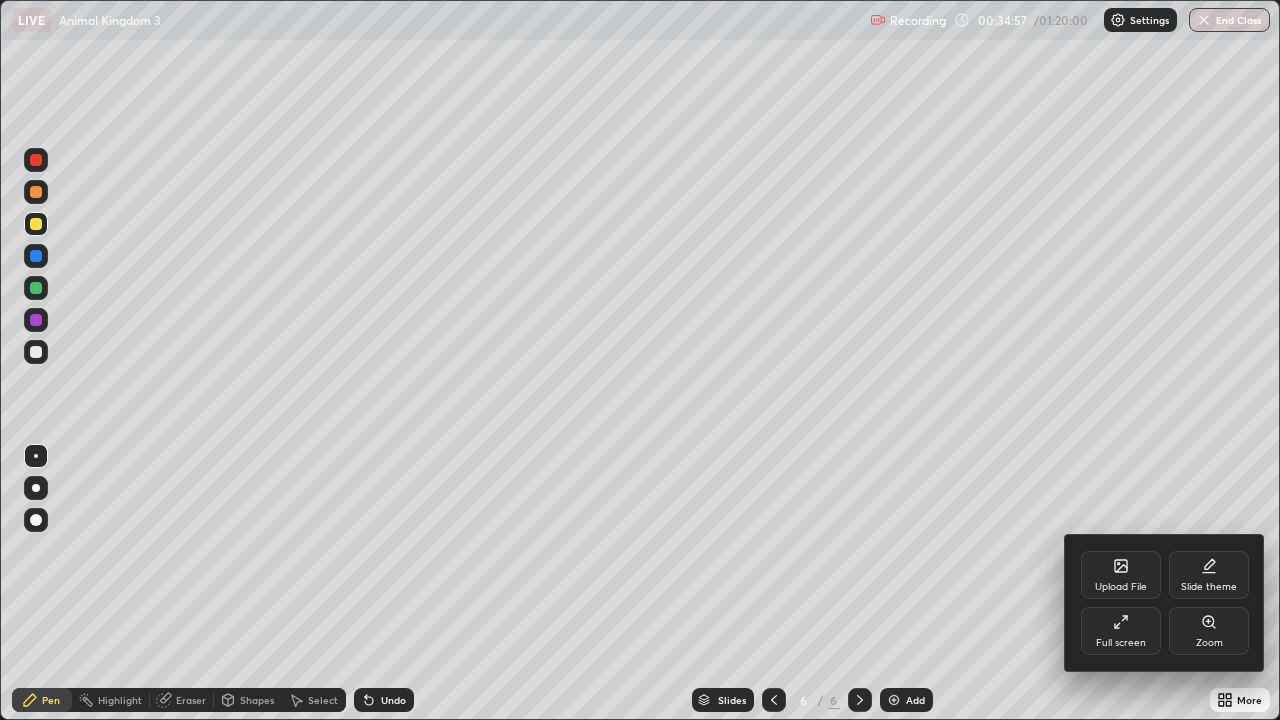 click at bounding box center (640, 360) 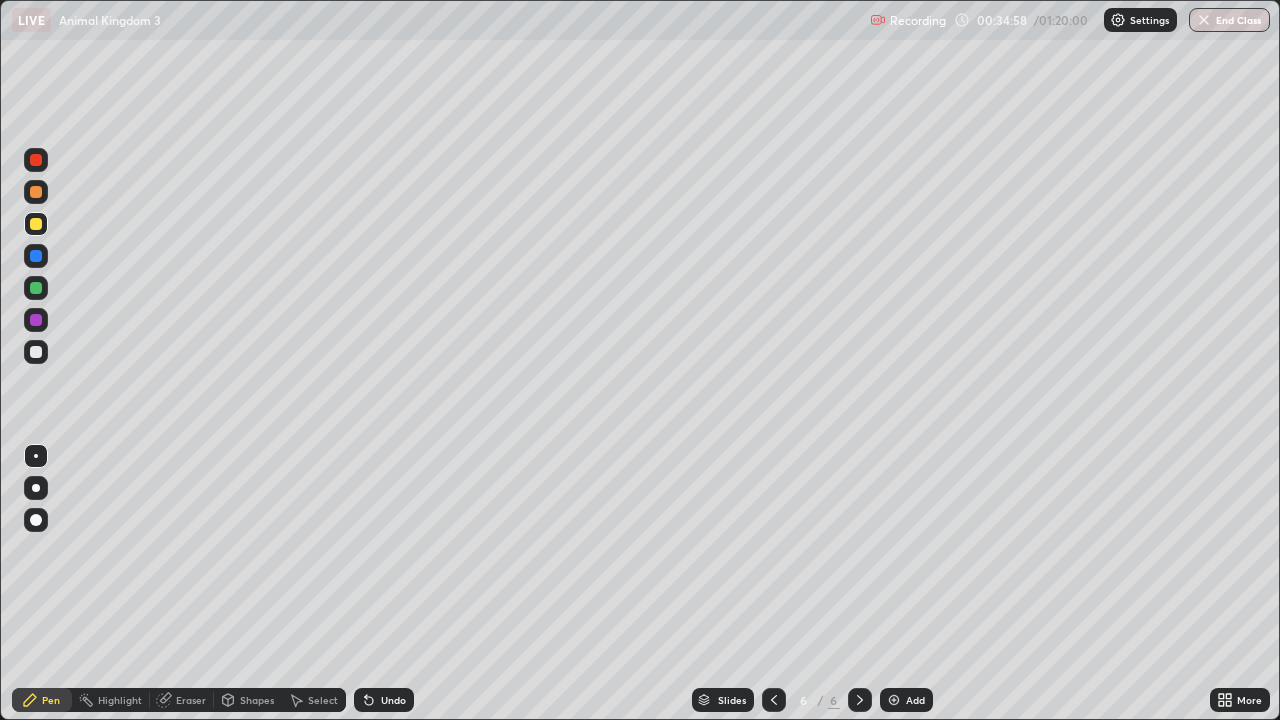 click on "Pen" at bounding box center [42, 700] 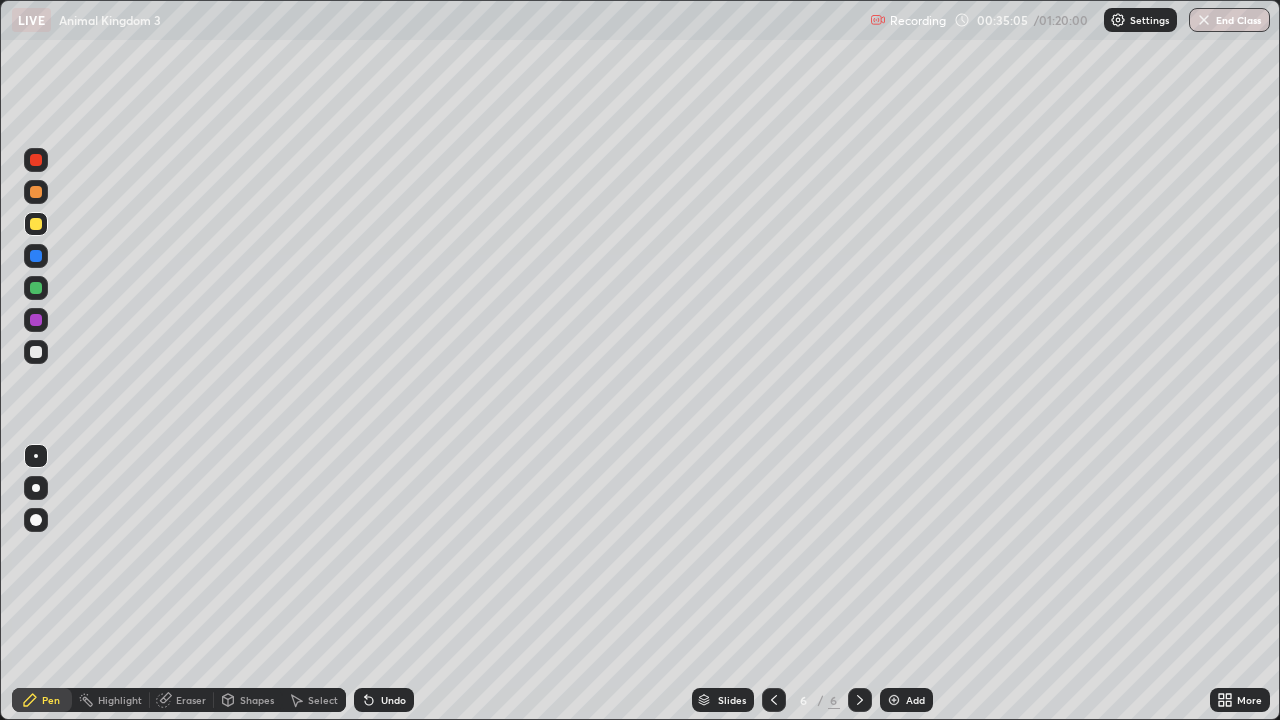 click on "Undo" at bounding box center (384, 700) 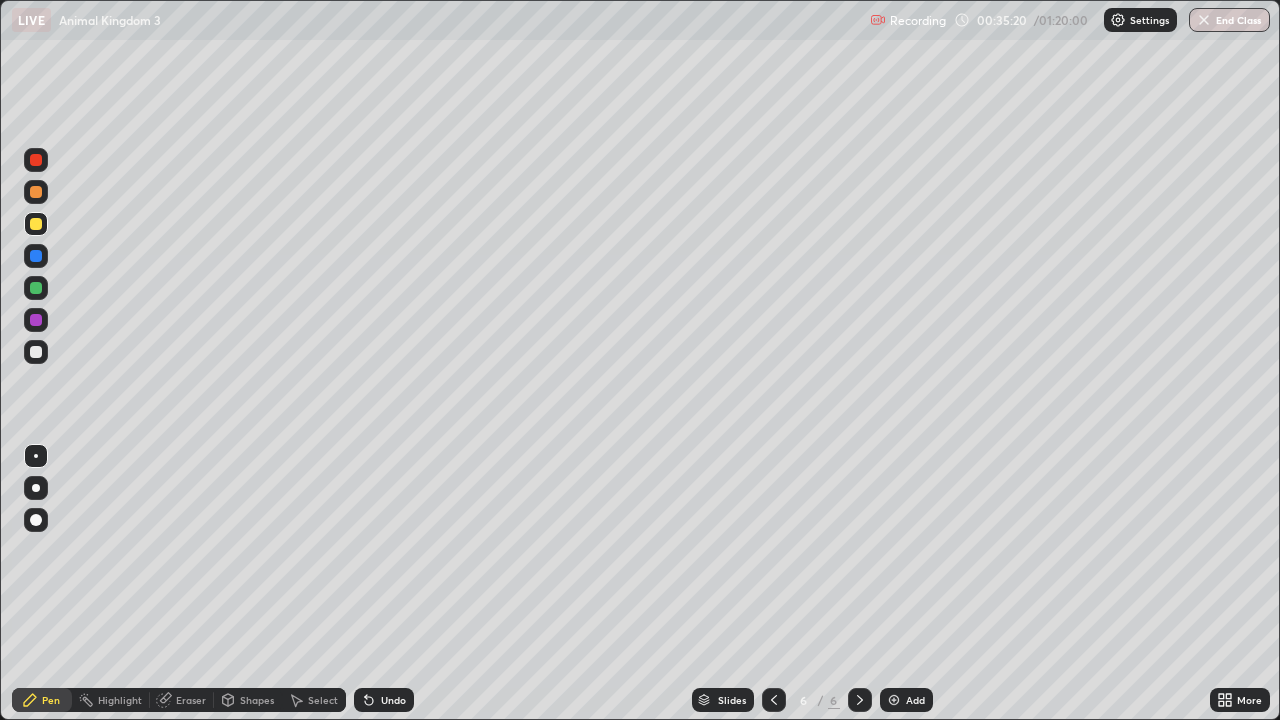 click on "Undo" at bounding box center (393, 700) 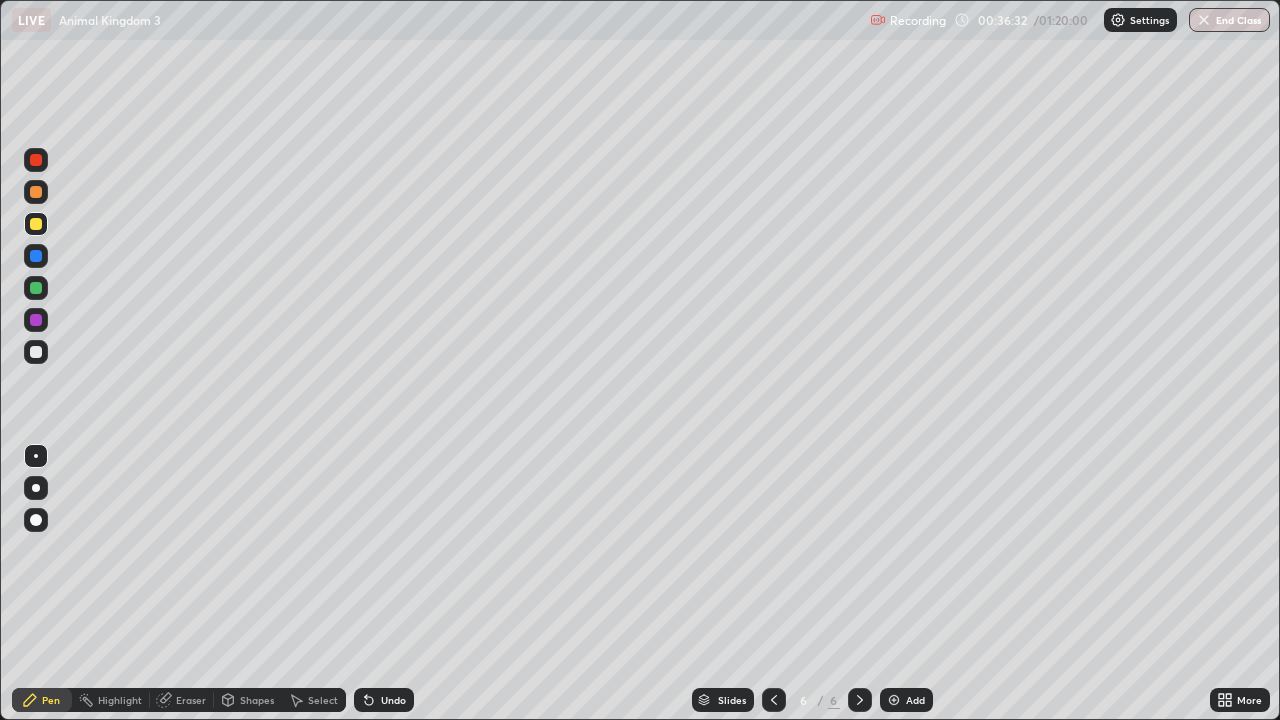click on "Add" at bounding box center [915, 700] 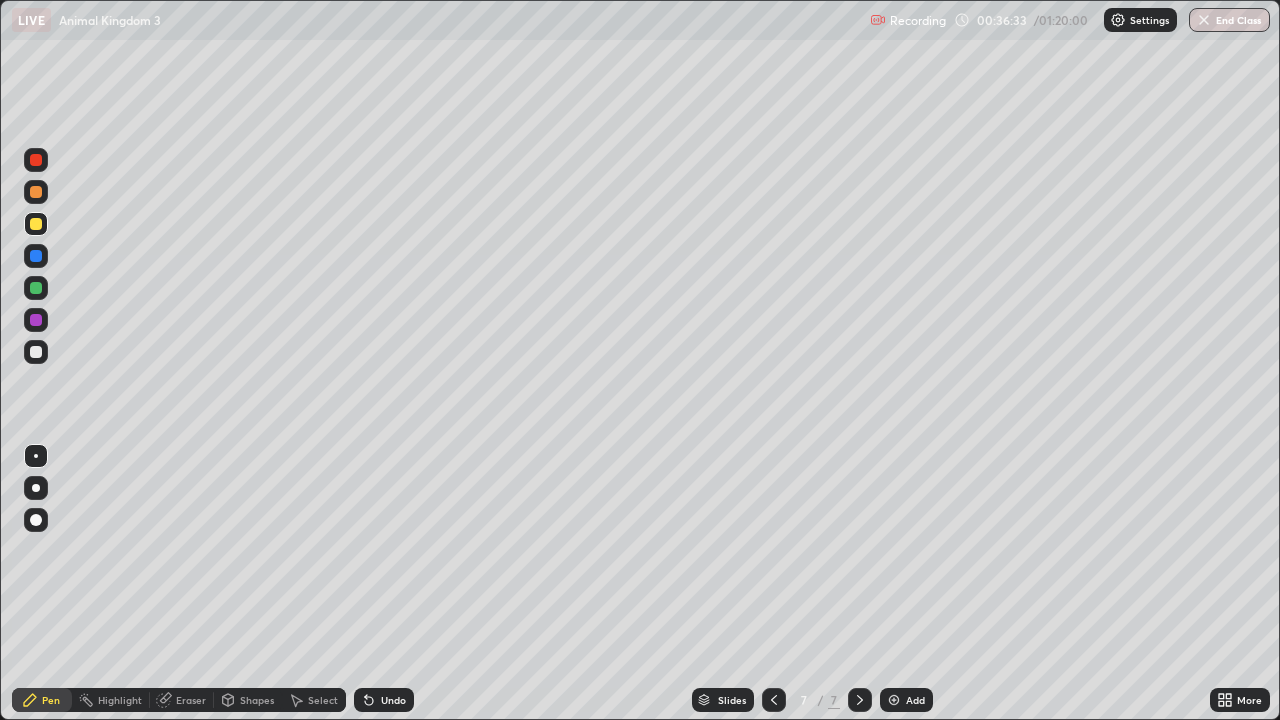click at bounding box center [36, 352] 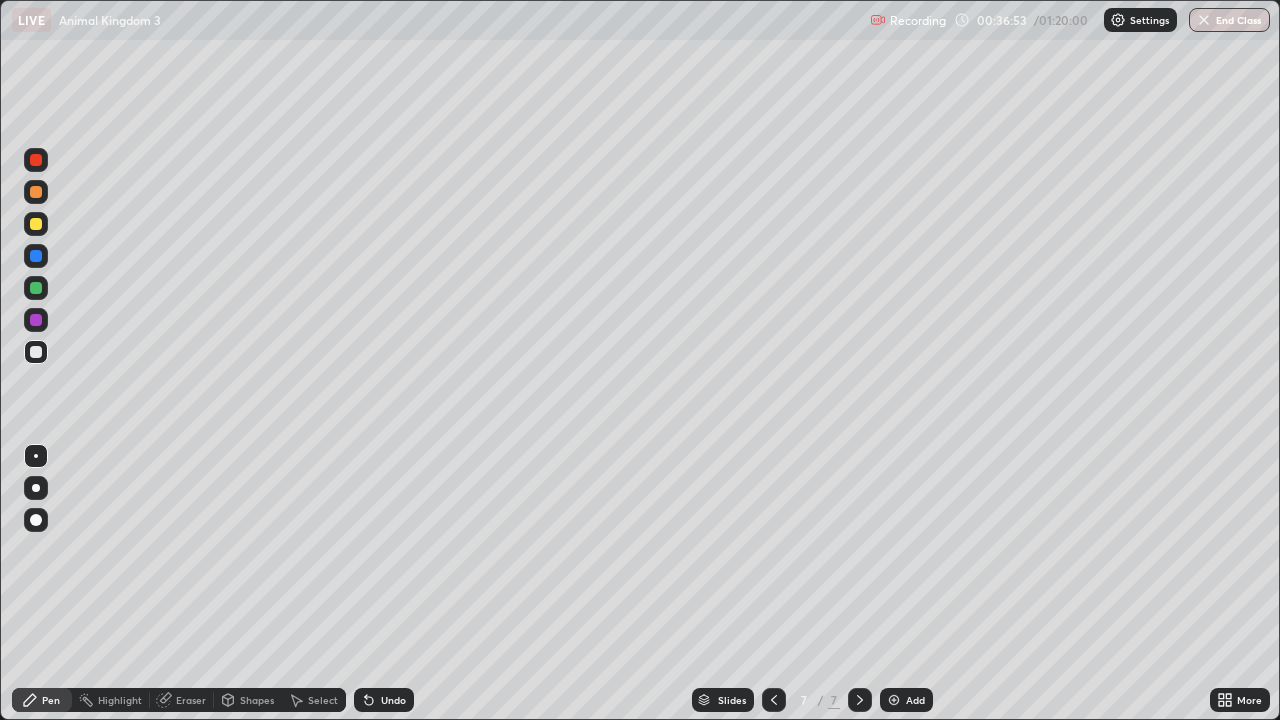 click at bounding box center [36, 224] 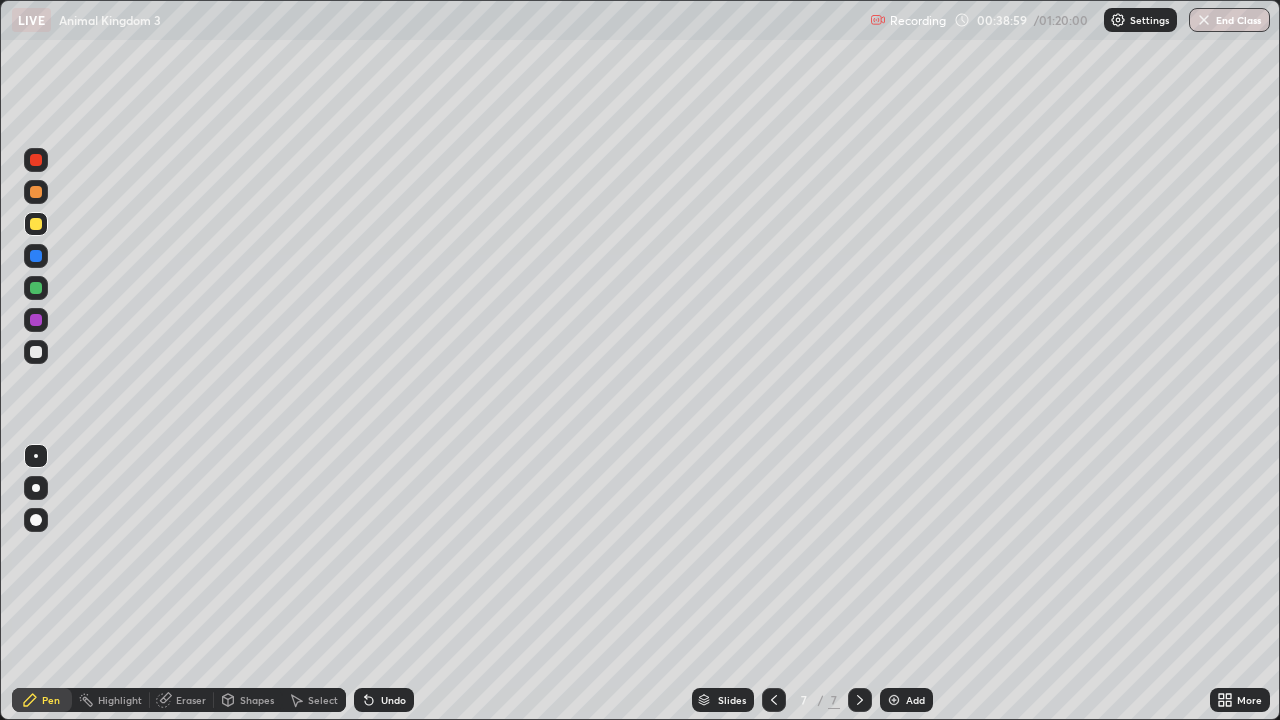 click on "Undo" at bounding box center [393, 700] 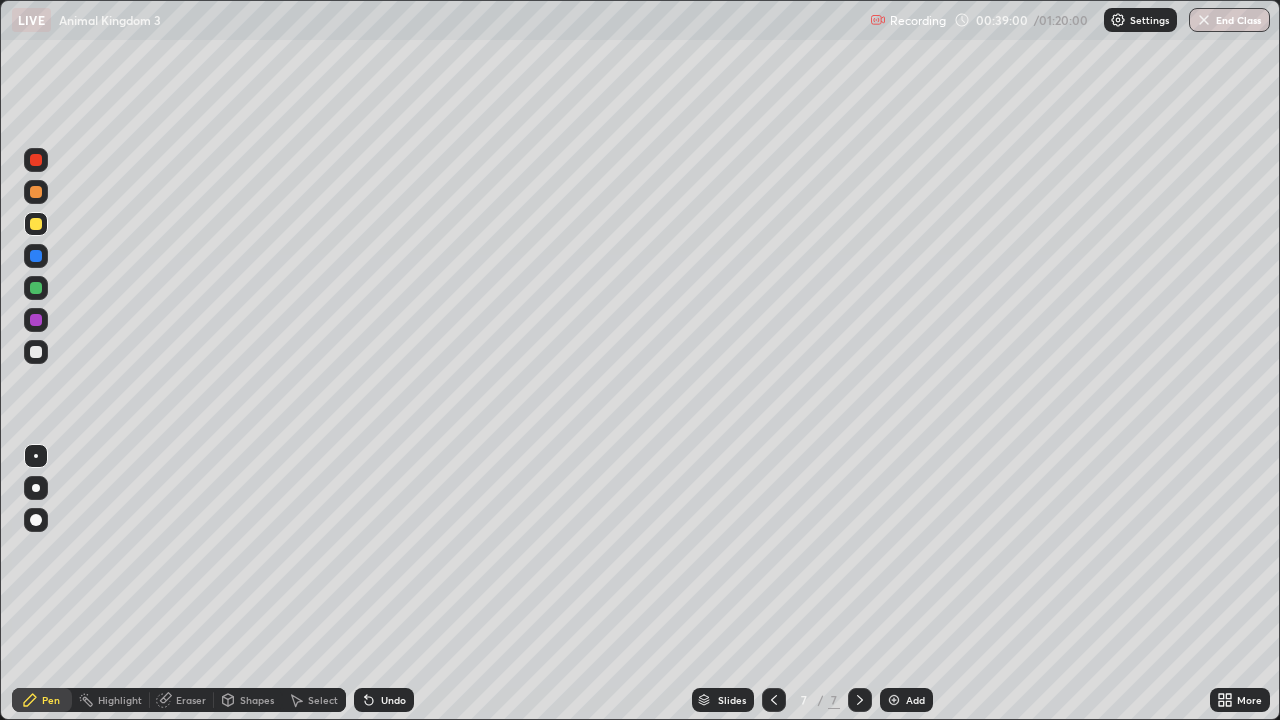 click on "Undo" at bounding box center [380, 700] 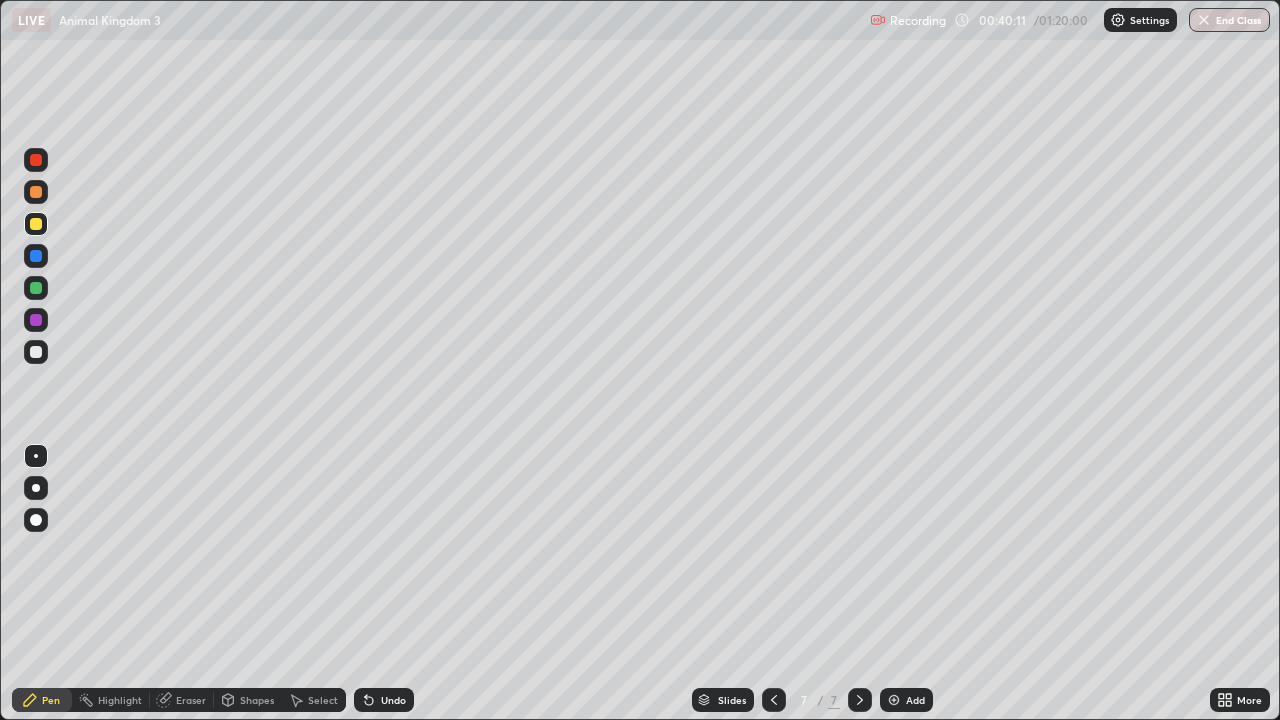 click on "Add" at bounding box center [915, 700] 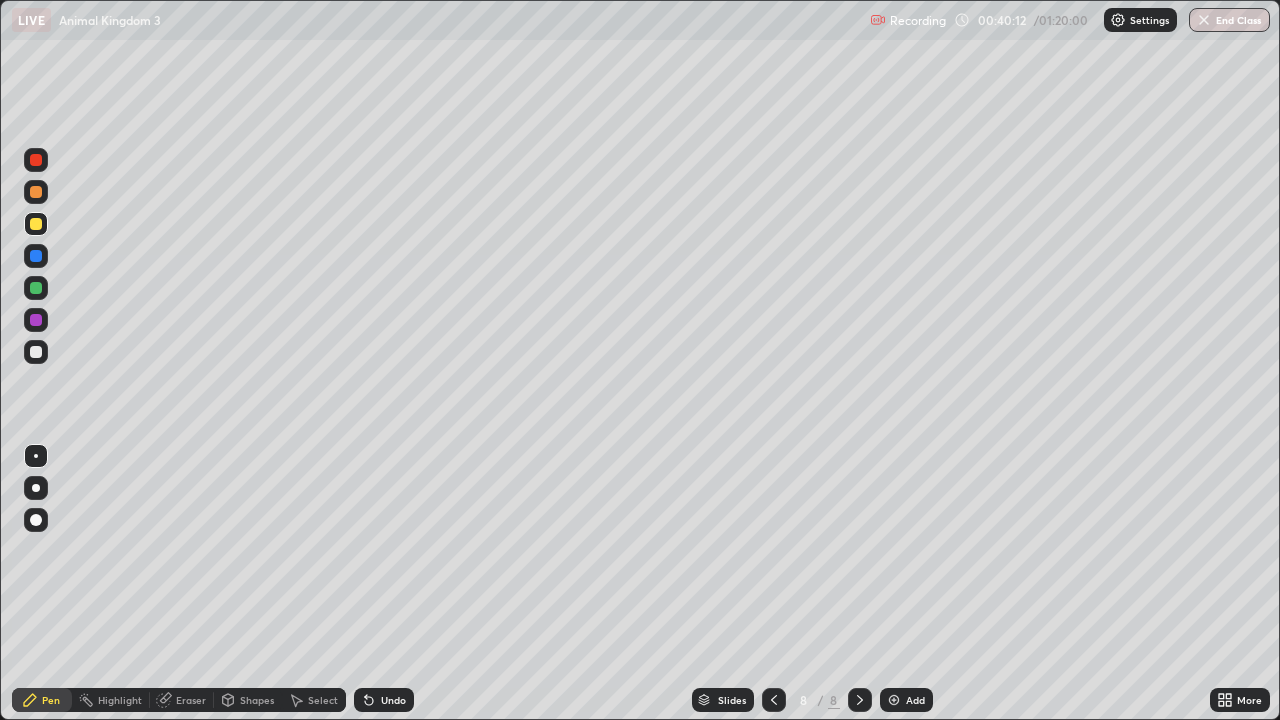 click 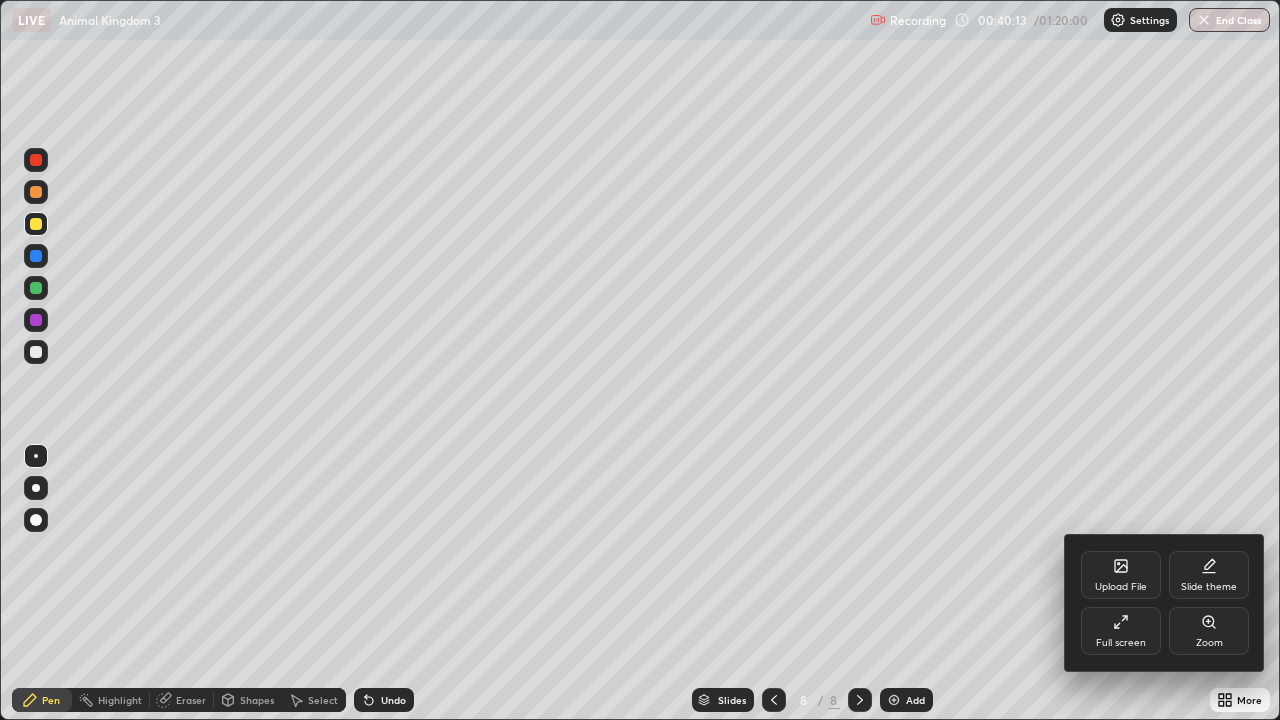 click at bounding box center [640, 360] 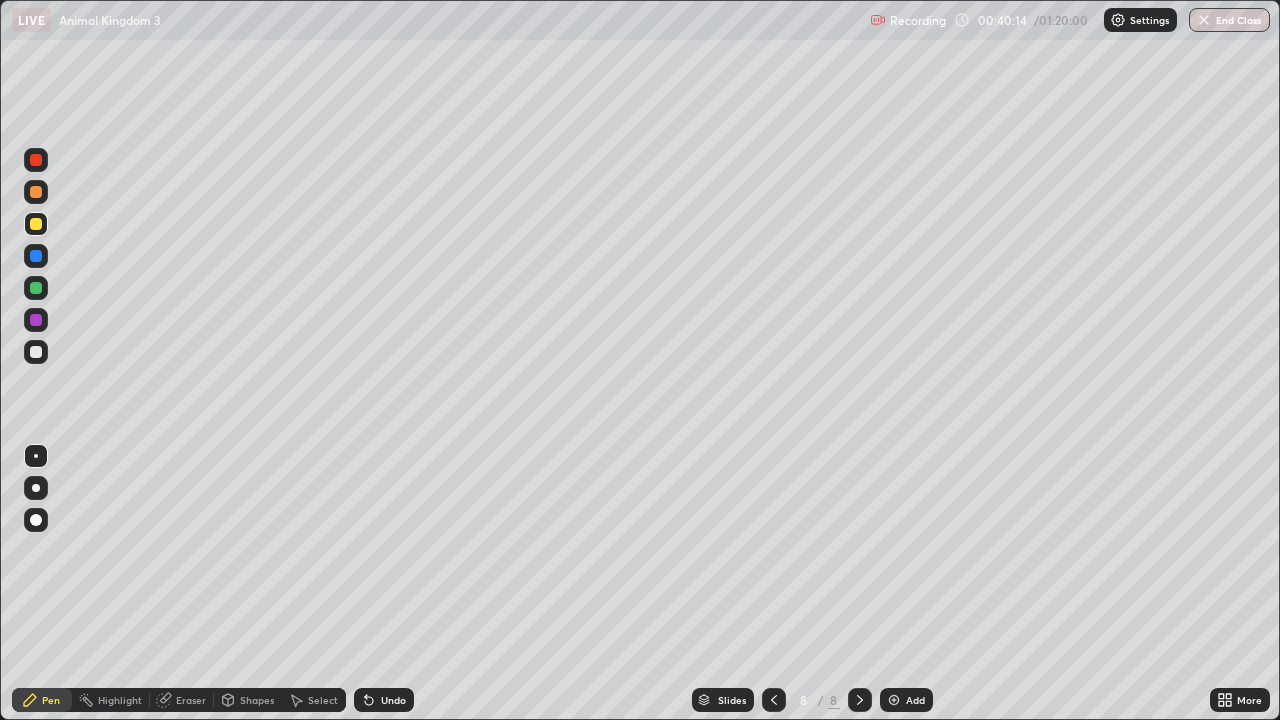click at bounding box center [36, 224] 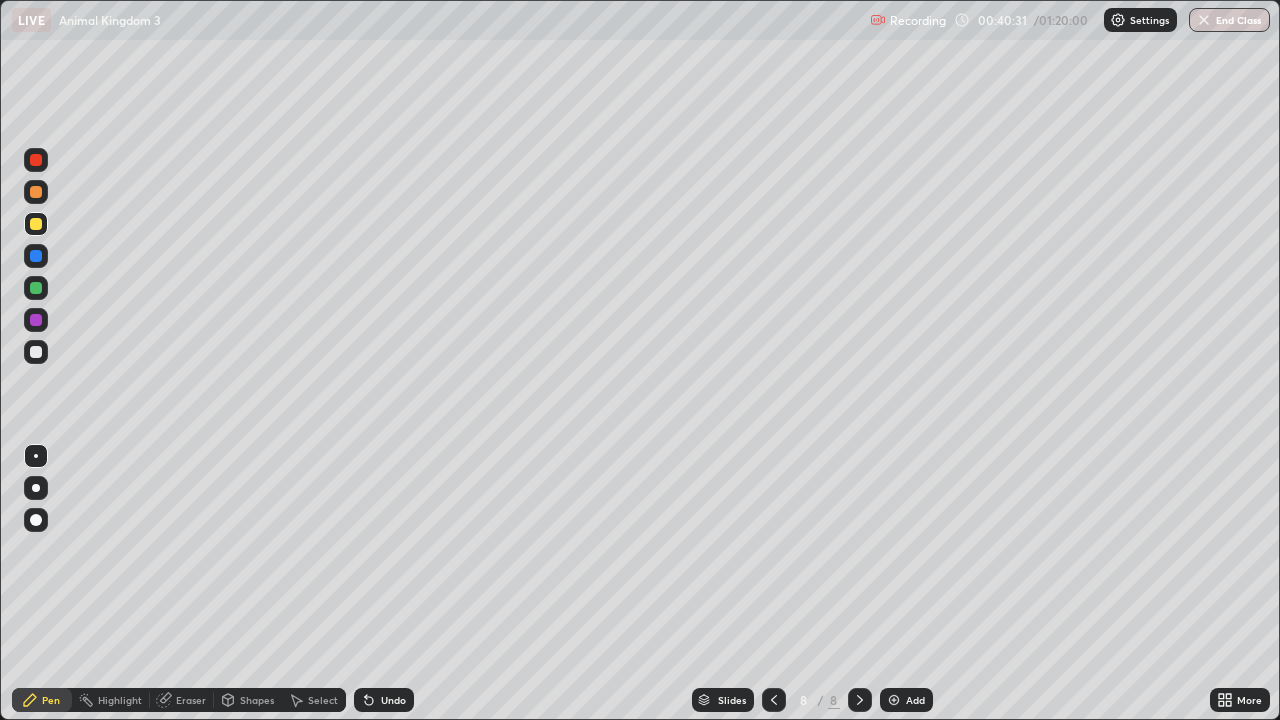 click on "Select" at bounding box center (323, 700) 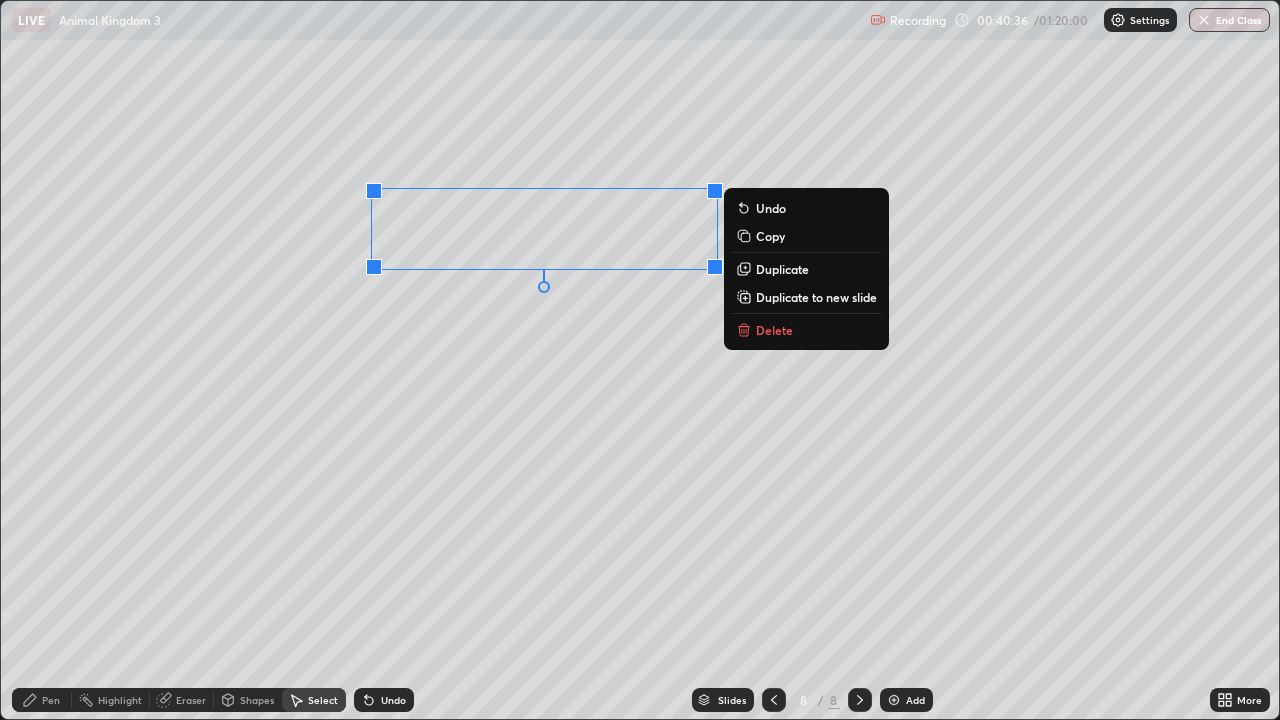 click on "0 ° Undo Copy Duplicate Duplicate to new slide Delete" at bounding box center (640, 360) 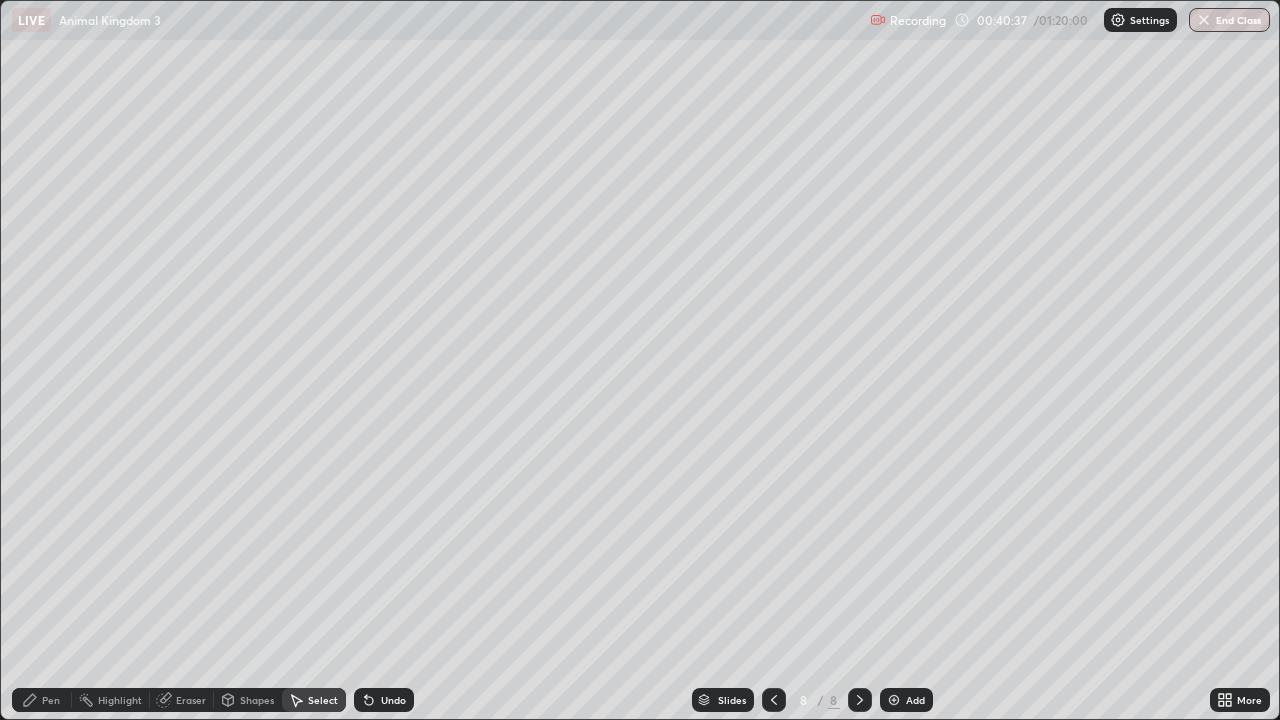 click on "Pen" at bounding box center (51, 700) 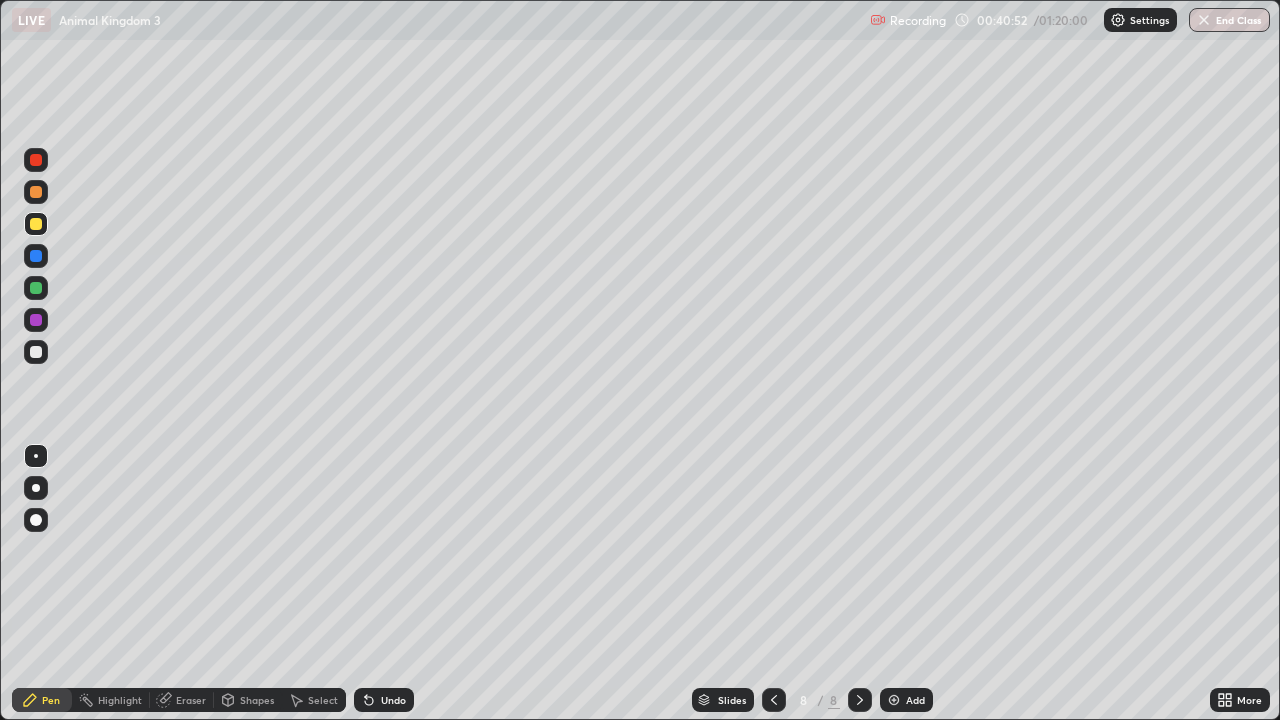 click on "Eraser" at bounding box center (182, 700) 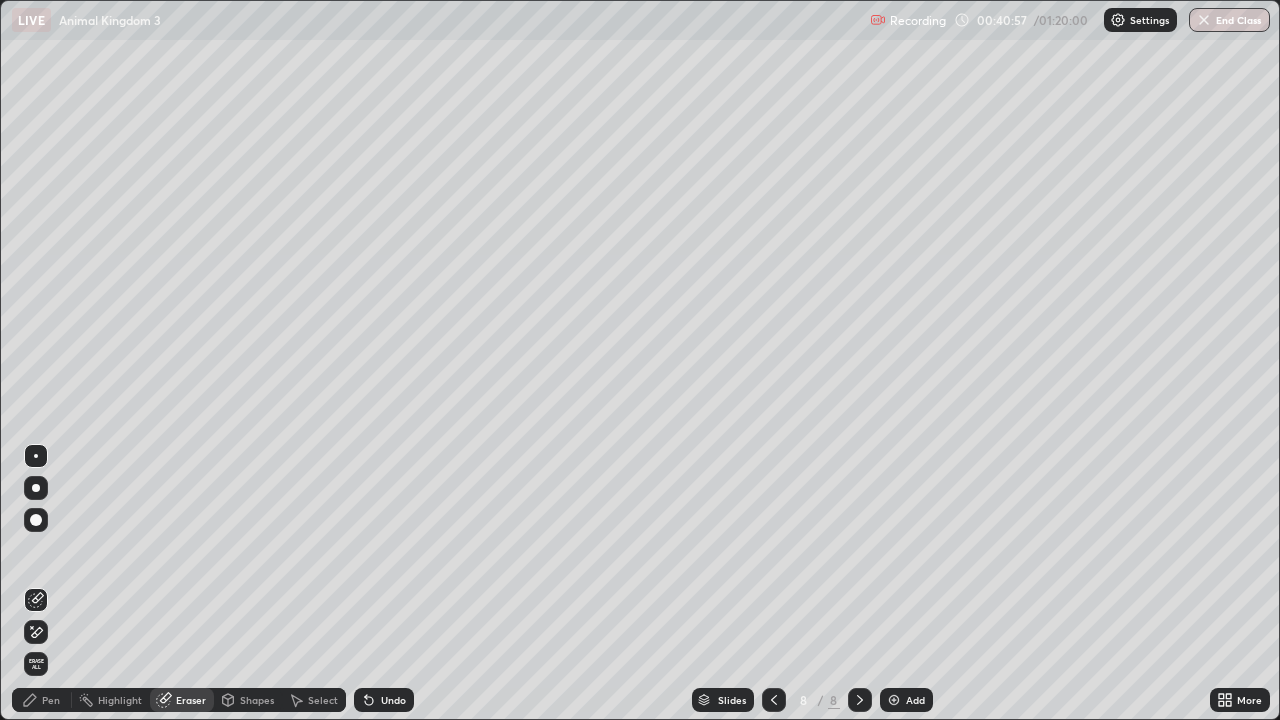 click on "Pen" at bounding box center [51, 700] 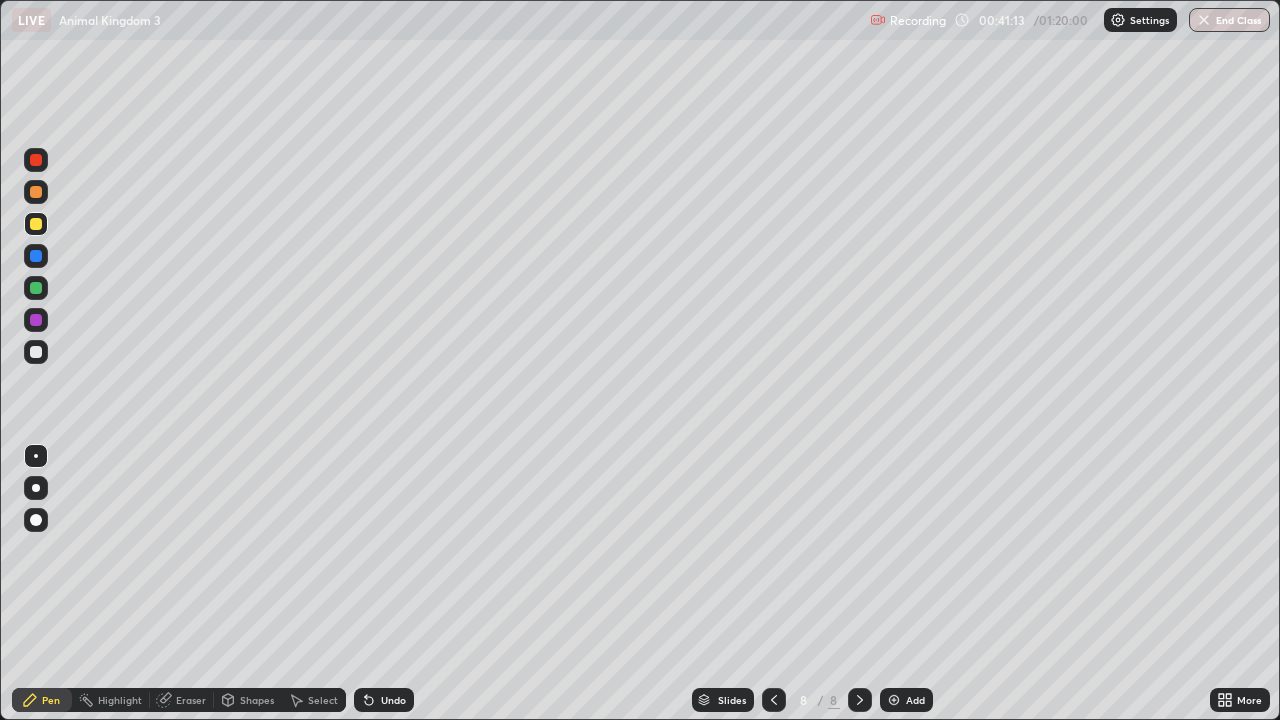 click at bounding box center [36, 256] 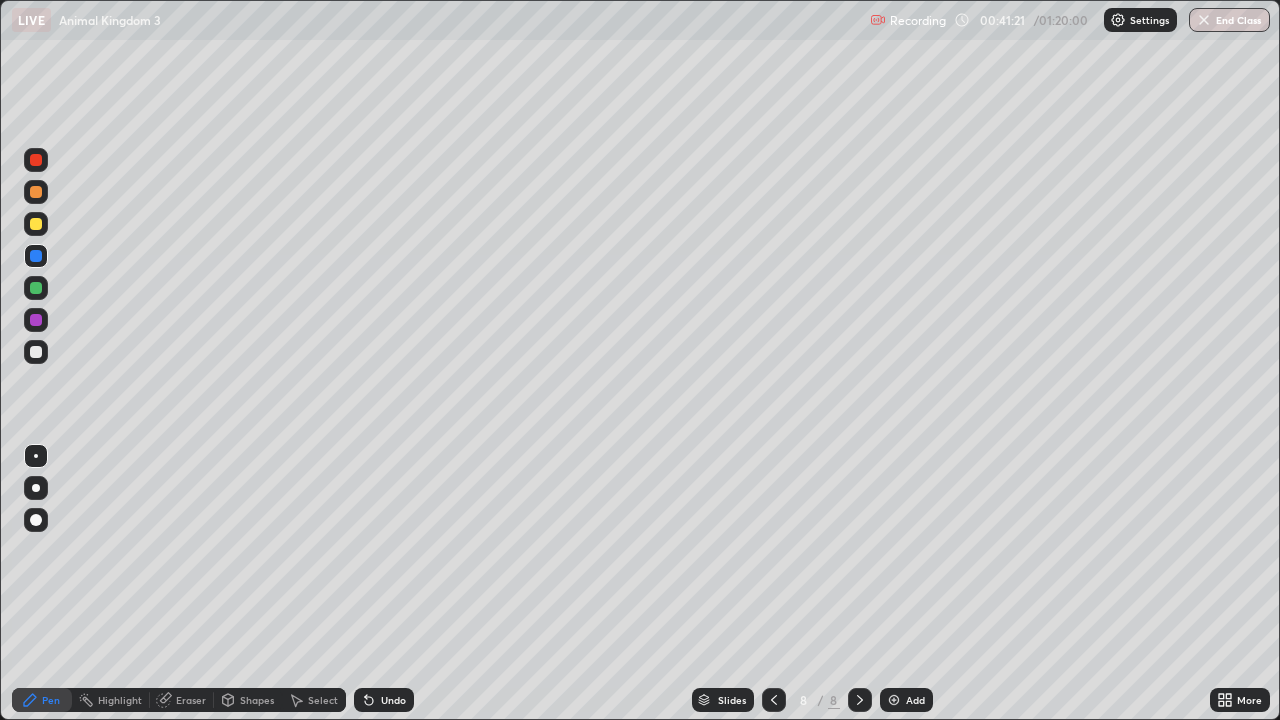 click on "Eraser" at bounding box center (191, 700) 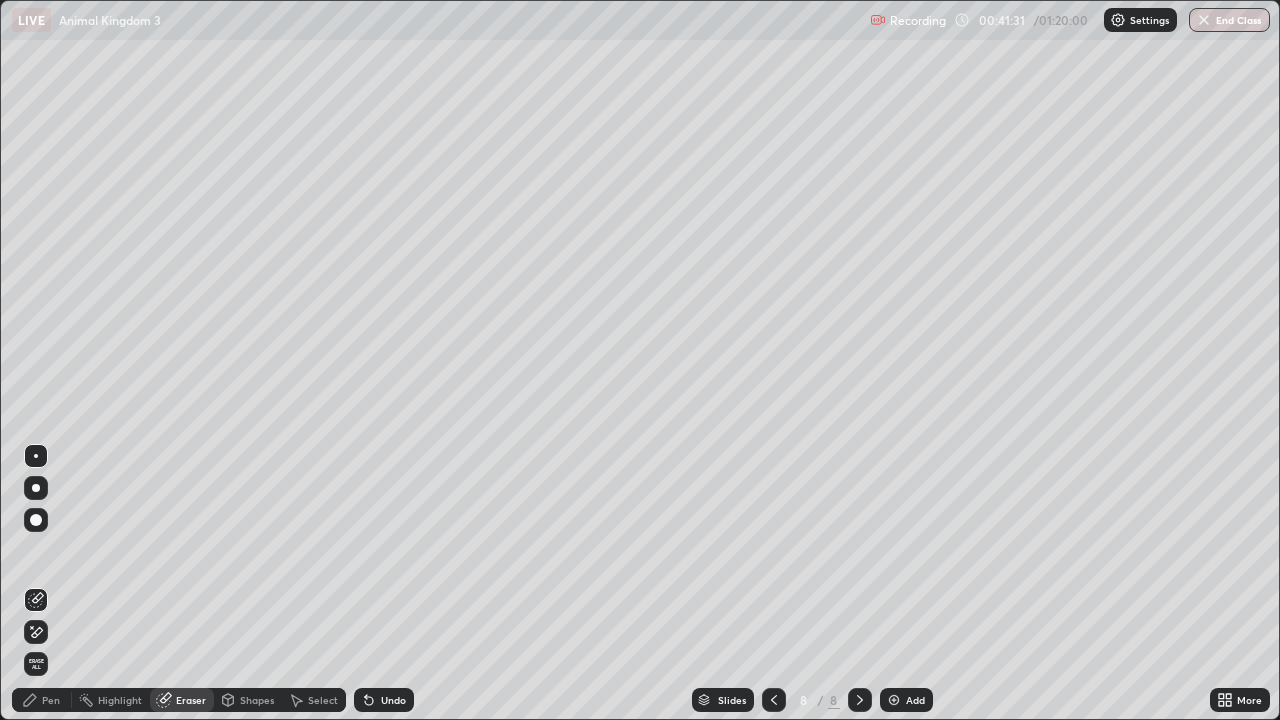 click on "Pen" at bounding box center [51, 700] 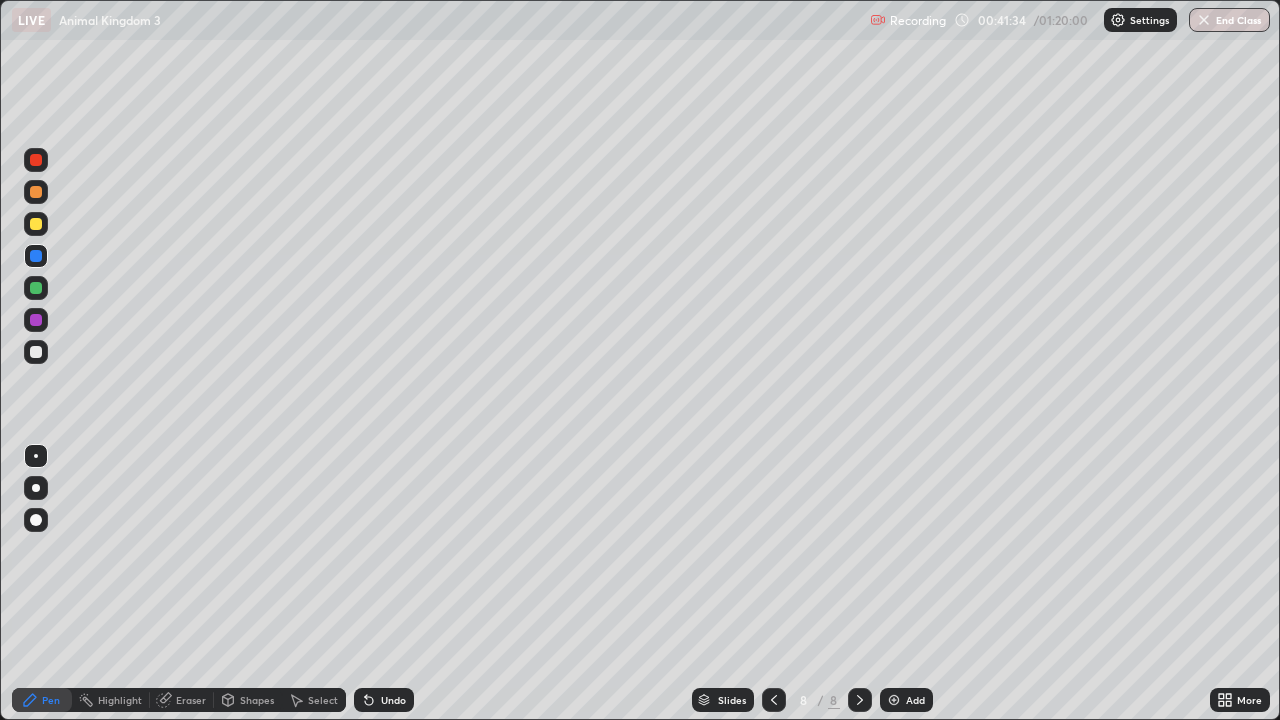 click at bounding box center [36, 520] 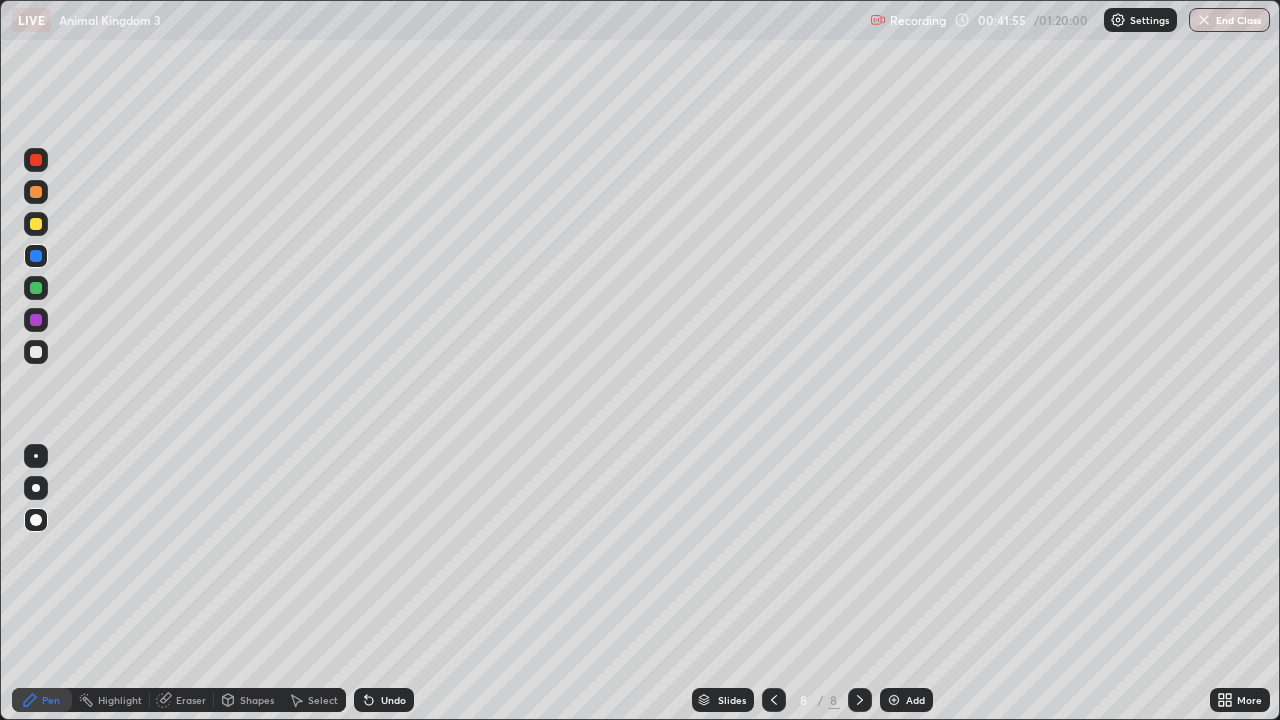 click at bounding box center (36, 288) 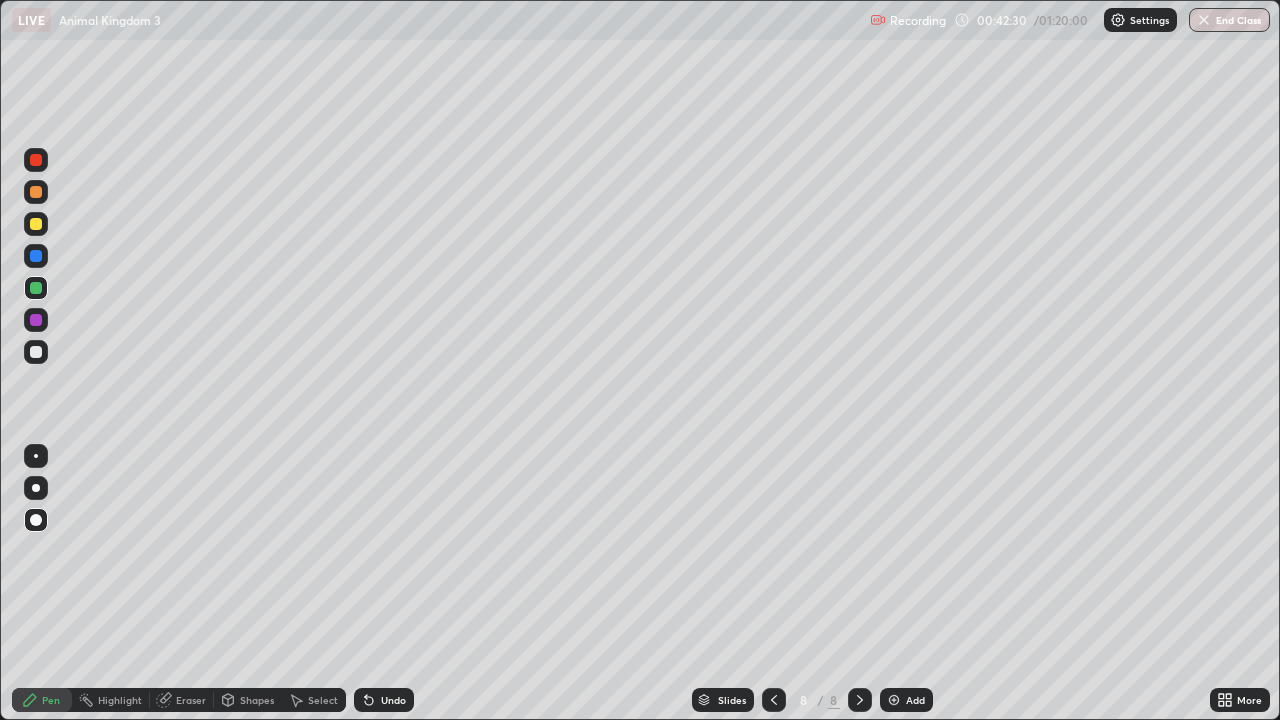click at bounding box center [36, 352] 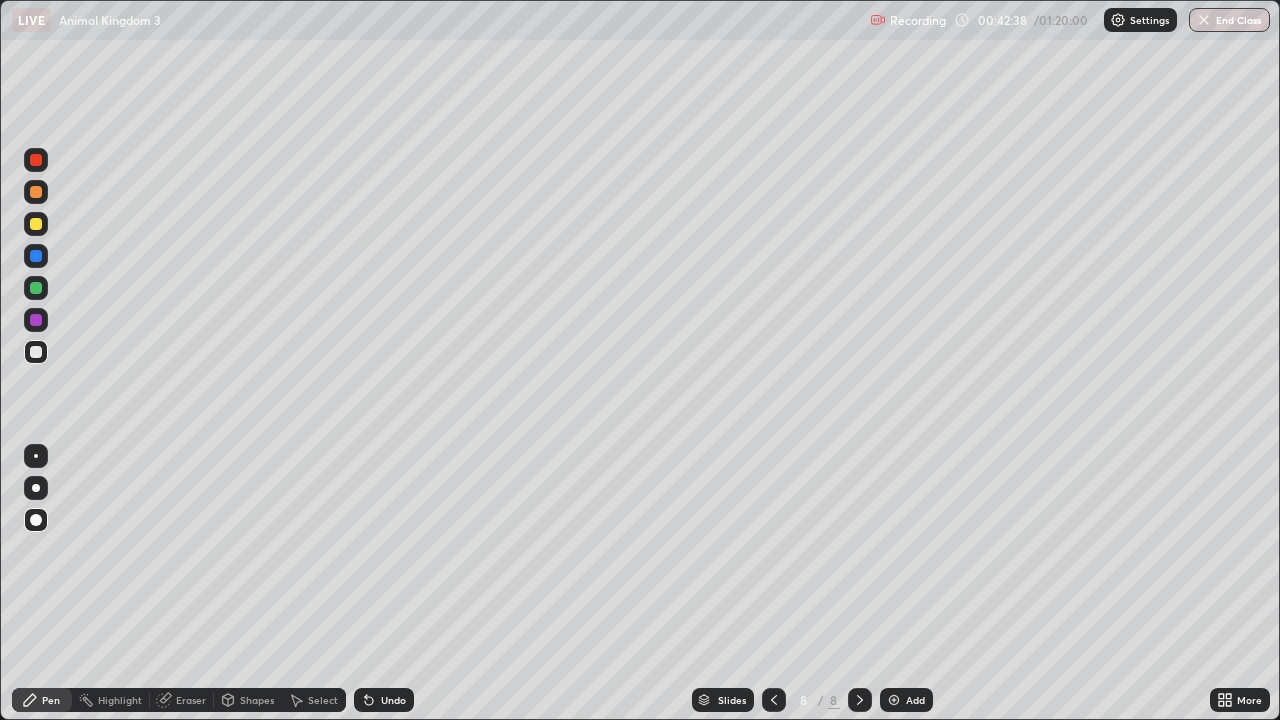 click at bounding box center [36, 320] 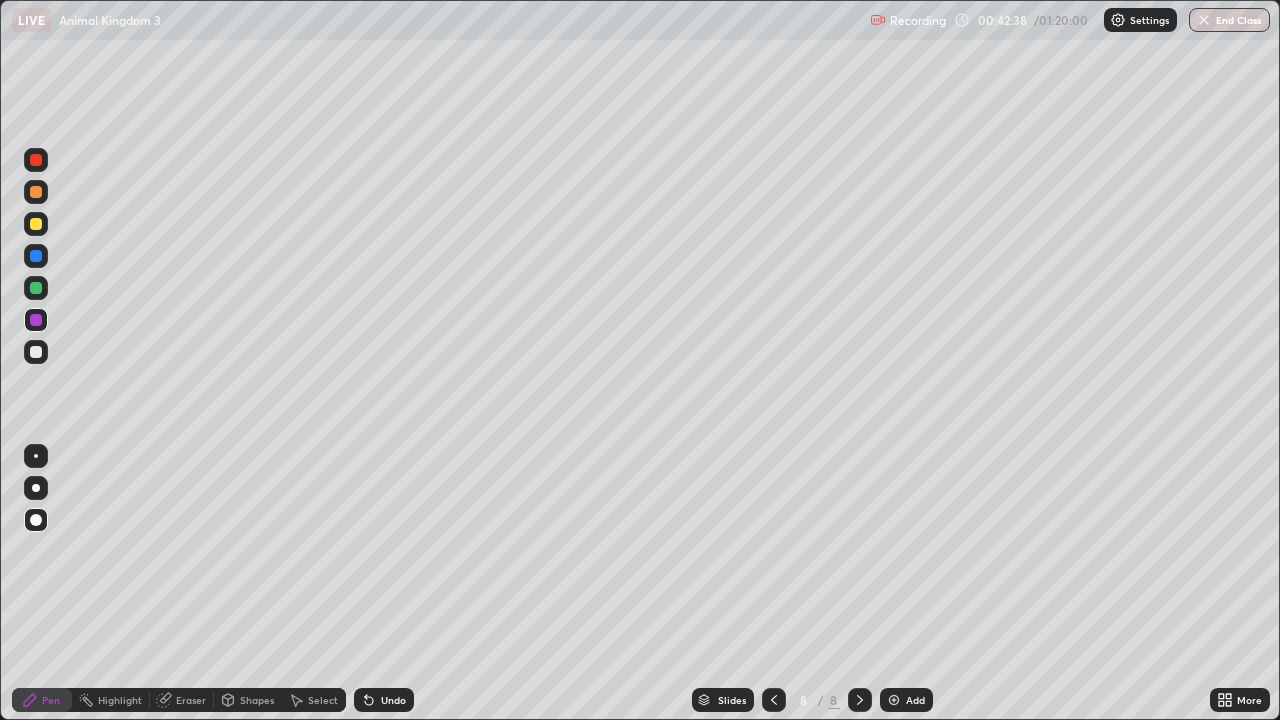 click at bounding box center [36, 520] 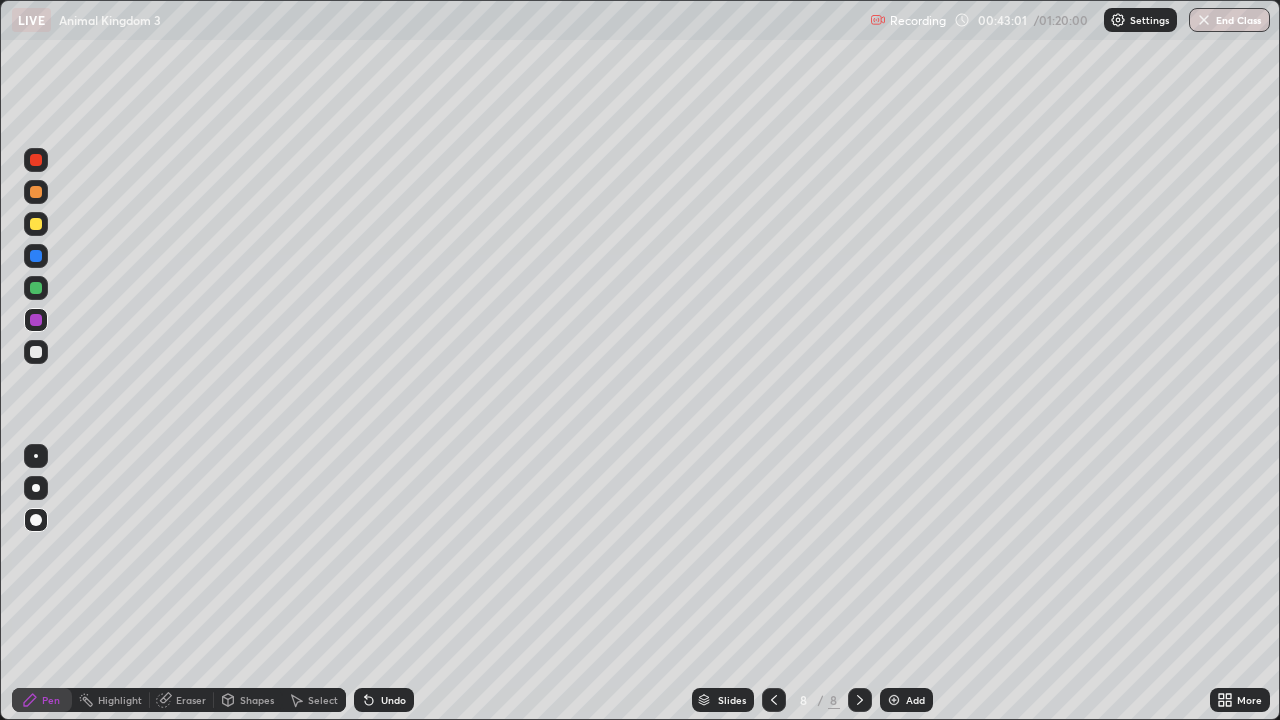 click at bounding box center [36, 256] 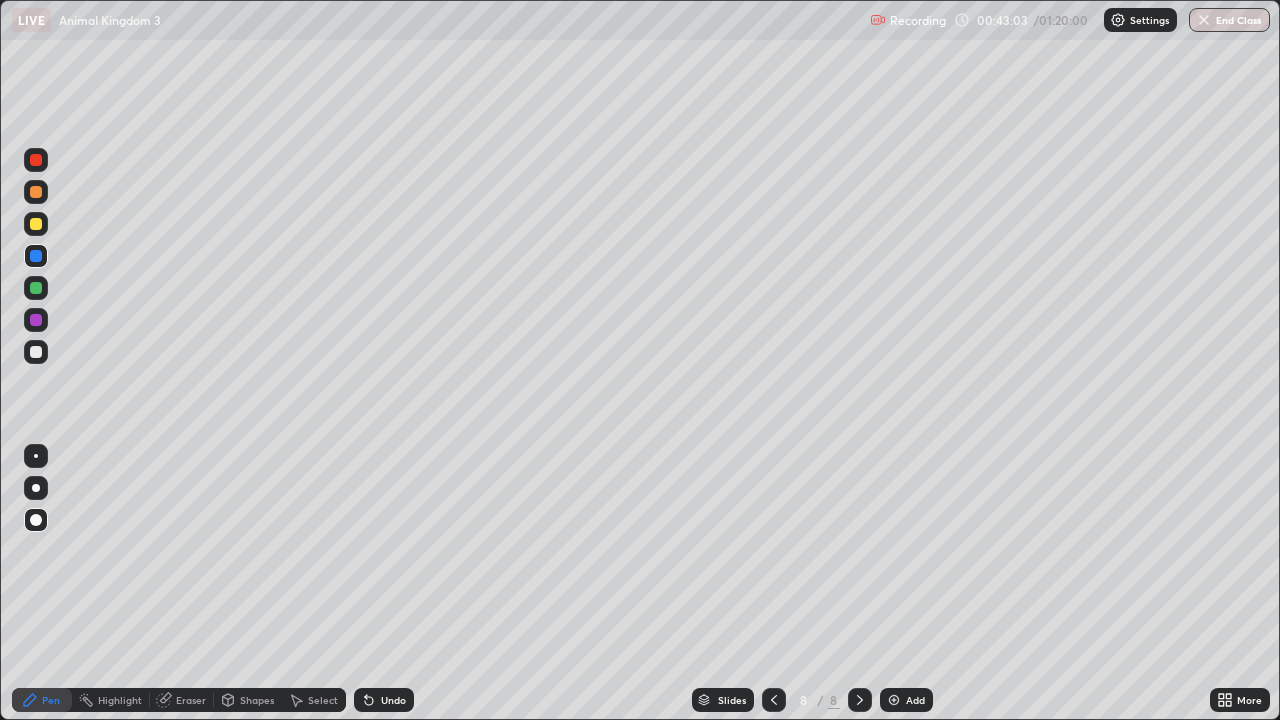 click at bounding box center (36, 192) 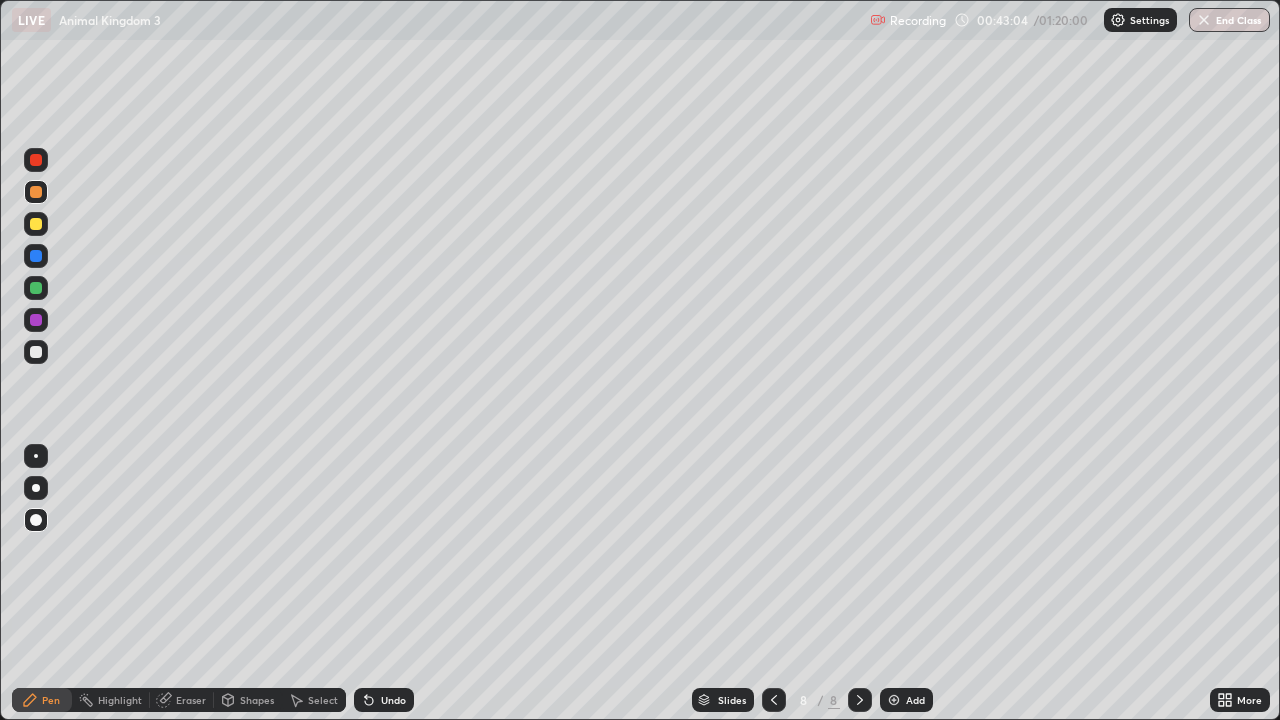 click at bounding box center (36, 520) 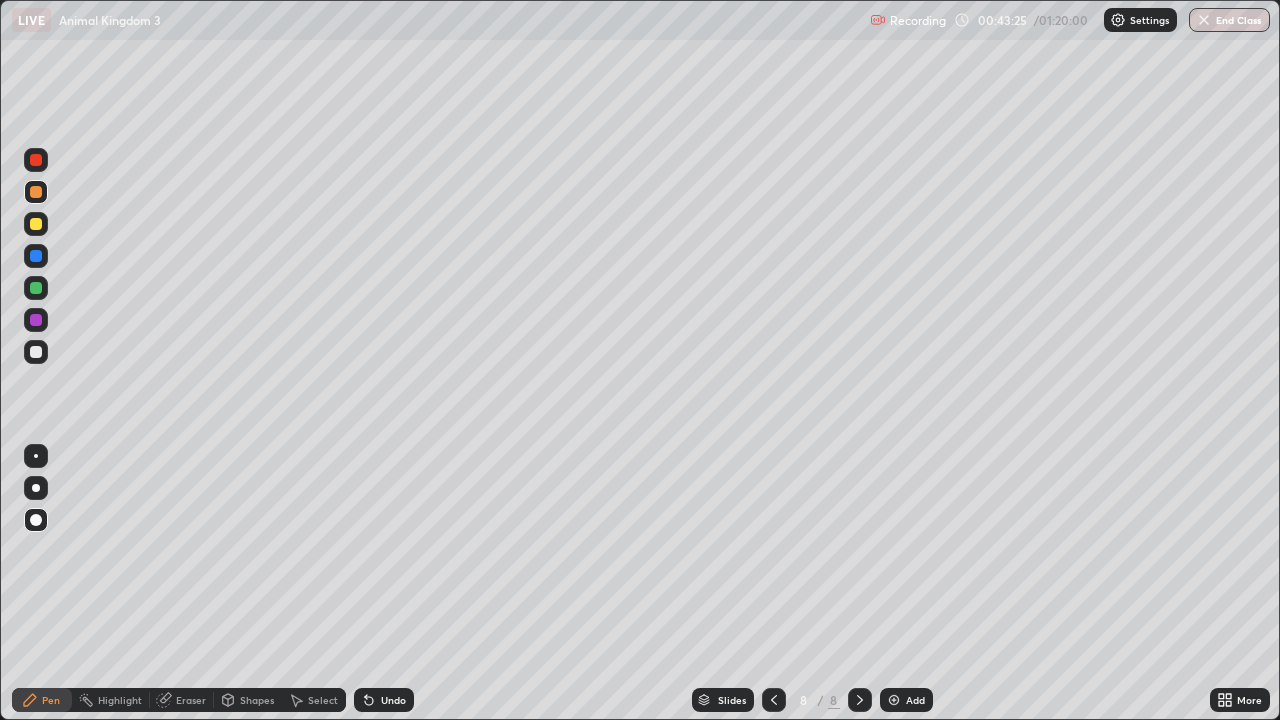 click on "Eraser" at bounding box center [191, 700] 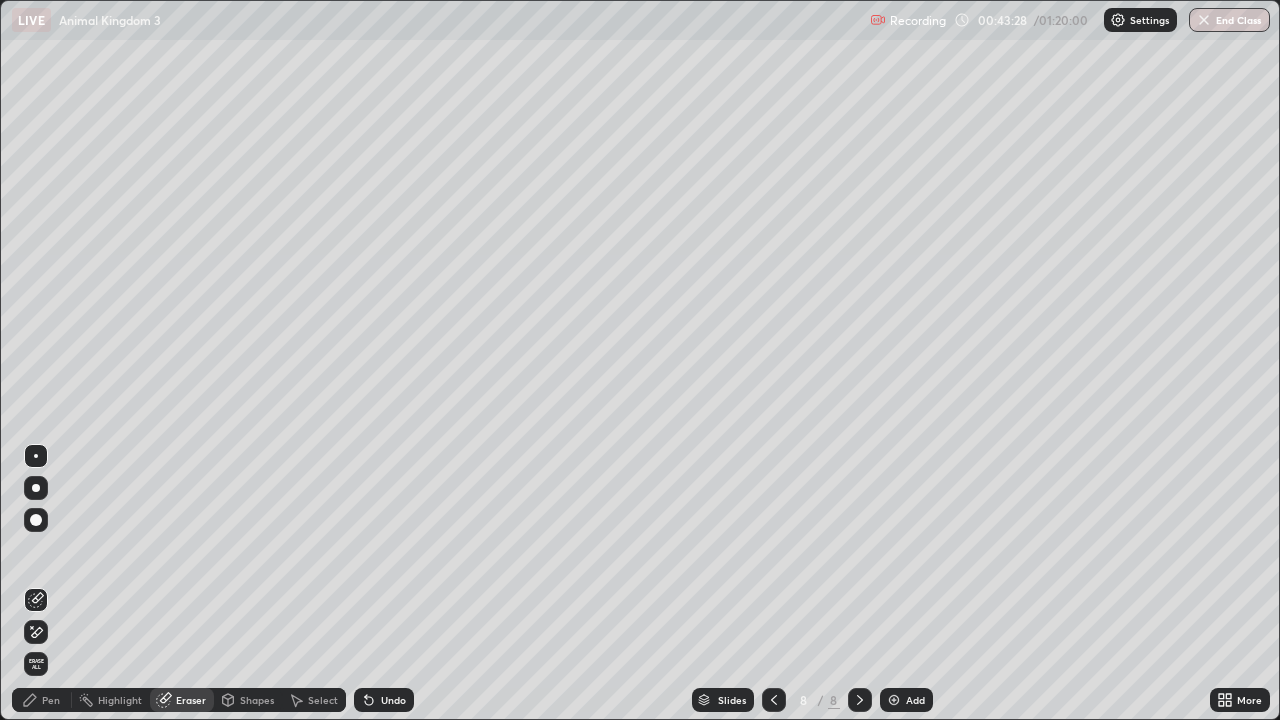 click on "Pen" at bounding box center [51, 700] 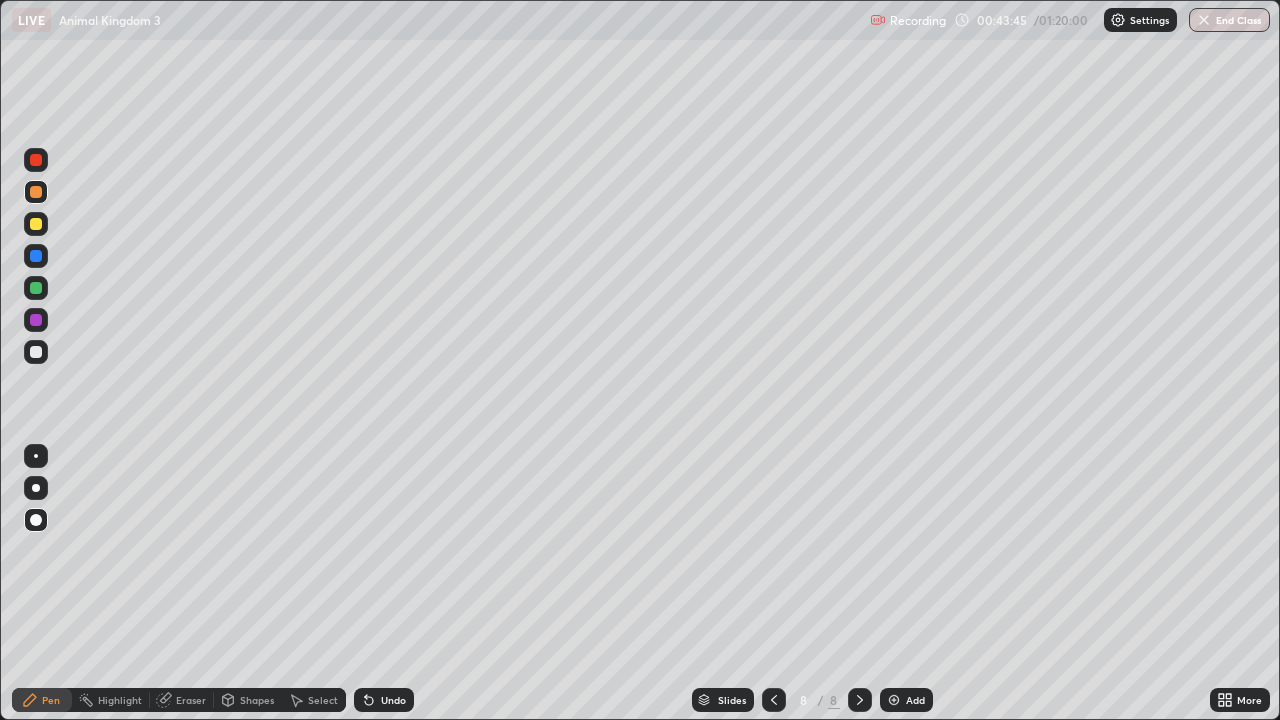 click at bounding box center [36, 456] 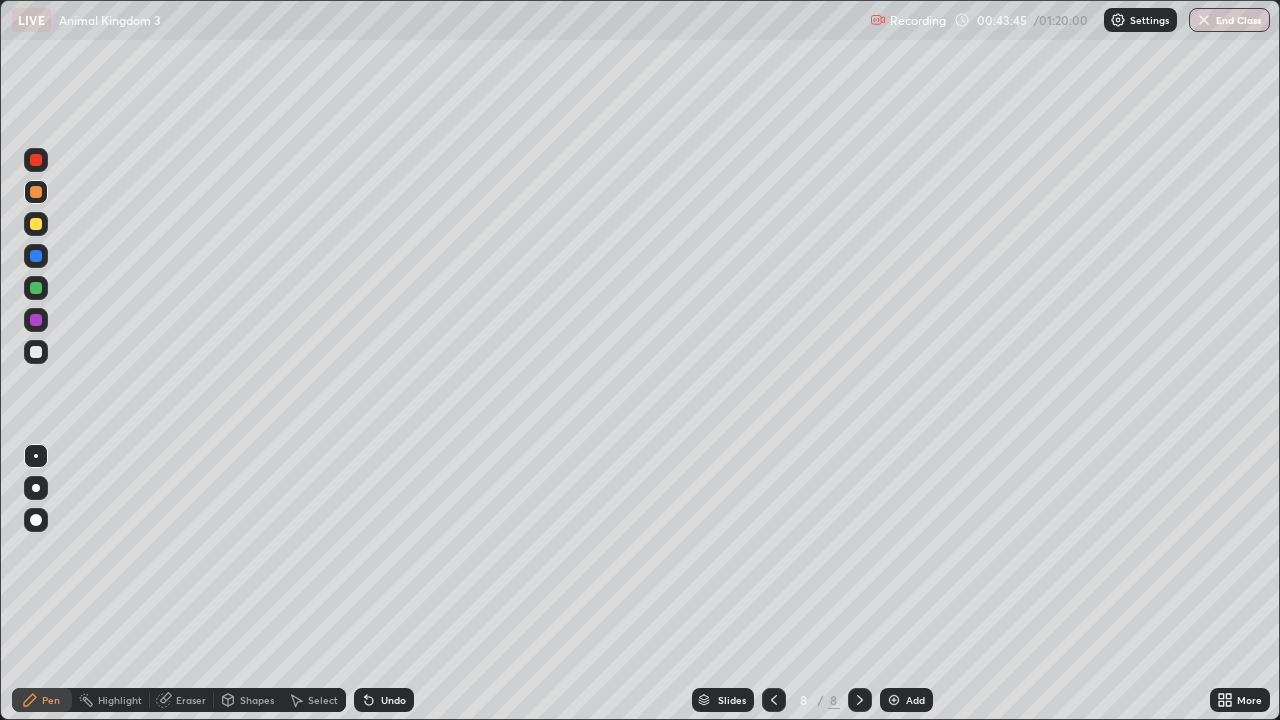 click at bounding box center [36, 224] 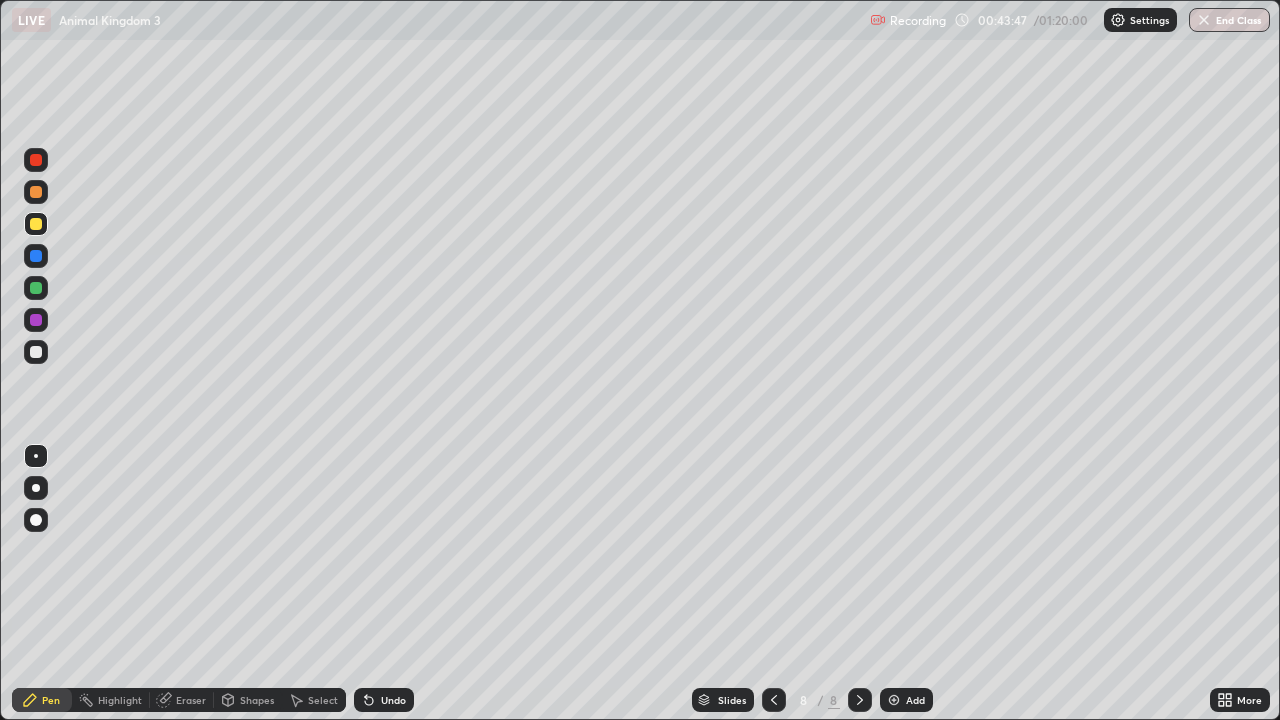 click at bounding box center [36, 352] 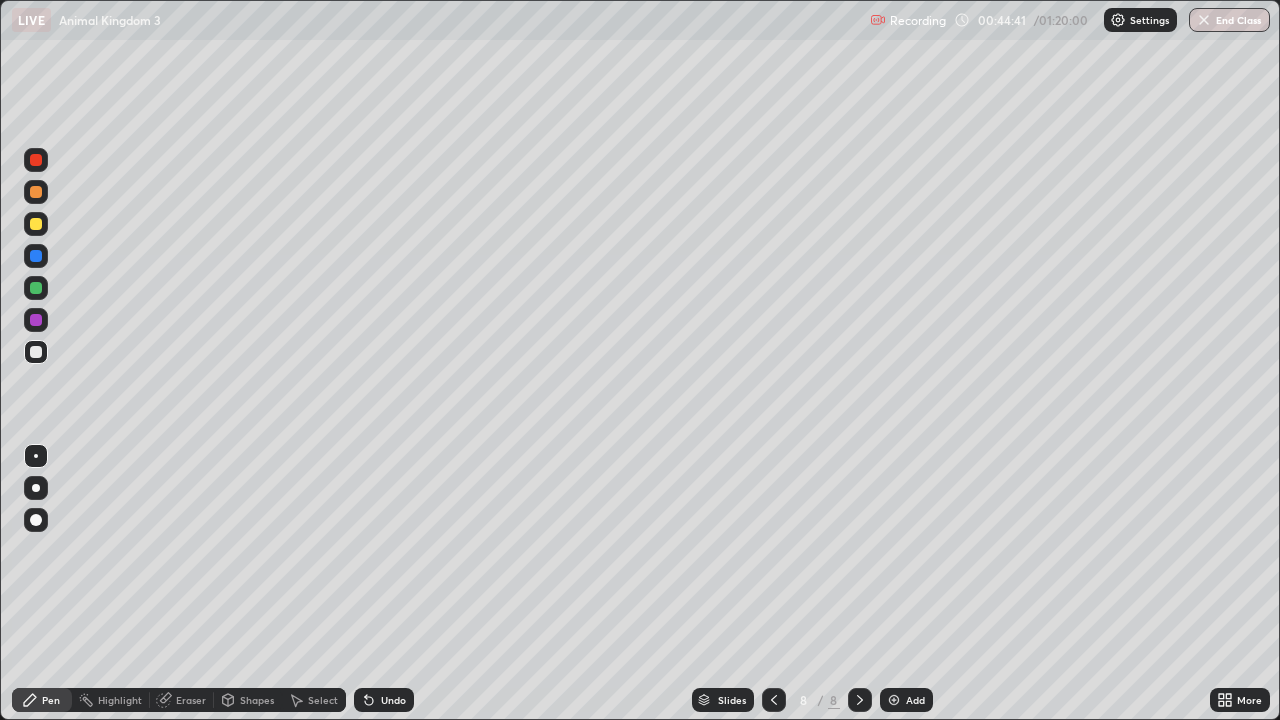 click on "Select" at bounding box center (314, 700) 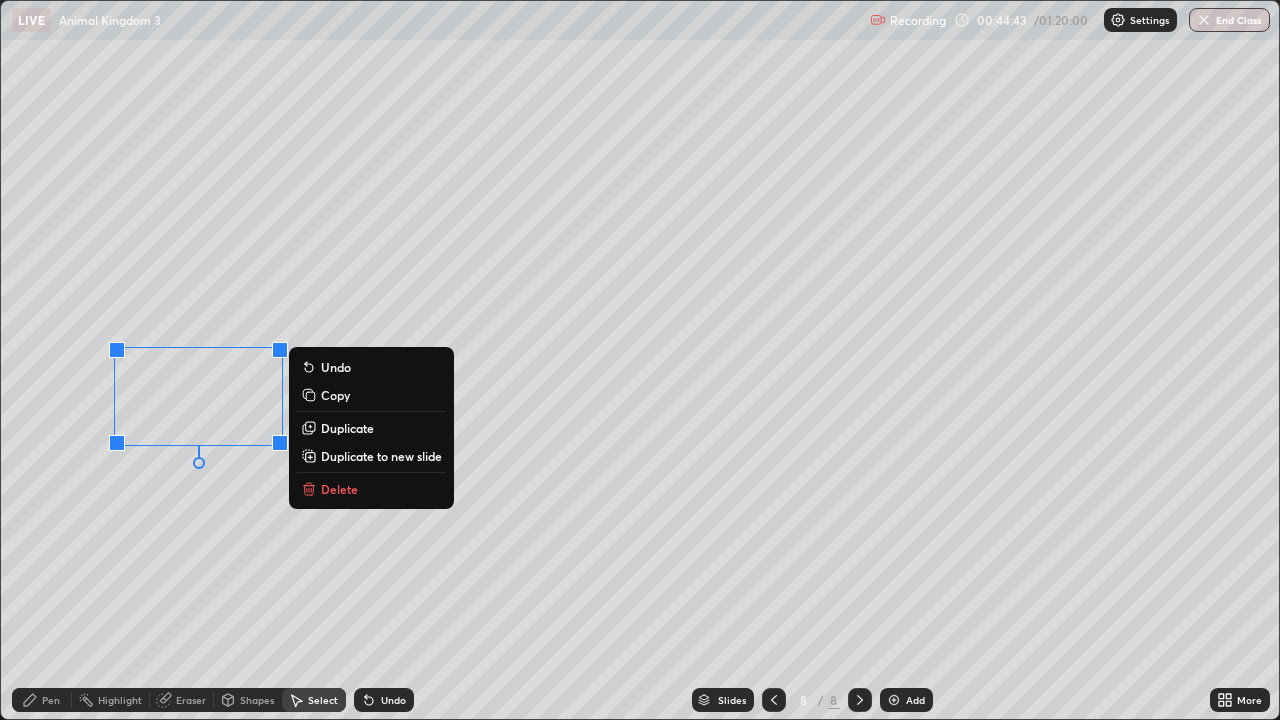 click on "Delete" at bounding box center [339, 489] 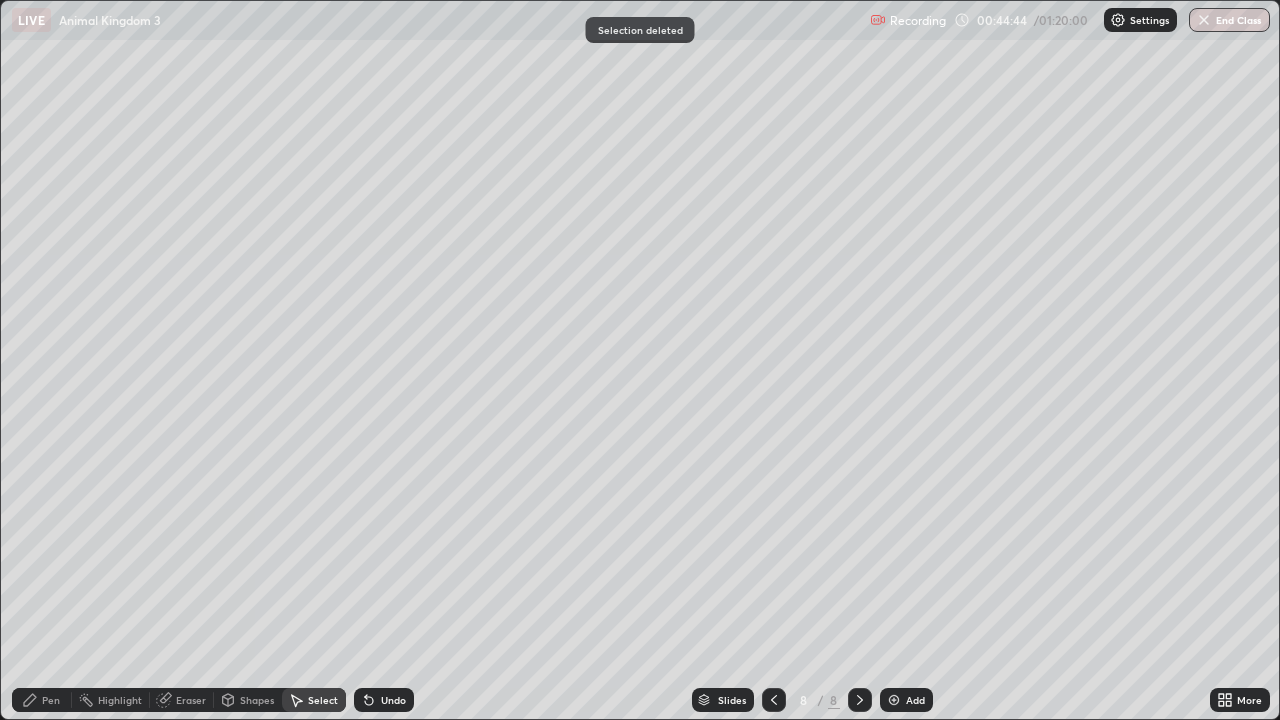 click on "Pen" at bounding box center (51, 700) 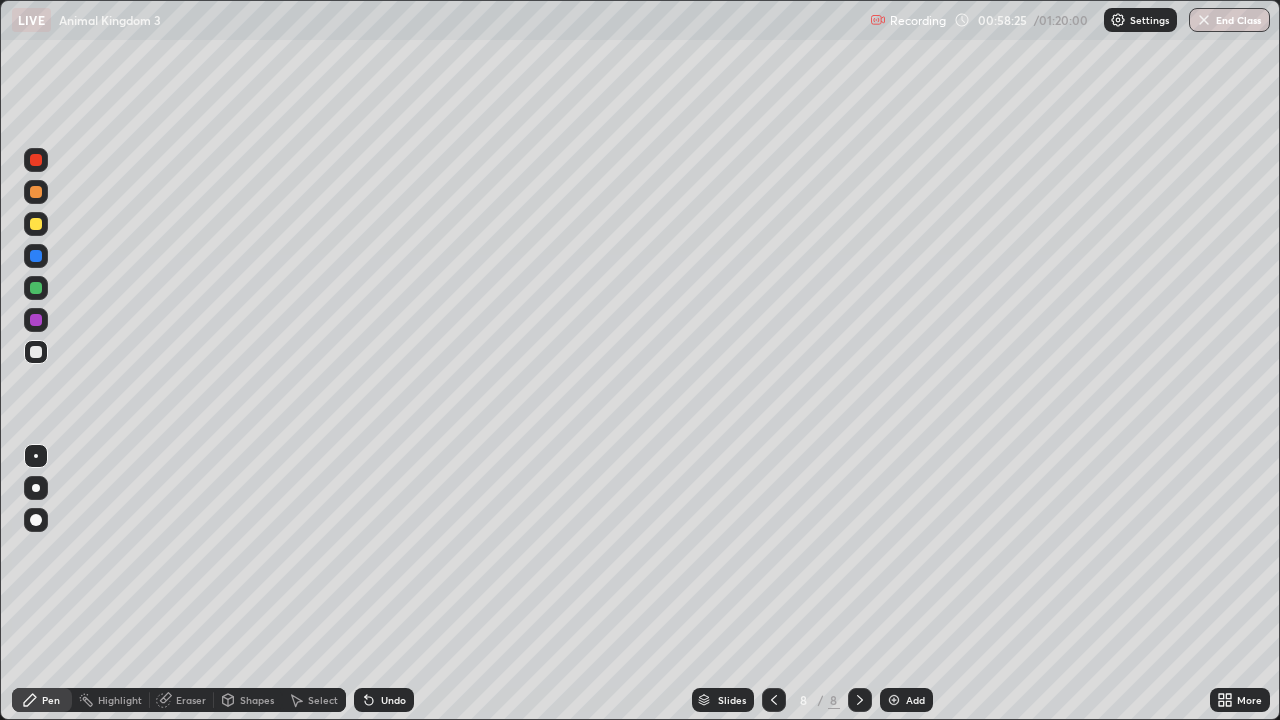 click at bounding box center (36, 288) 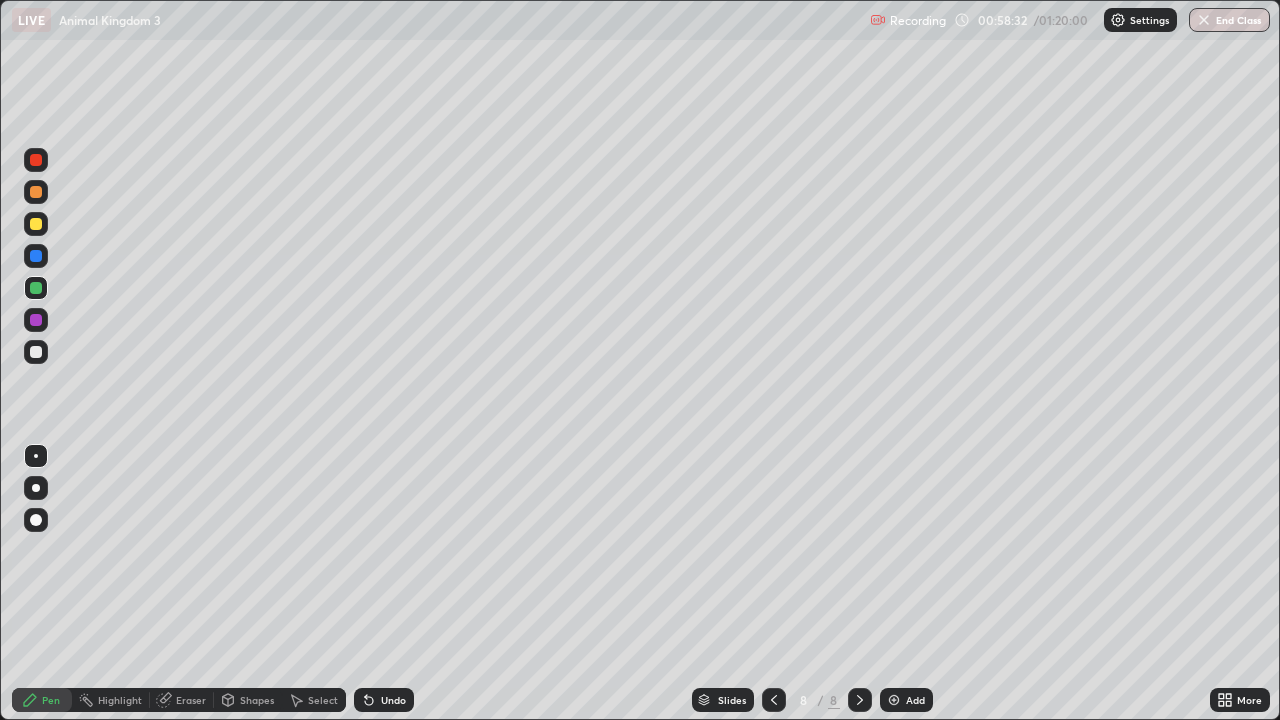 click at bounding box center [36, 320] 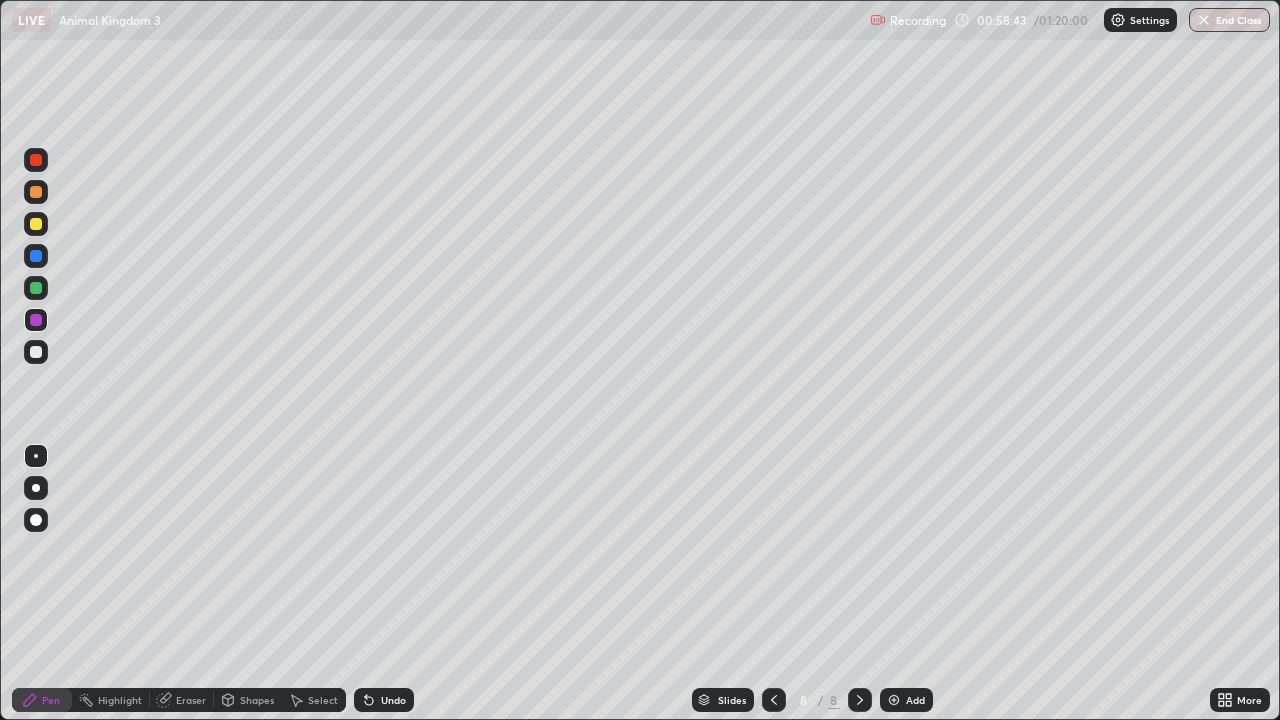 click on "Undo" at bounding box center [393, 700] 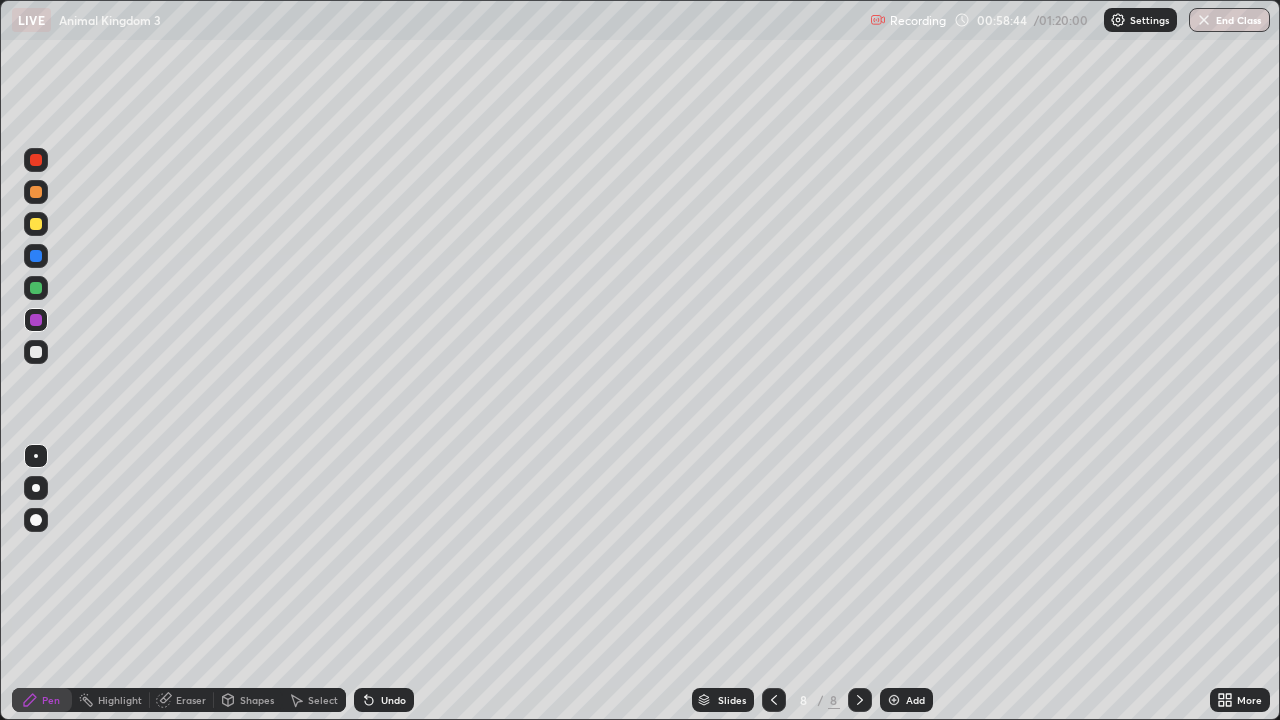 click on "Undo" at bounding box center (393, 700) 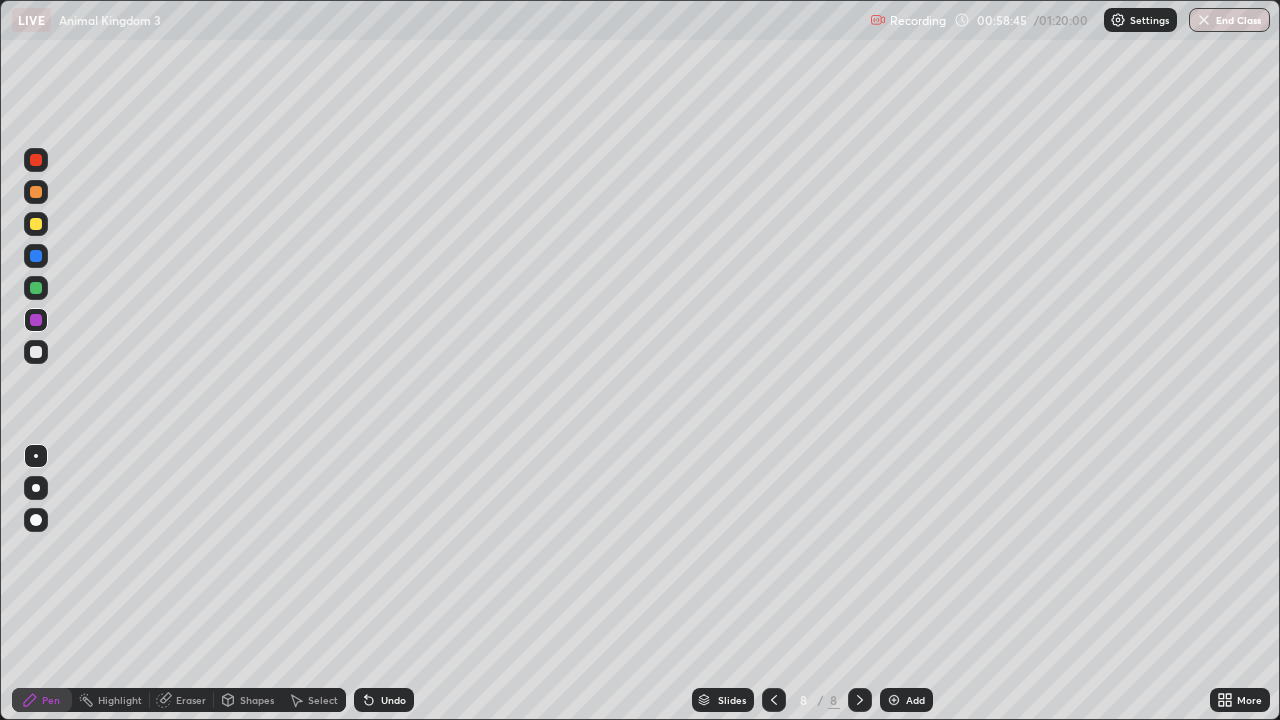 click on "Undo" at bounding box center (384, 700) 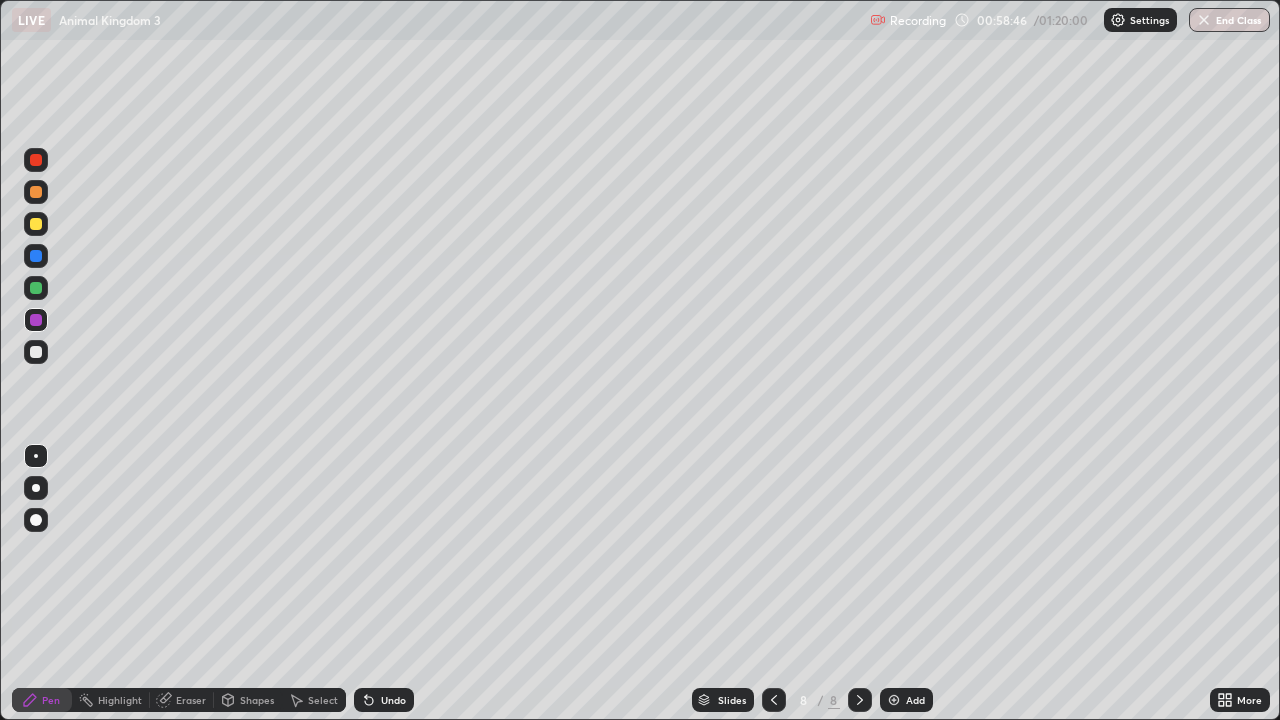 click on "Undo" at bounding box center (393, 700) 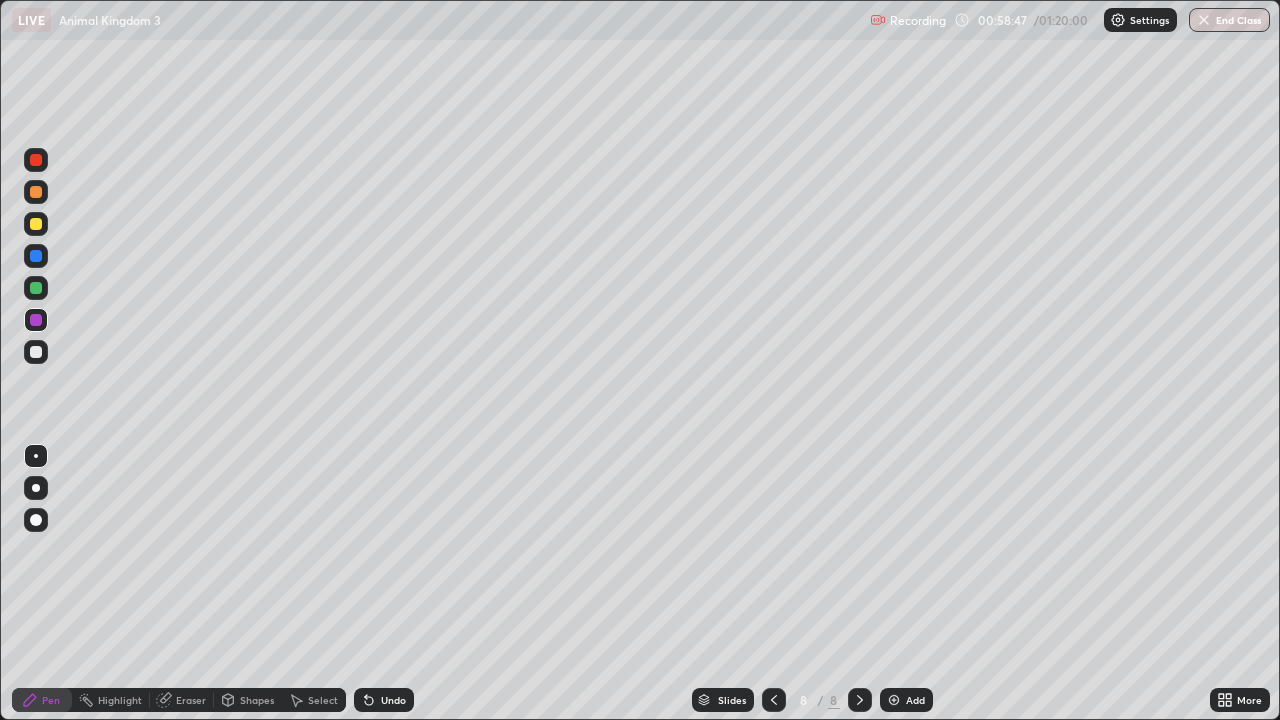 click on "Undo" at bounding box center [384, 700] 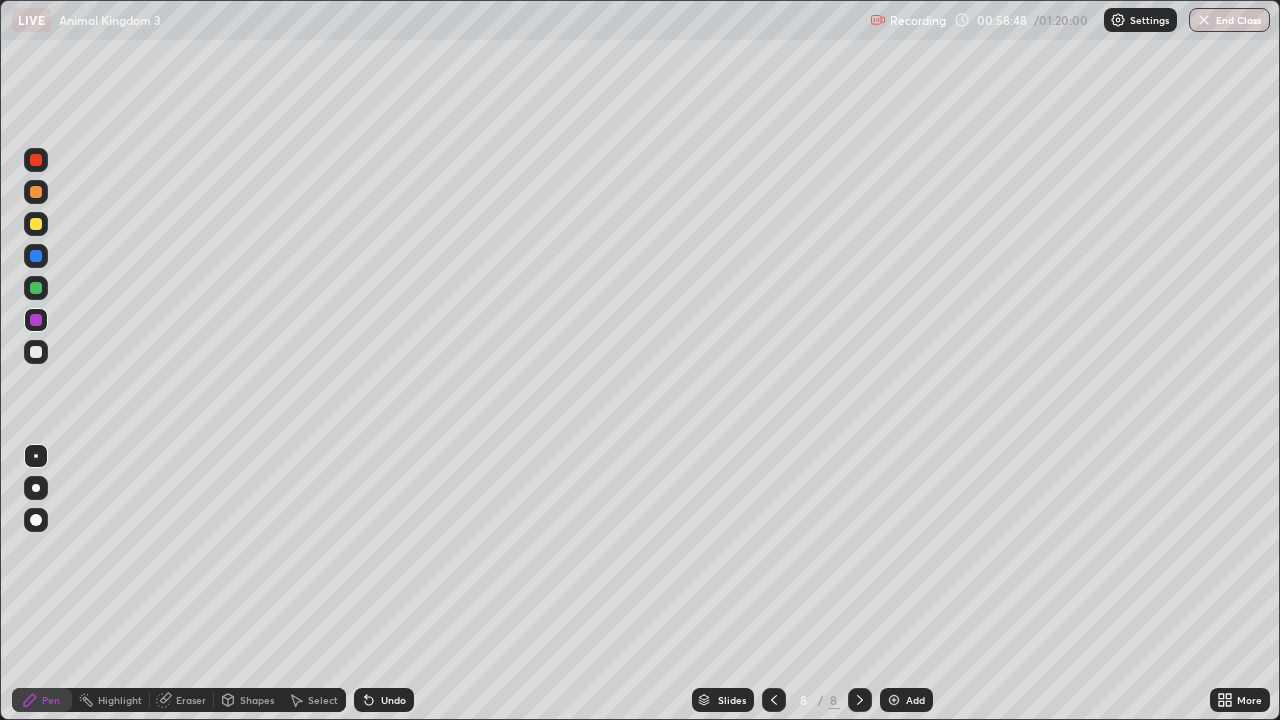 click on "Undo" at bounding box center [384, 700] 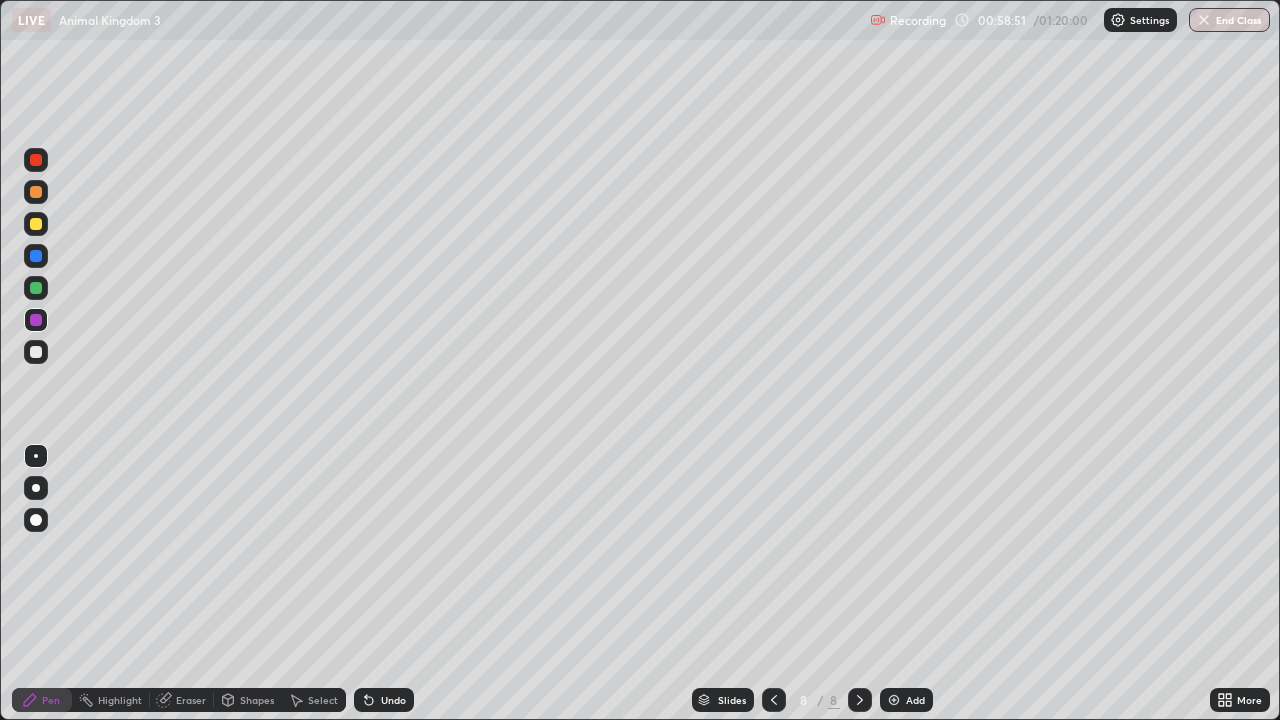 click on "Add" at bounding box center (906, 700) 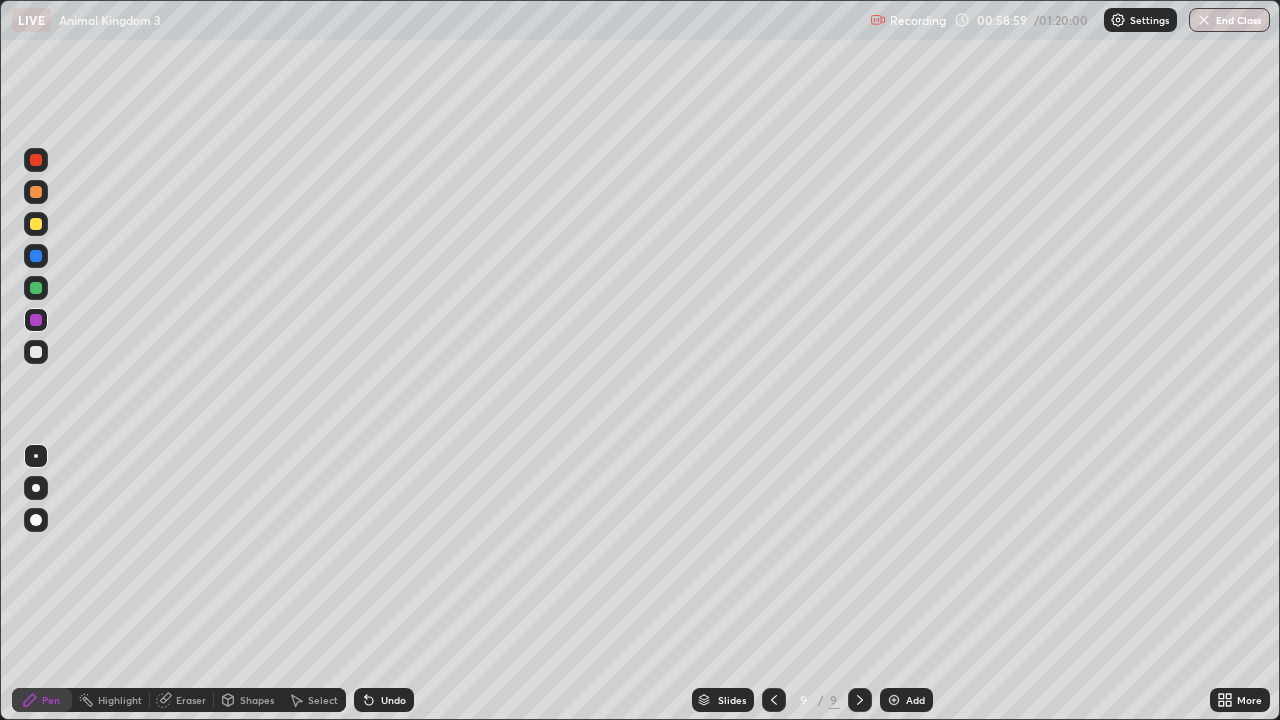 click at bounding box center [36, 224] 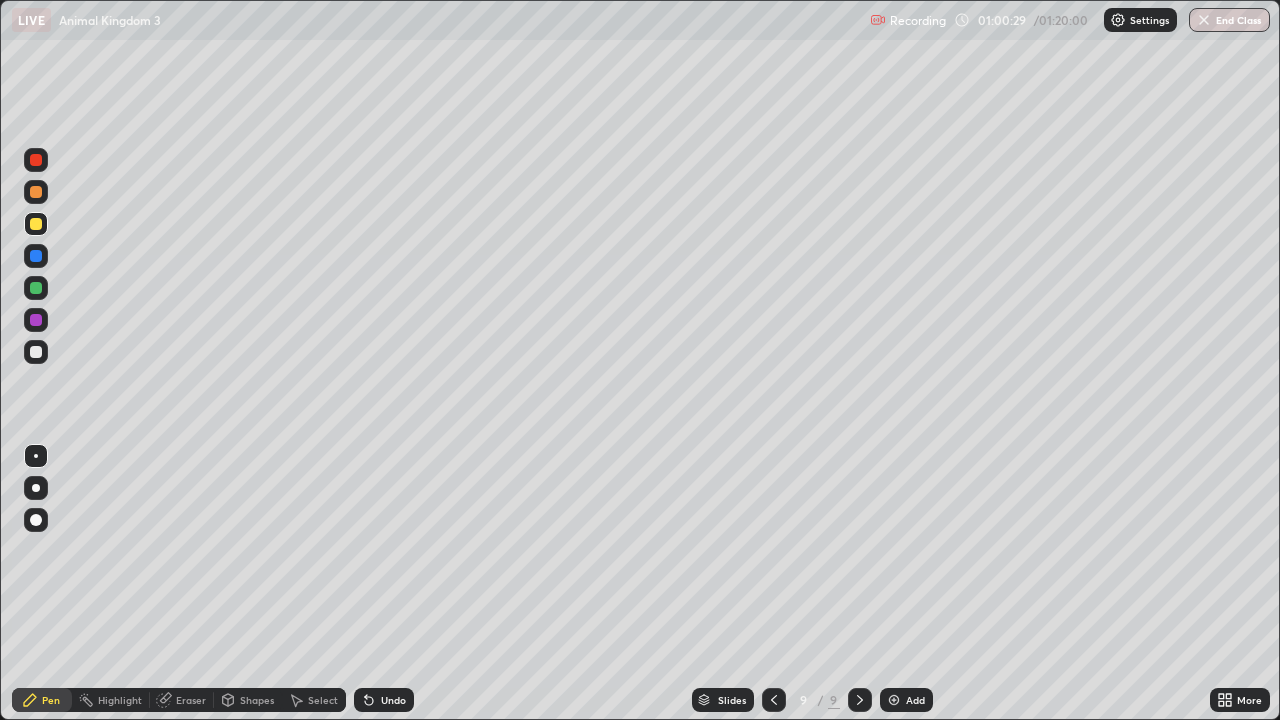 click on "Add" at bounding box center [906, 700] 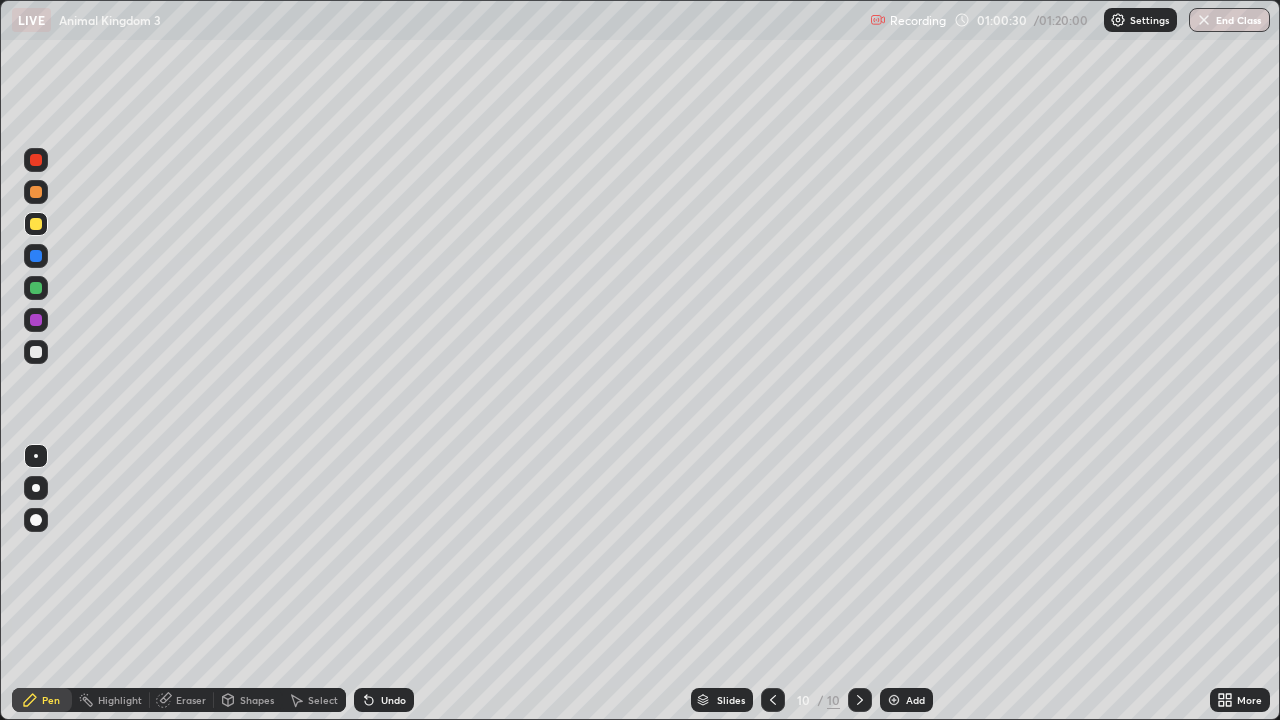 click at bounding box center [36, 352] 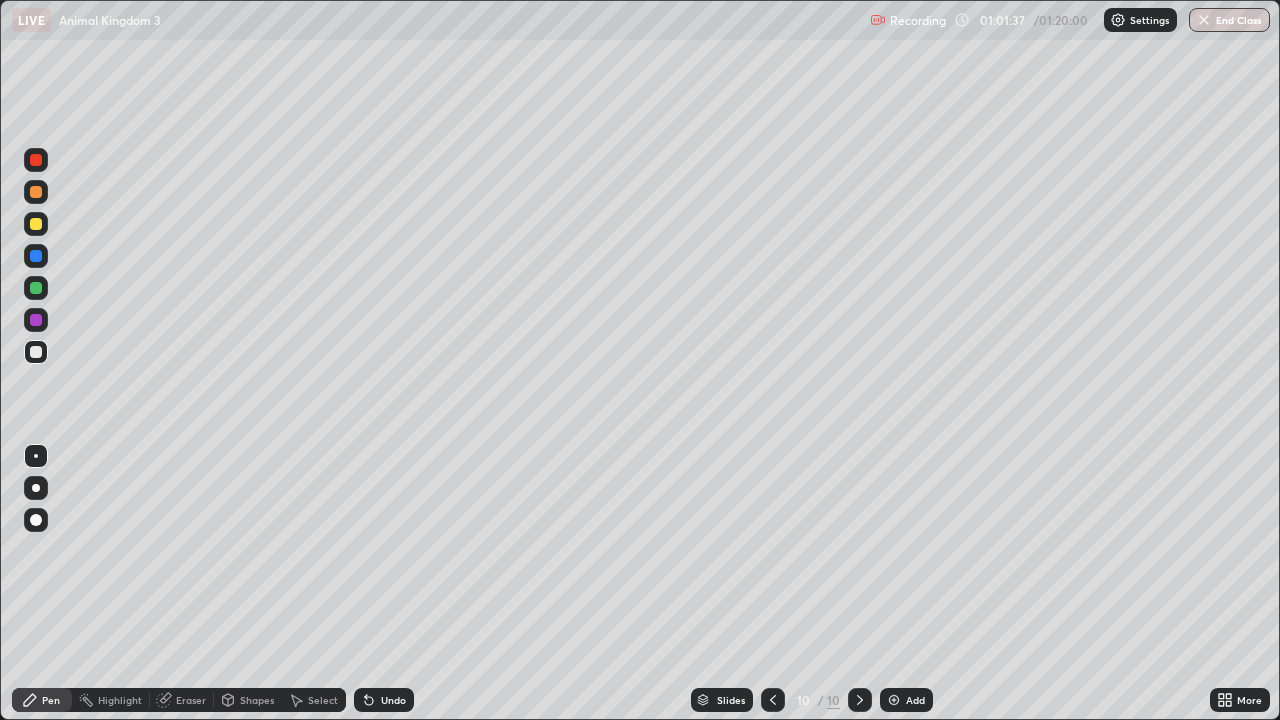 click at bounding box center (36, 320) 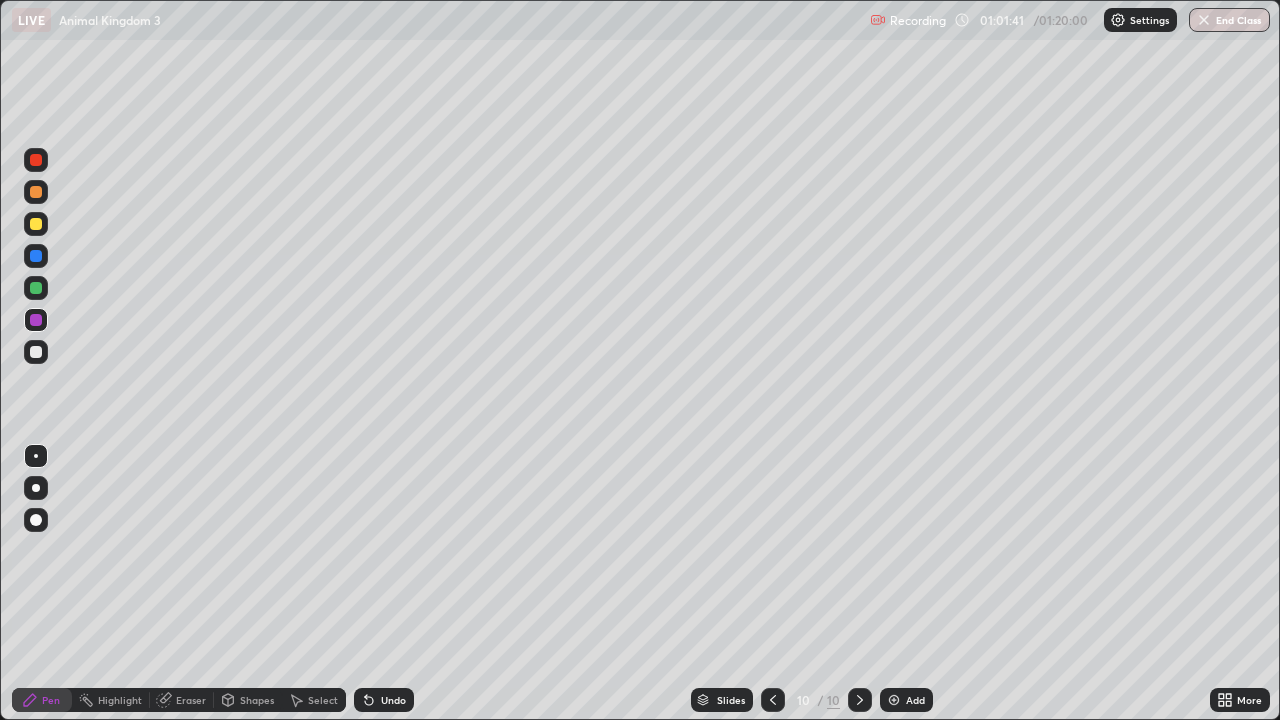click at bounding box center (36, 288) 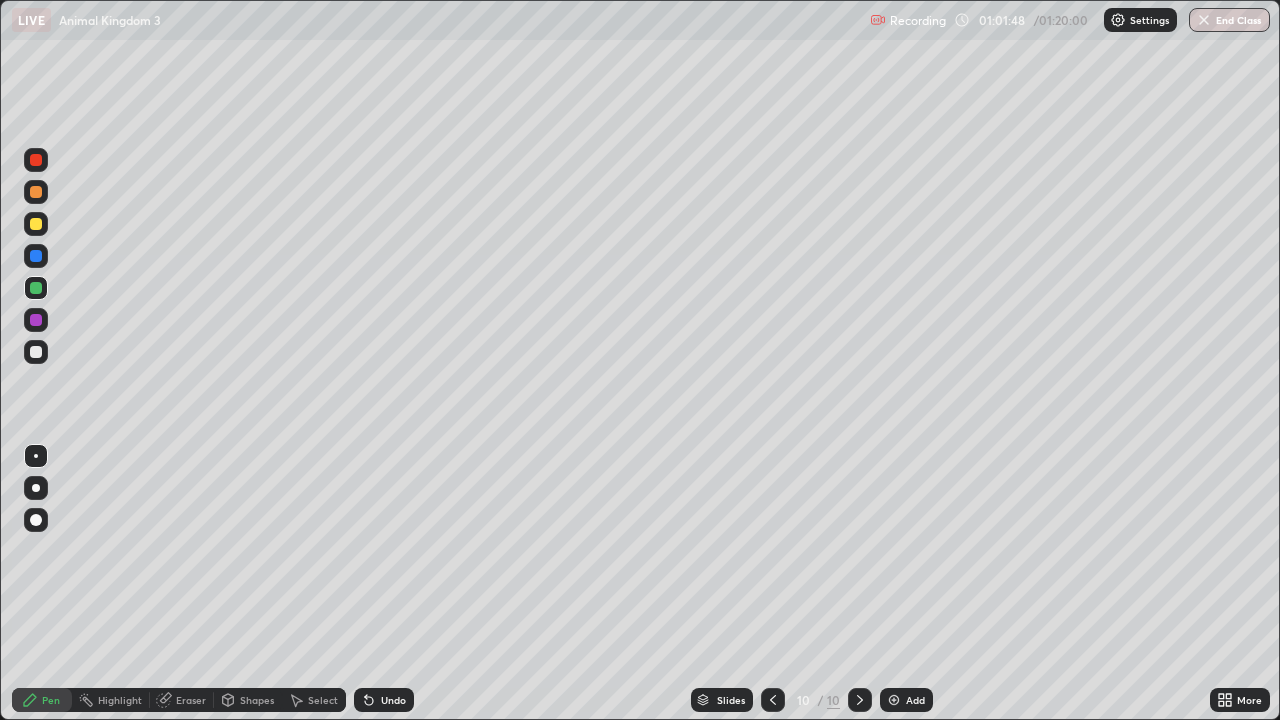 click at bounding box center [36, 256] 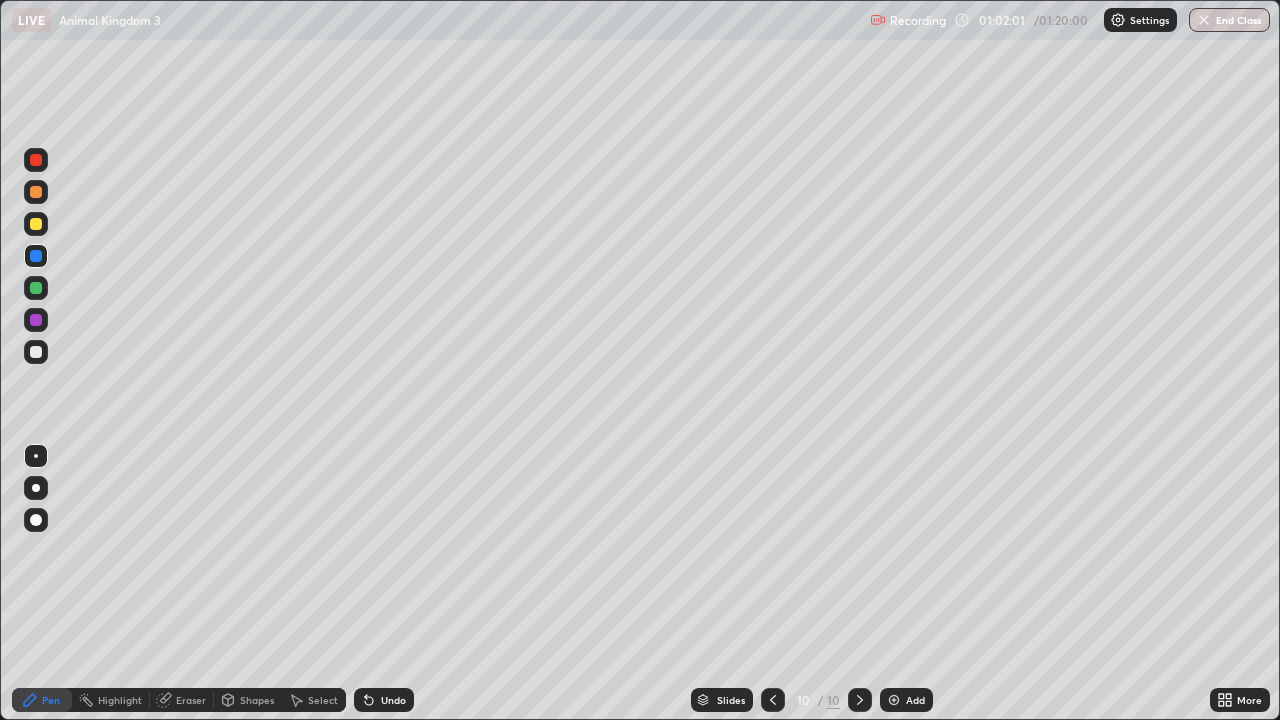 click at bounding box center (36, 224) 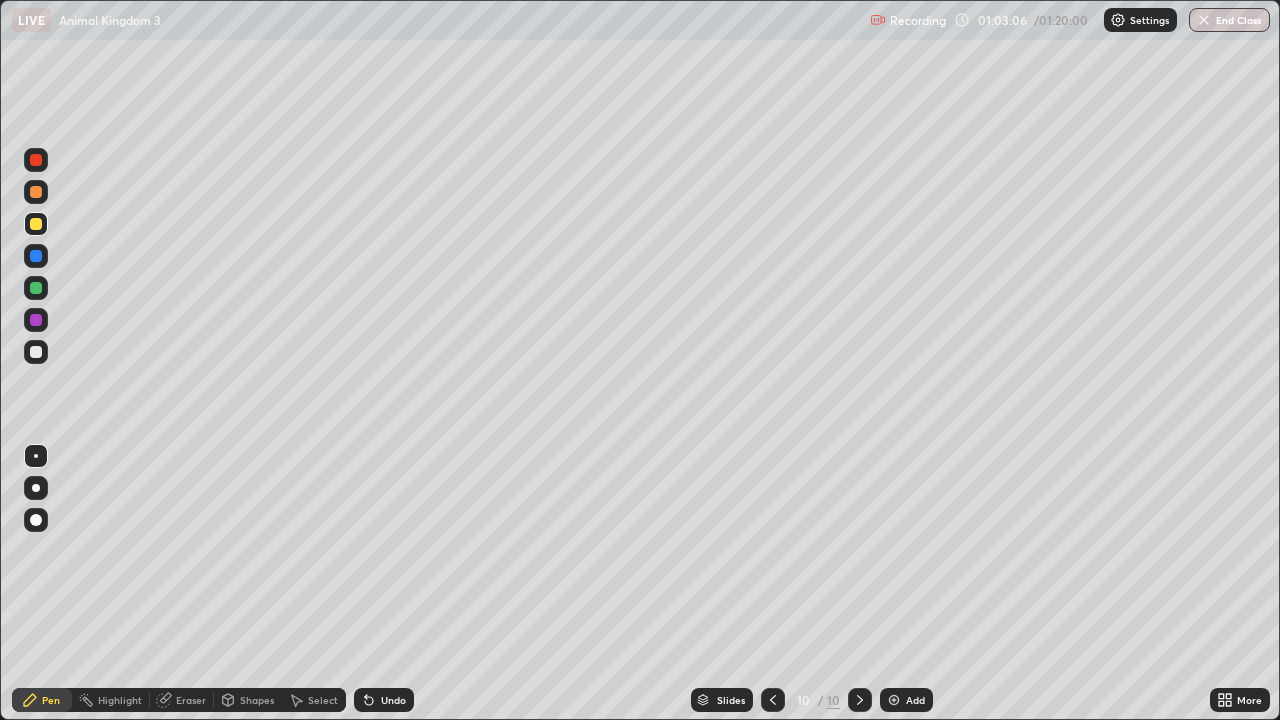 click on "Undo" at bounding box center (393, 700) 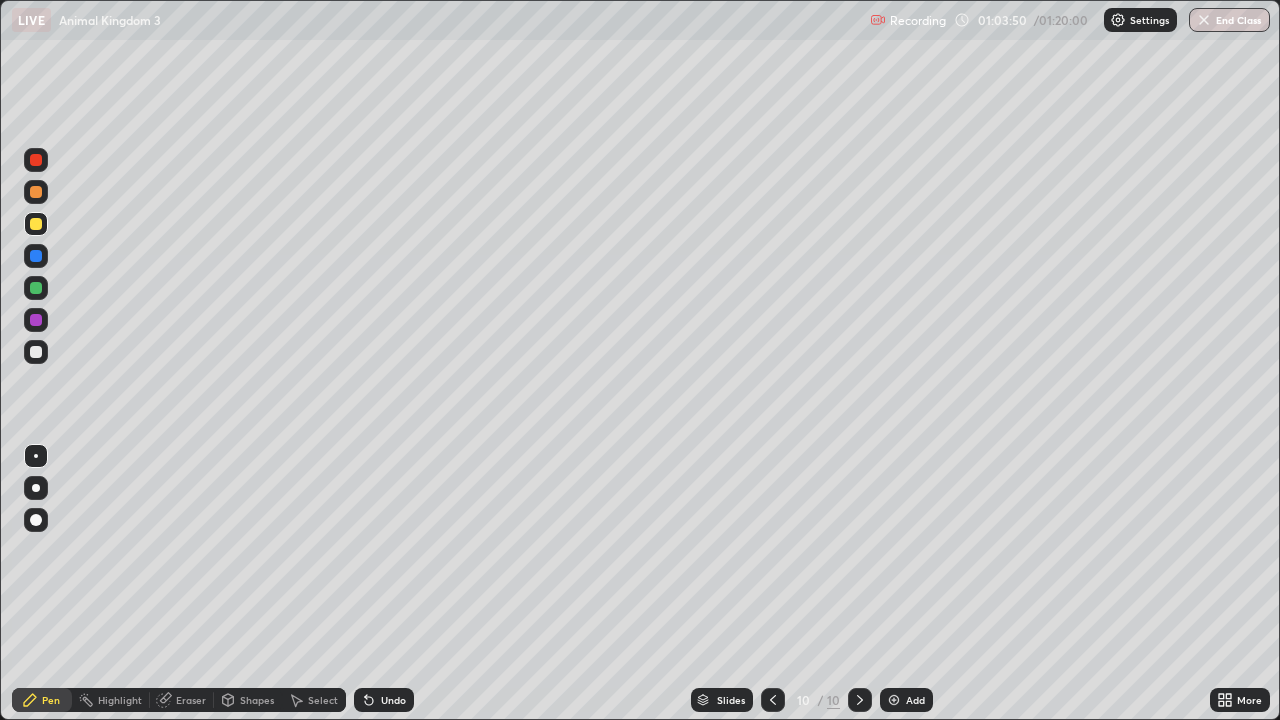 click on "Undo" at bounding box center (393, 700) 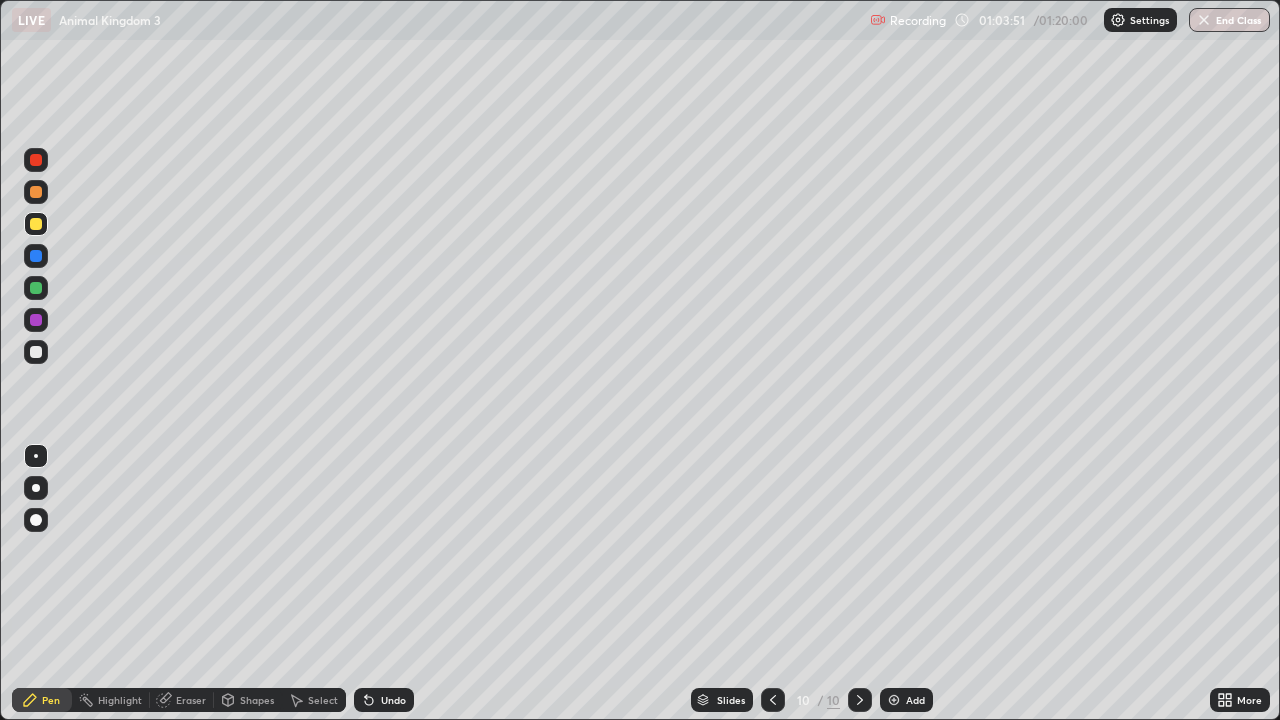 click on "Undo" at bounding box center (393, 700) 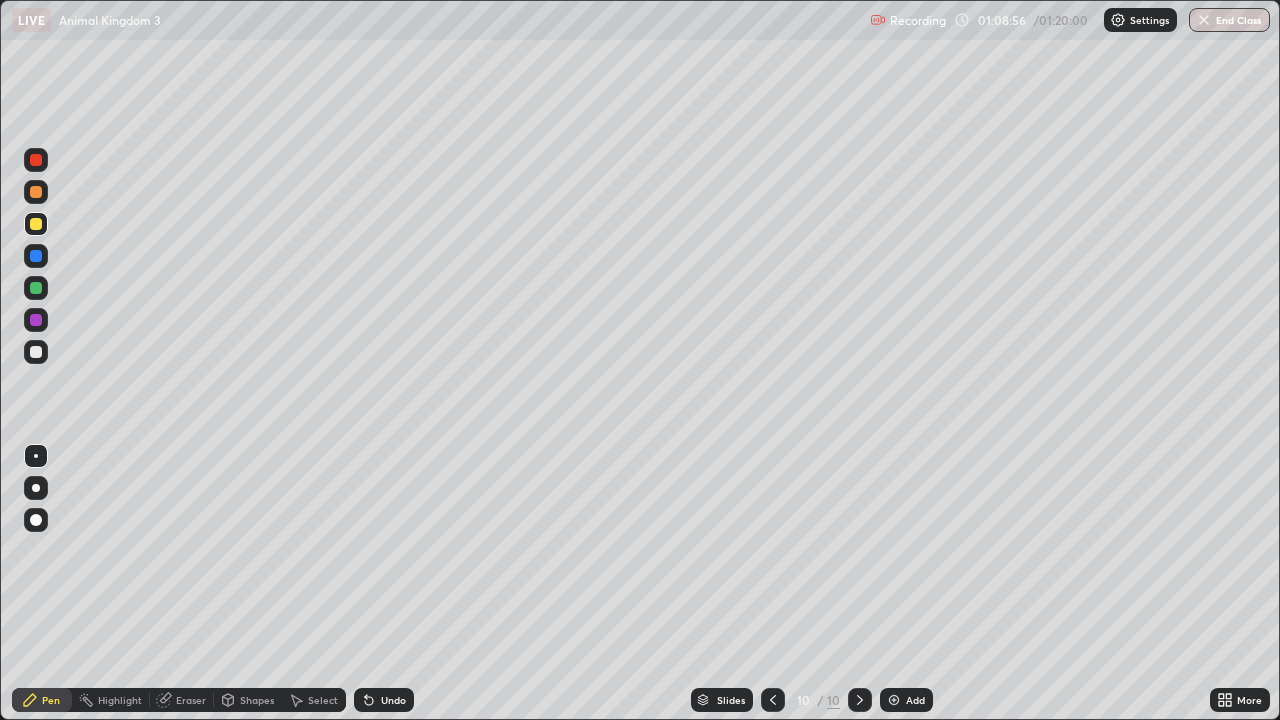 click at bounding box center (1204, 20) 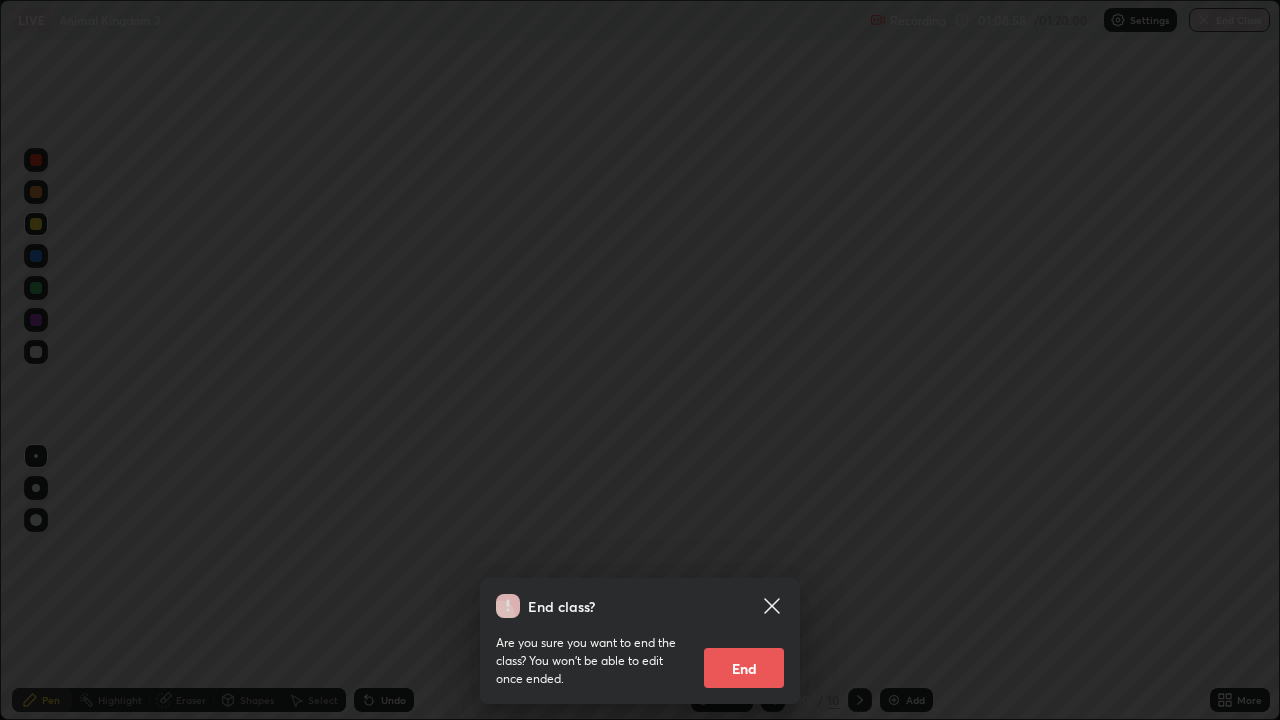 click on "End" at bounding box center (744, 668) 